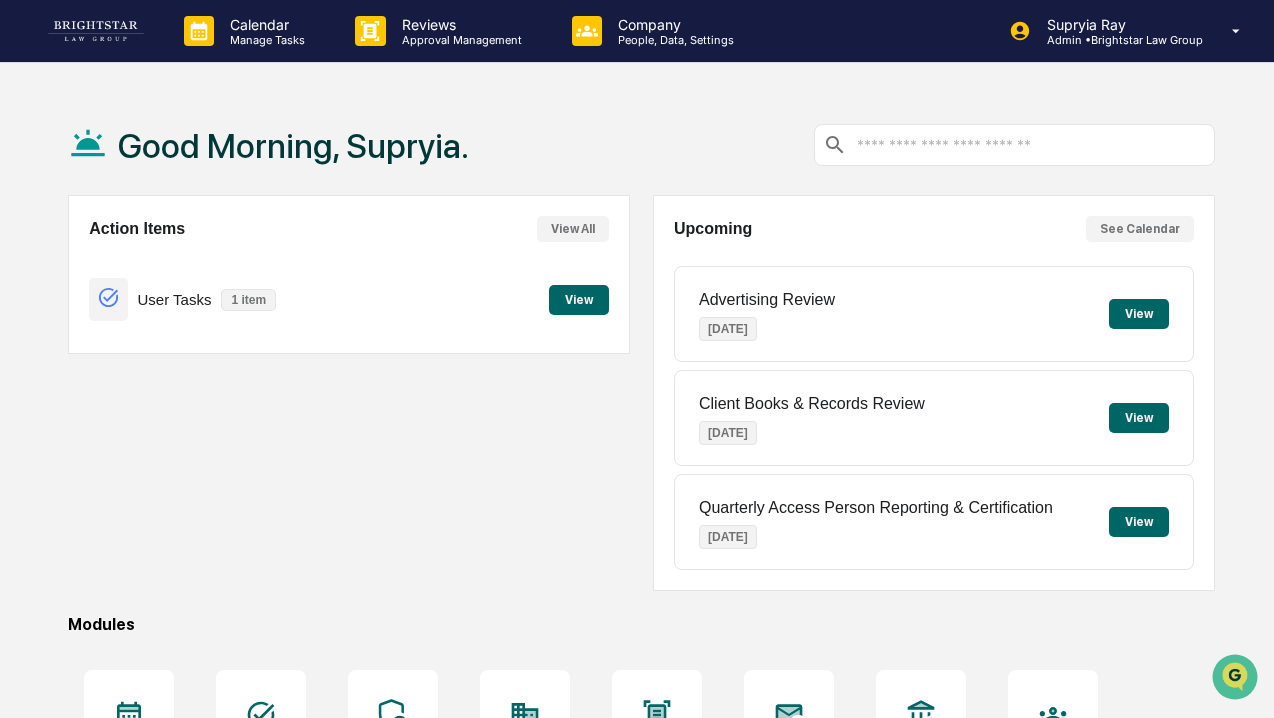 scroll, scrollTop: 0, scrollLeft: 0, axis: both 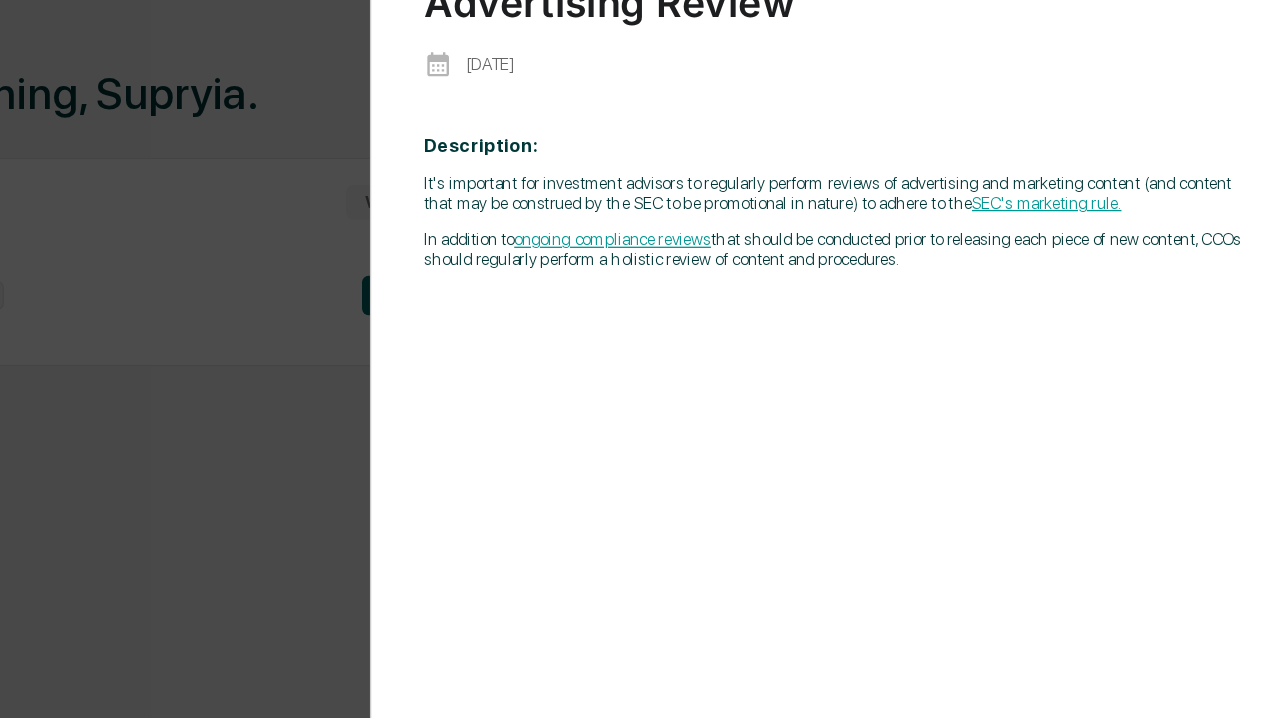 click on "SEC's marketing rule." at bounding box center (1071, 229) 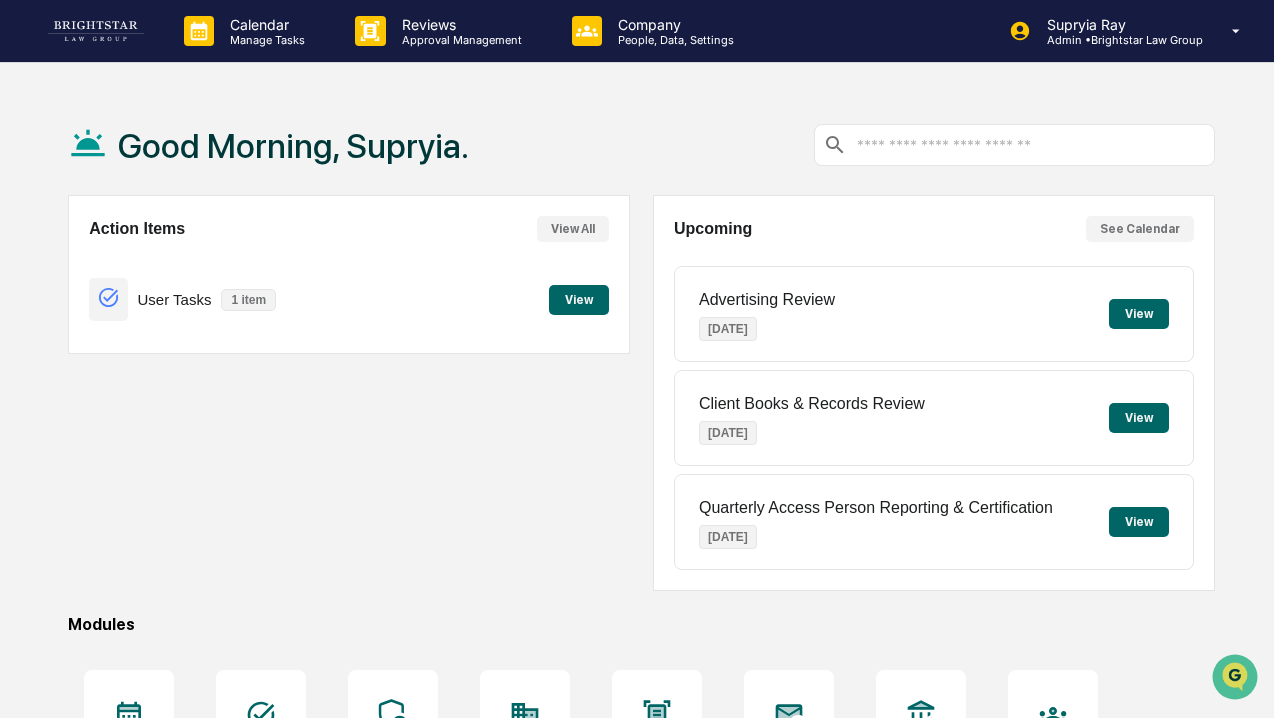 scroll, scrollTop: 0, scrollLeft: 0, axis: both 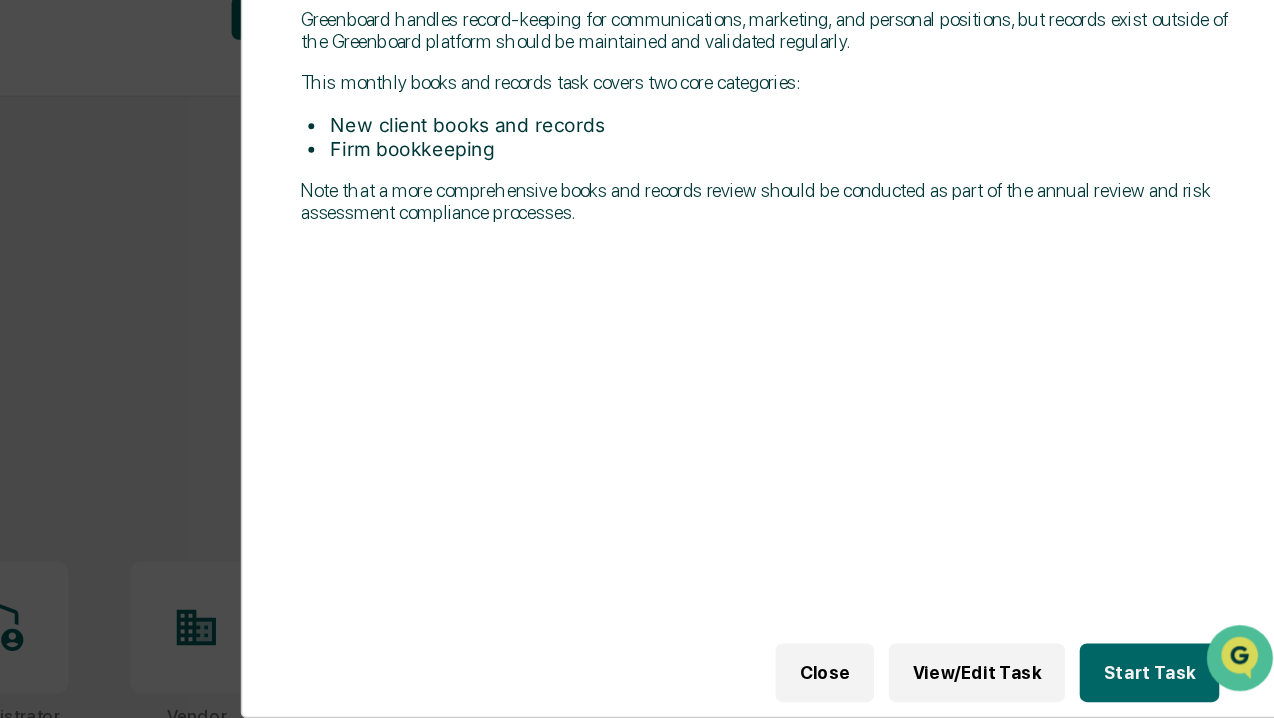 click on "View/Edit Task" at bounding box center (1056, 687) 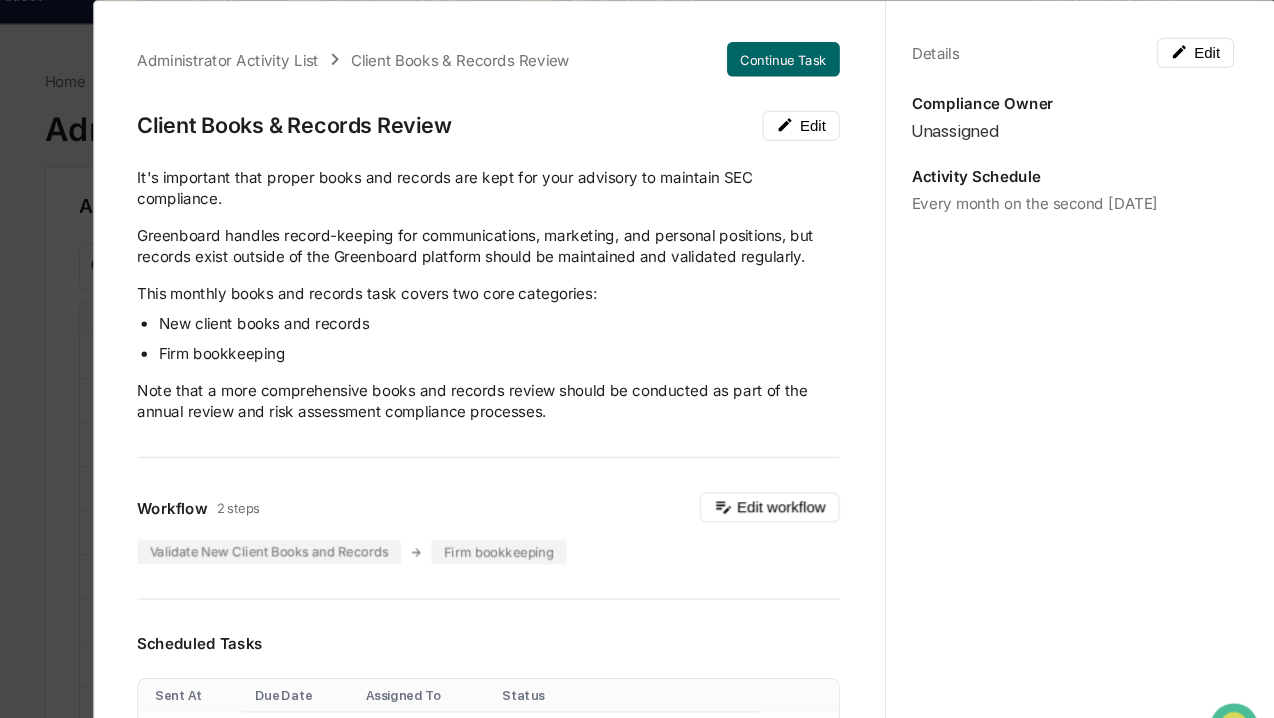 scroll, scrollTop: 38, scrollLeft: 0, axis: vertical 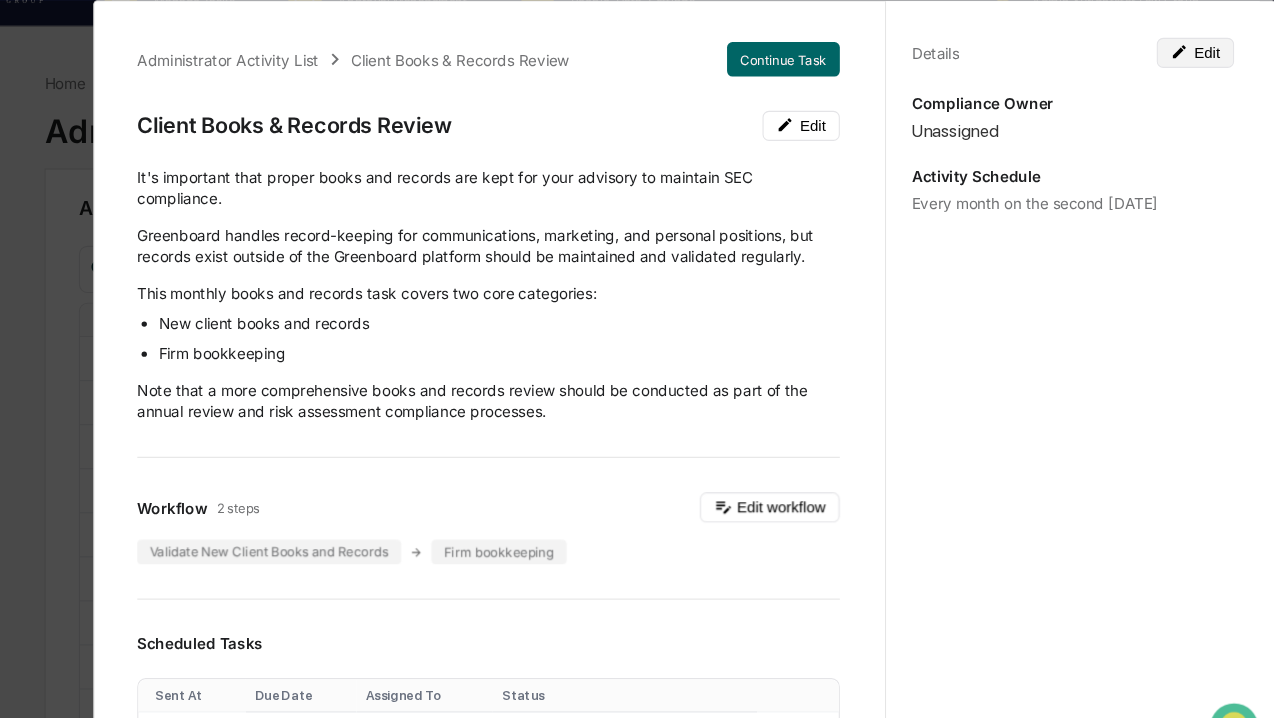 click on "Edit" at bounding box center (1199, 49) 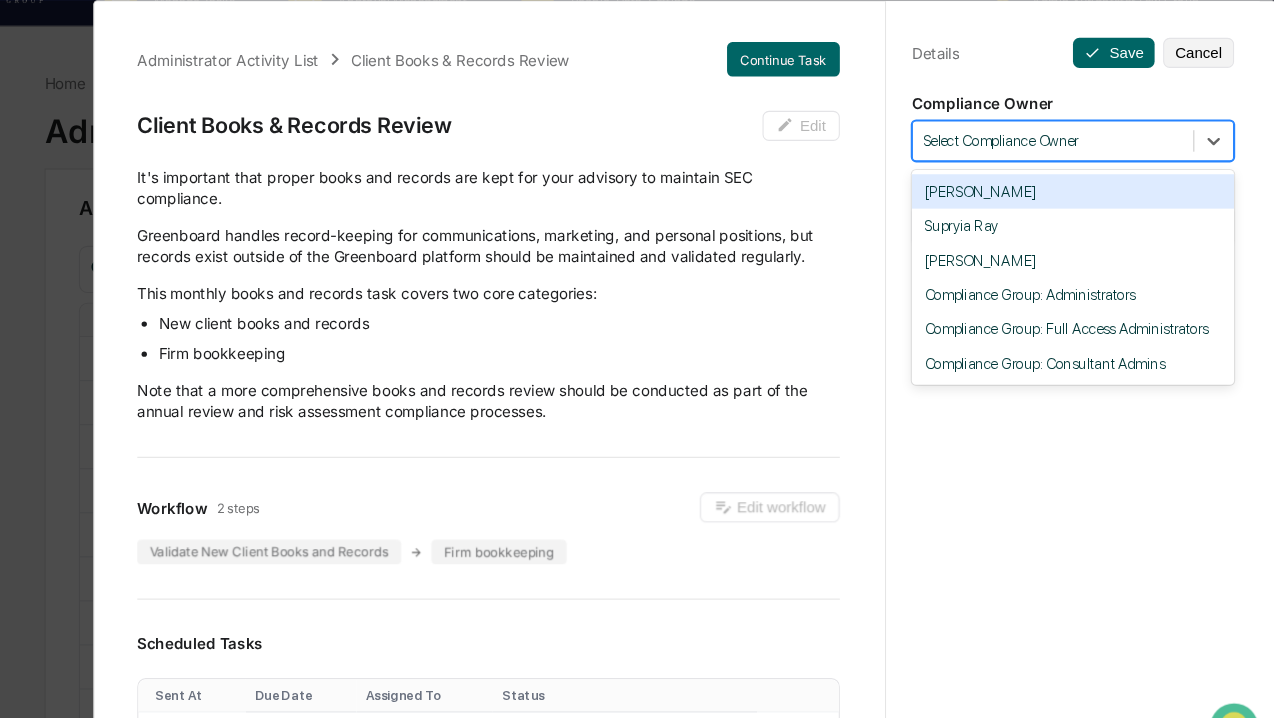 click at bounding box center [1066, 131] 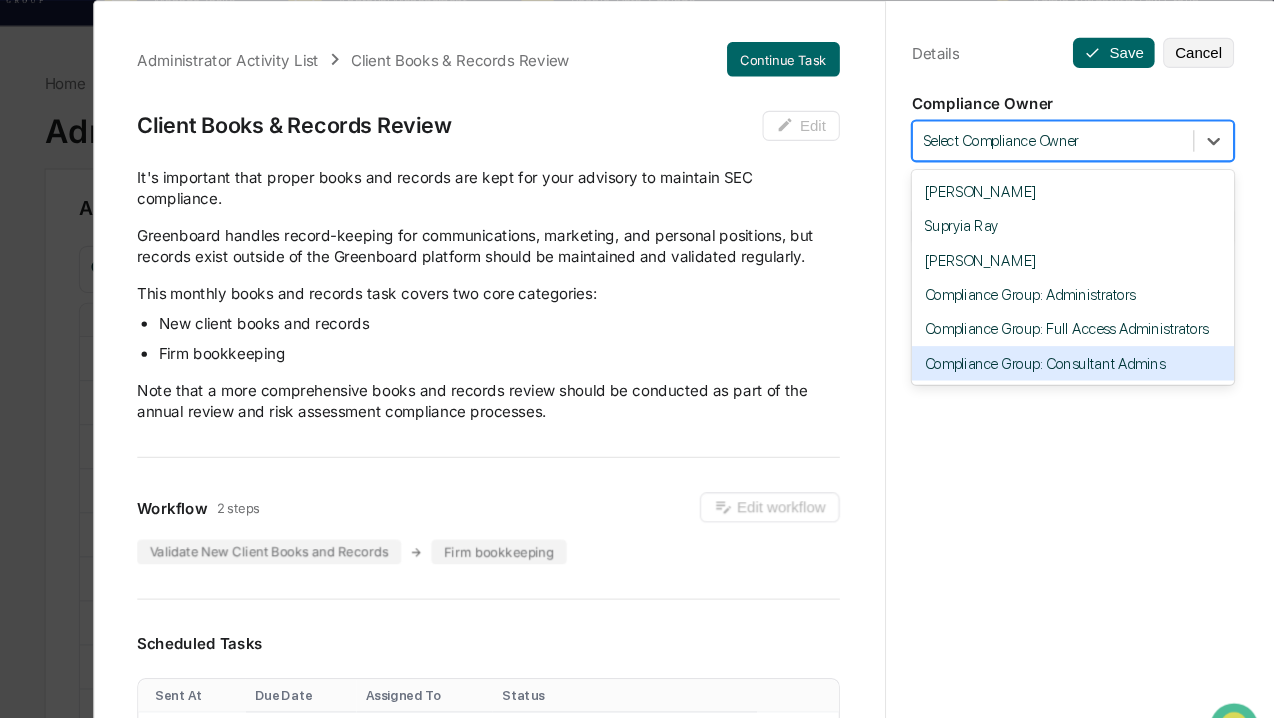 click on "**********" at bounding box center (1084, 378) 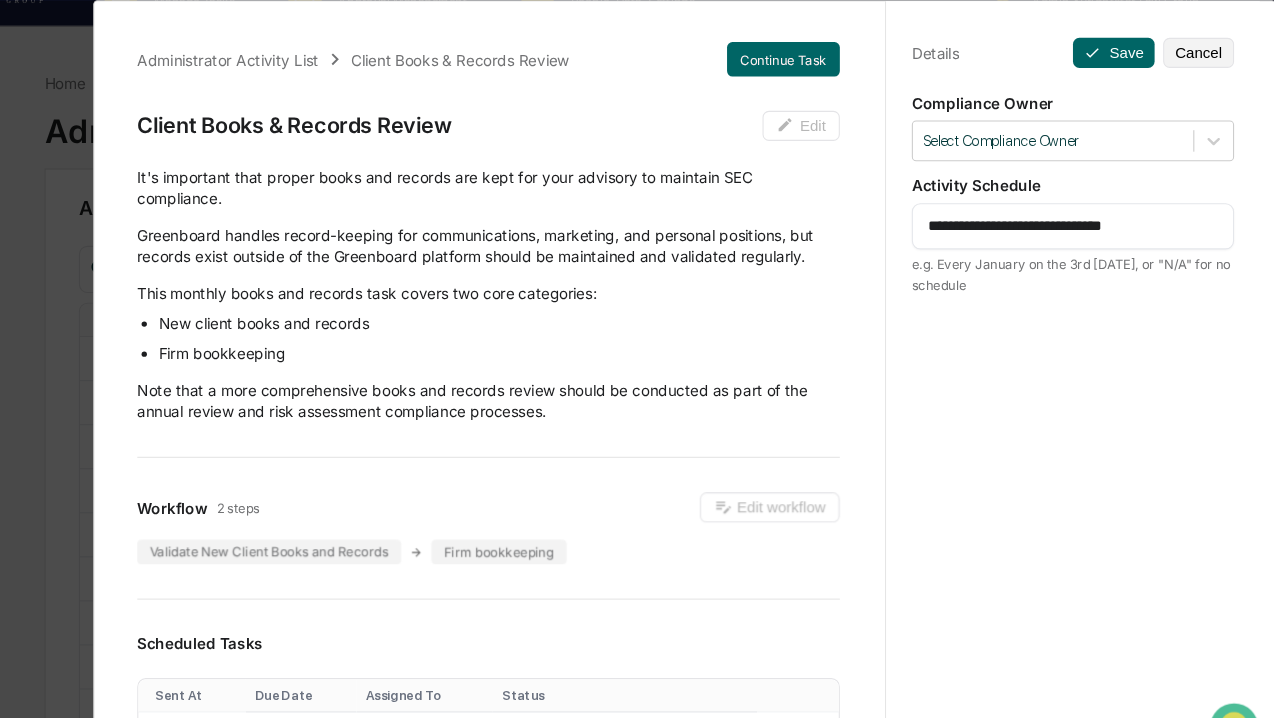 click on "**********" at bounding box center [1085, 210] 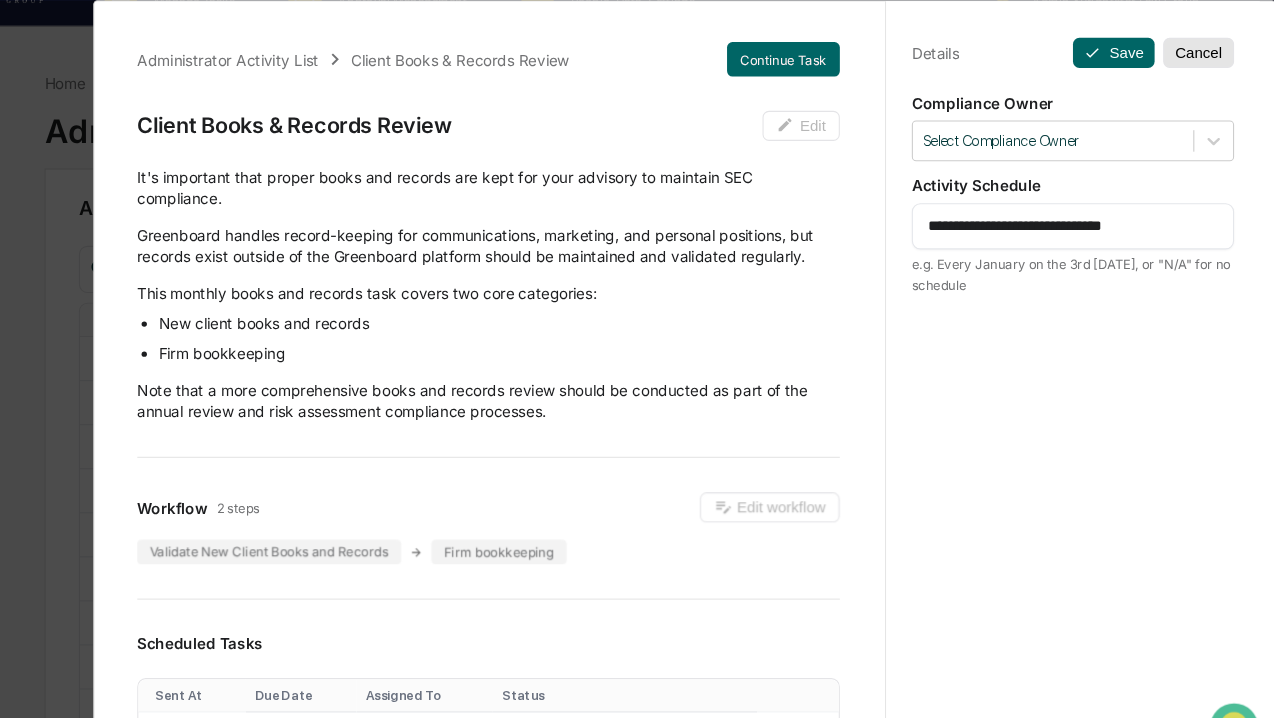 click on "Cancel" at bounding box center [1202, 49] 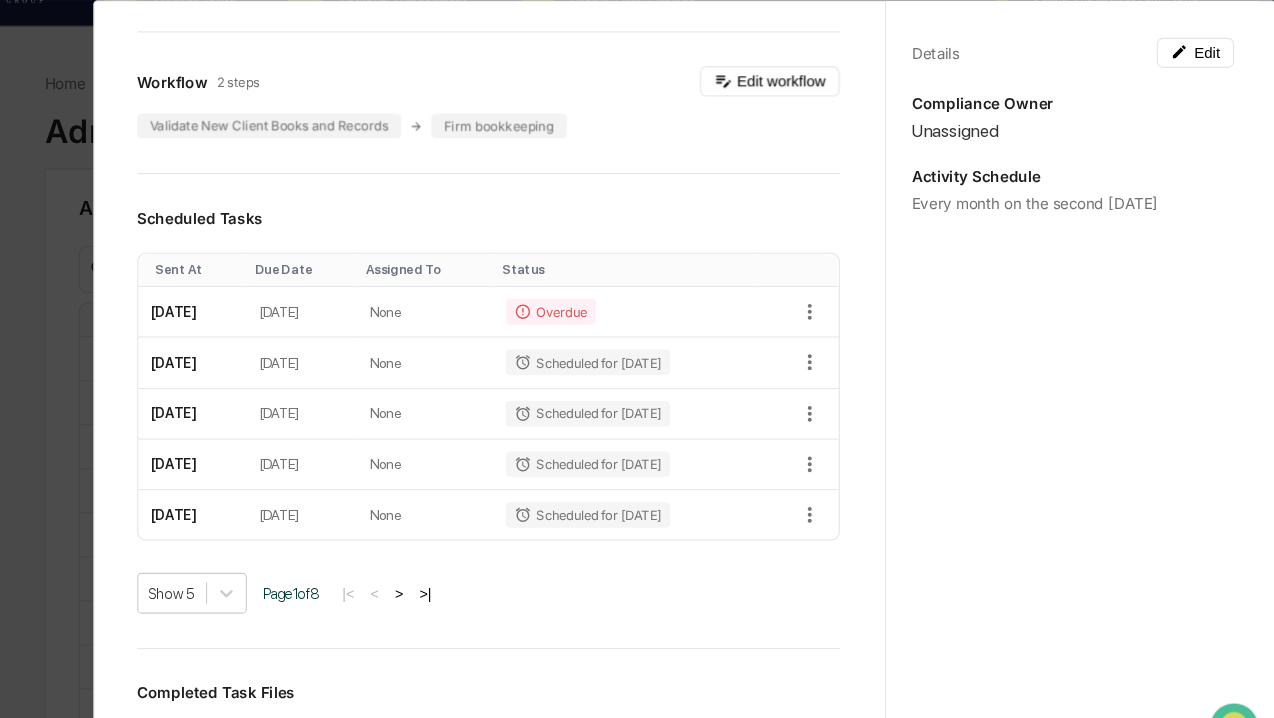 scroll, scrollTop: 423, scrollLeft: 0, axis: vertical 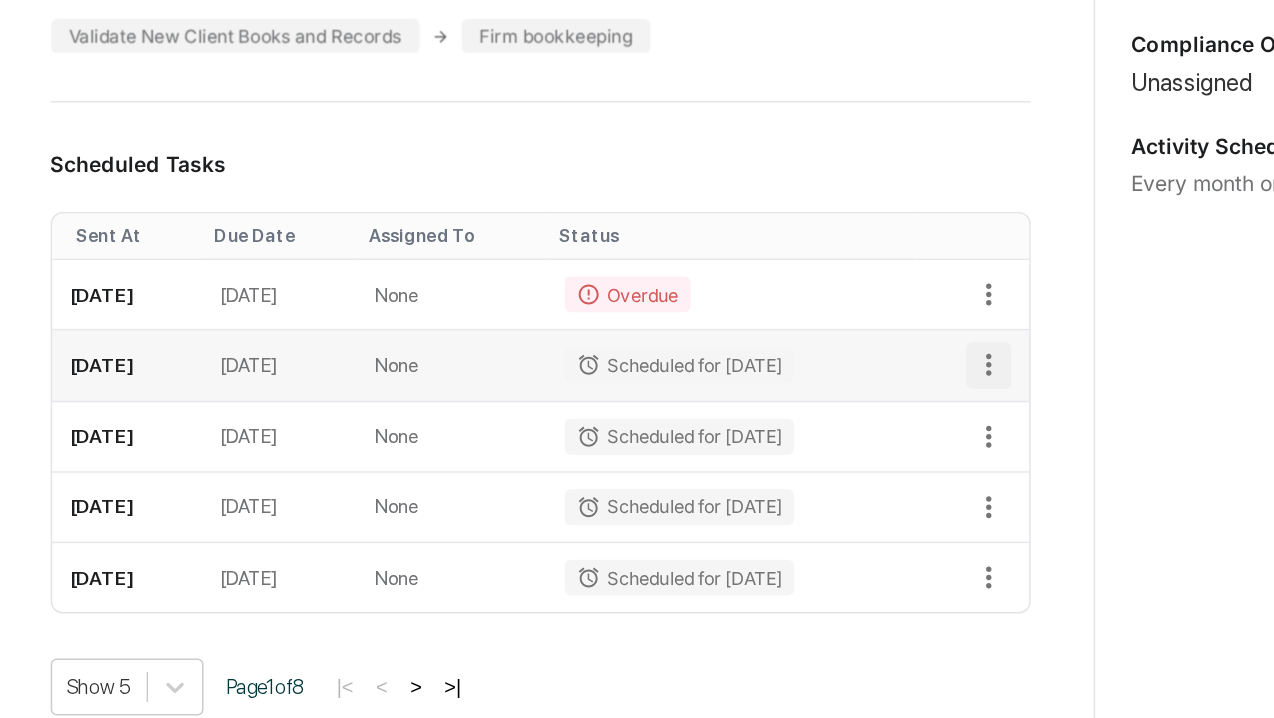 click 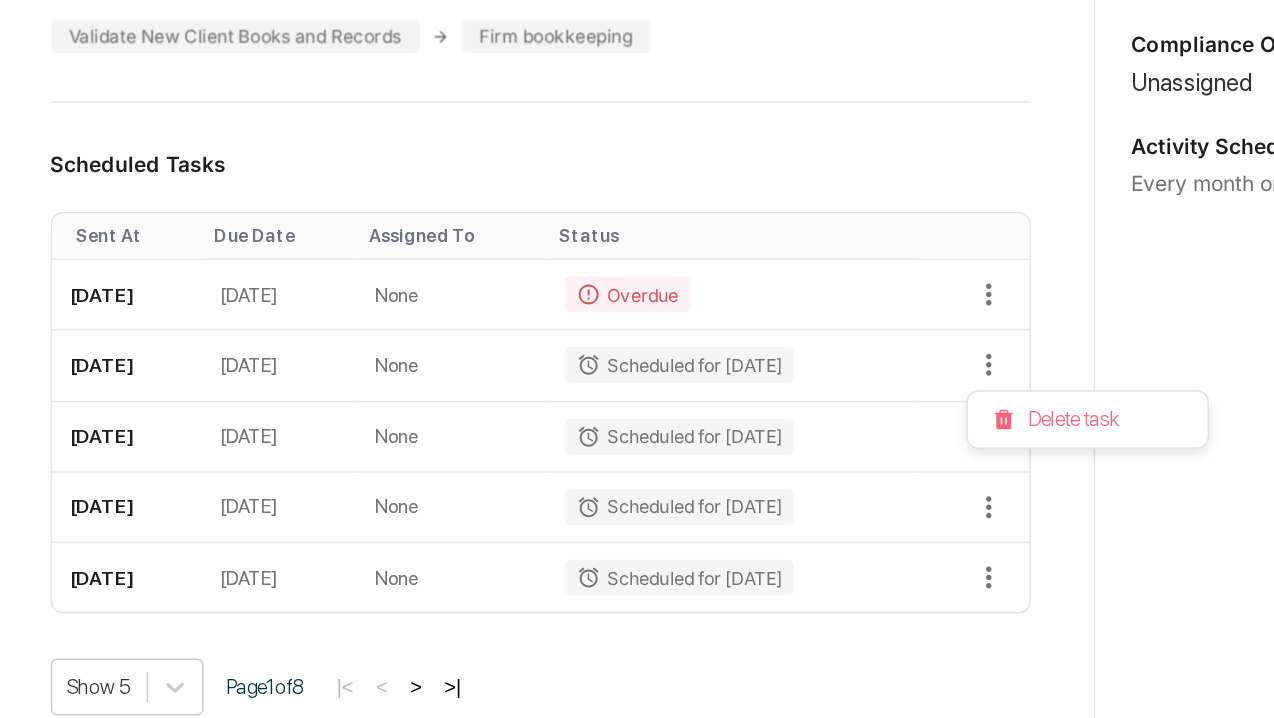 click at bounding box center [637, 359] 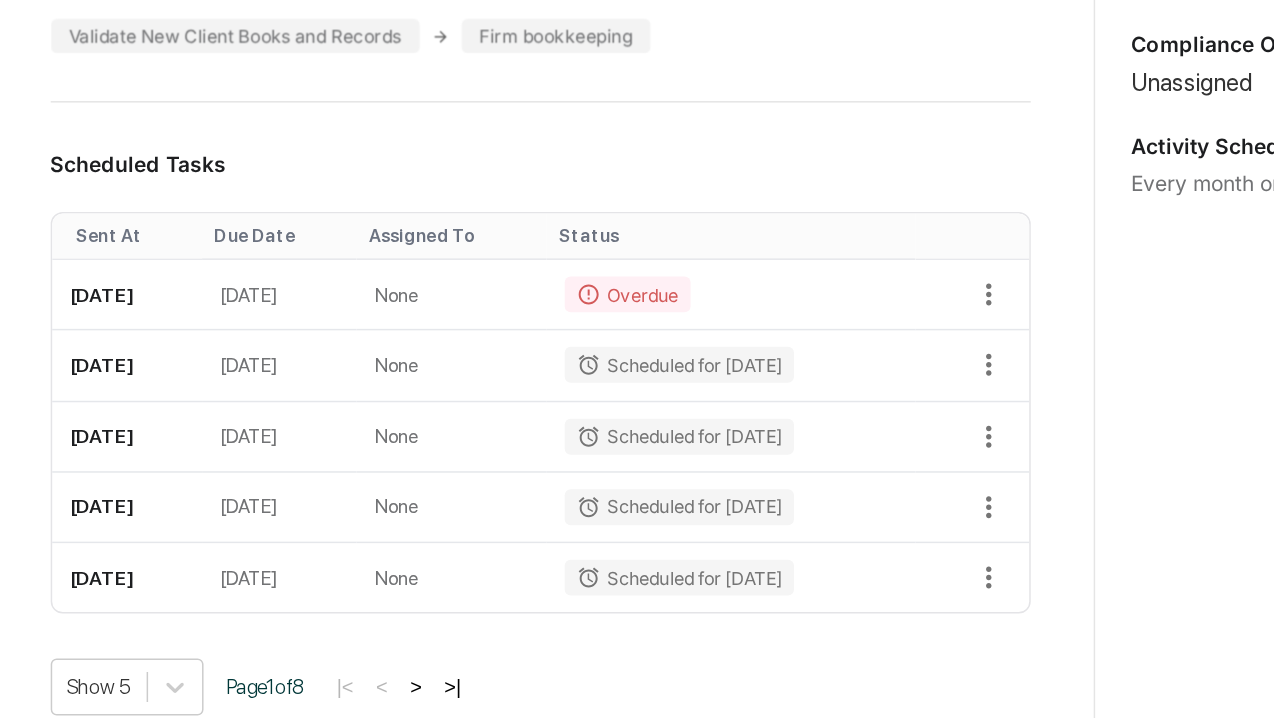 click 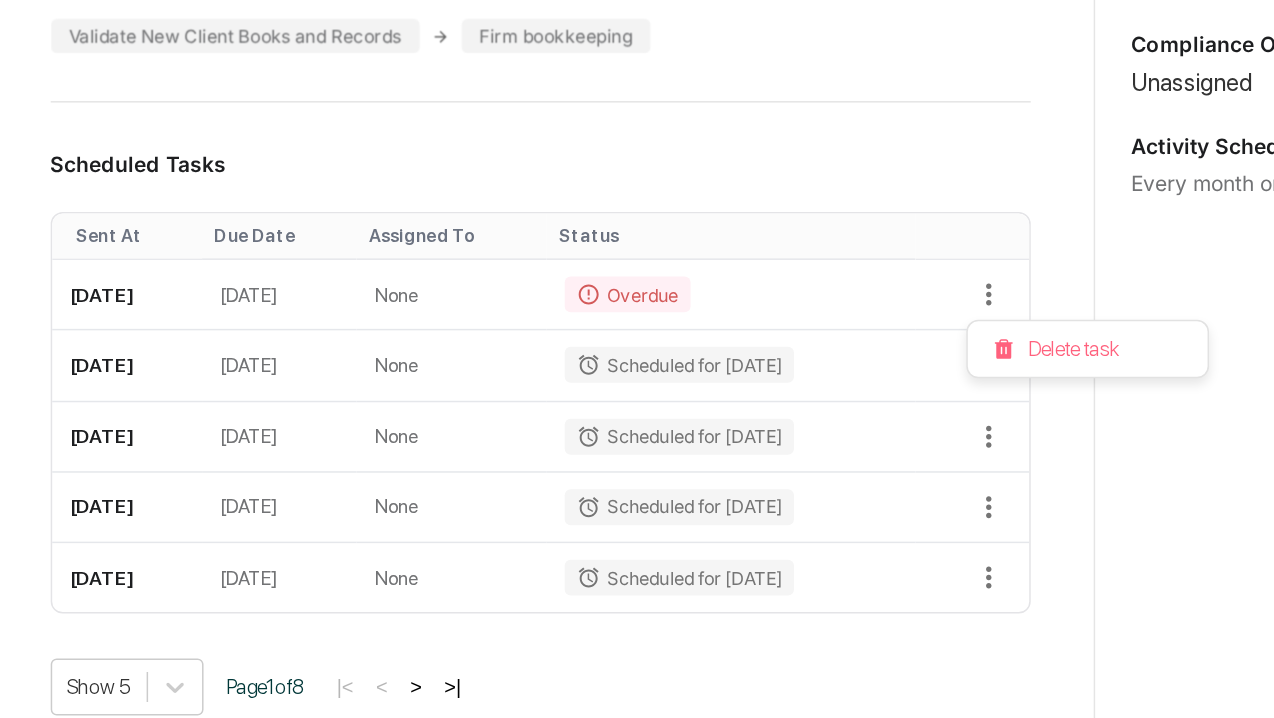 click at bounding box center [637, 359] 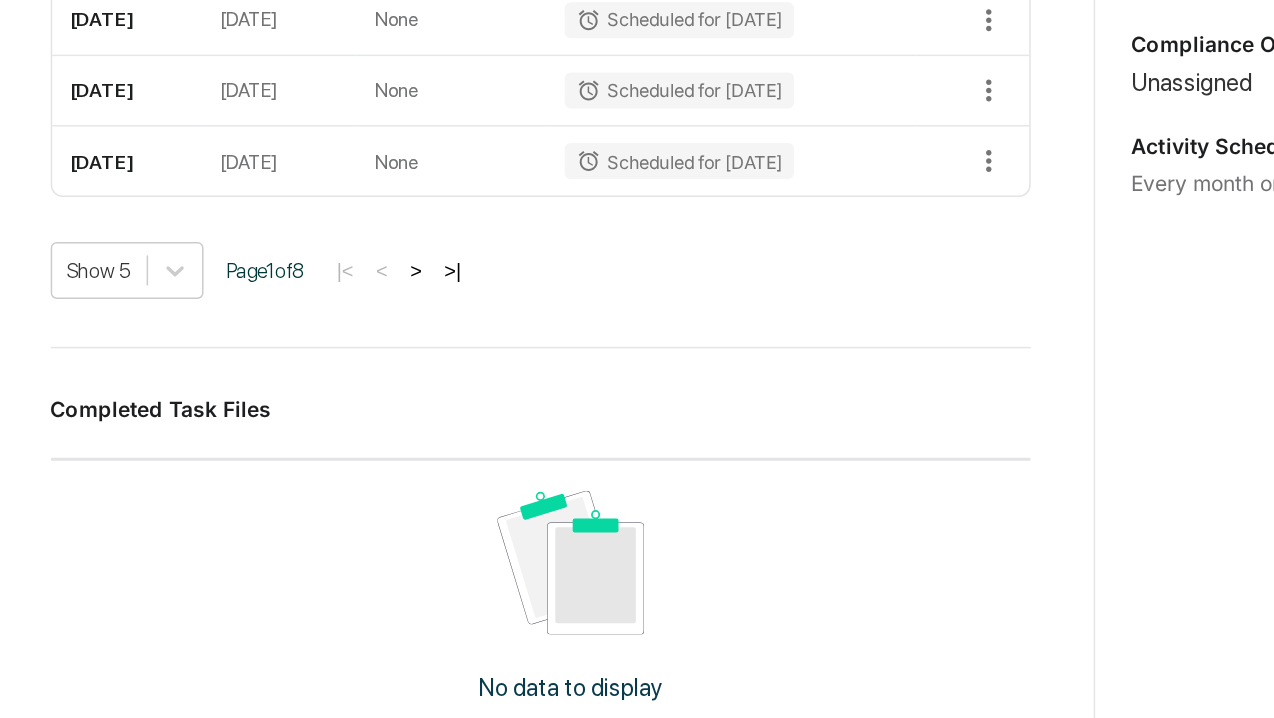 scroll, scrollTop: 705, scrollLeft: 0, axis: vertical 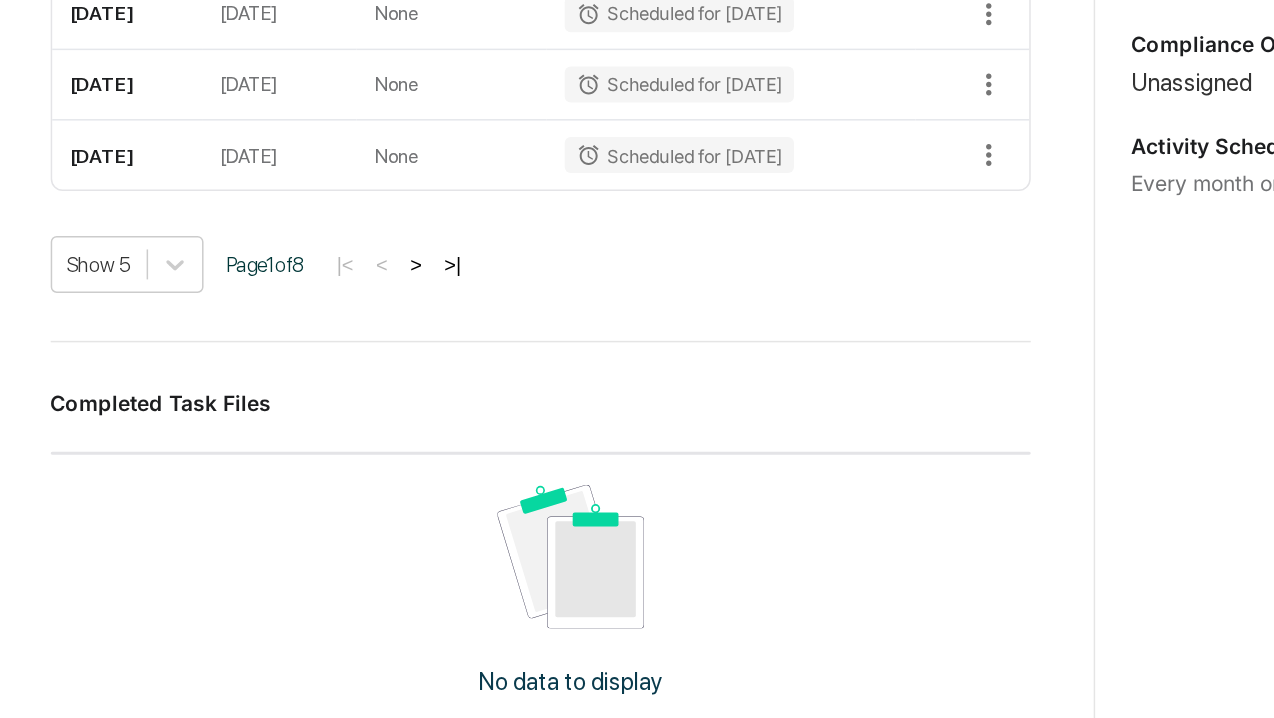 click on ">" at bounding box center (458, 243) 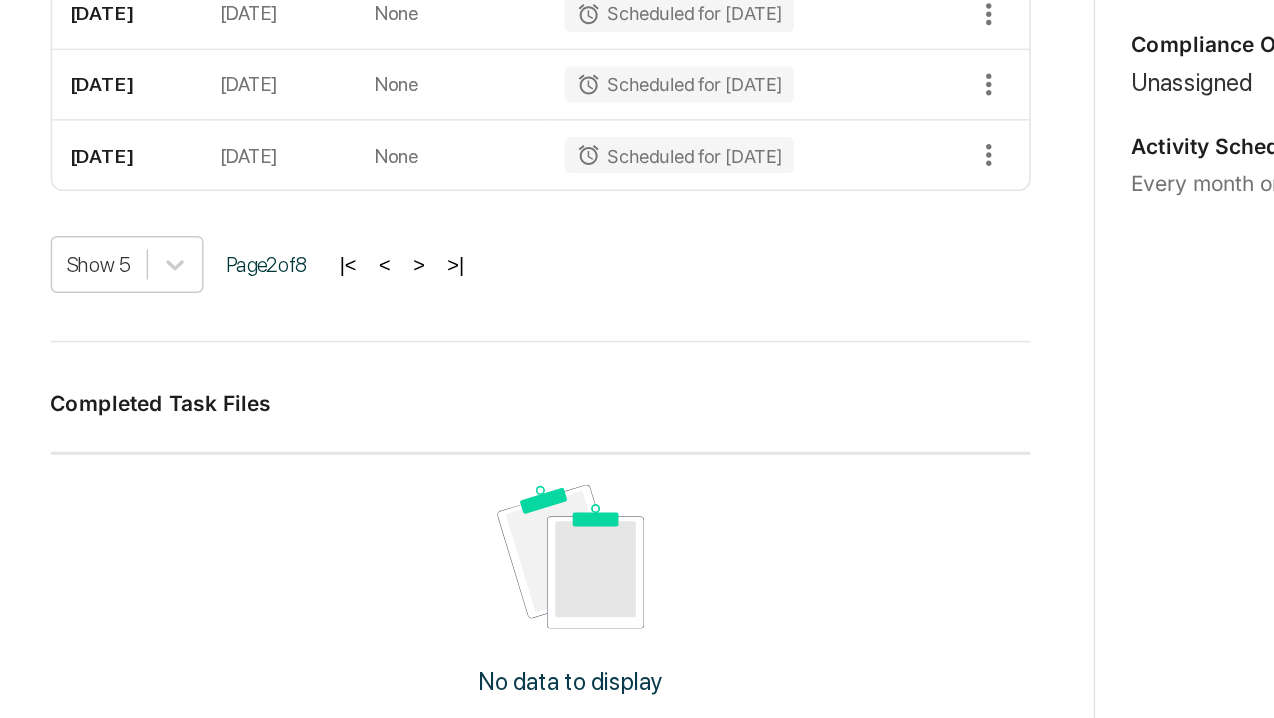 click on ">|" at bounding box center (484, 243) 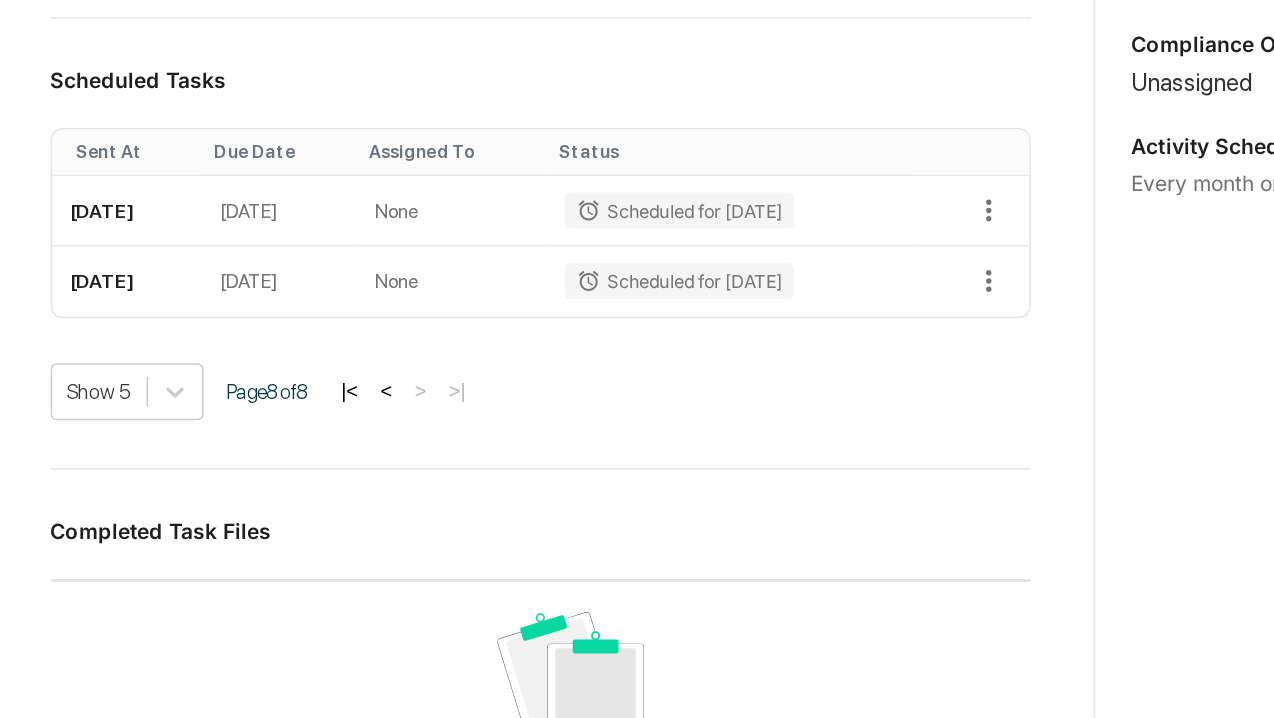 scroll, scrollTop: 477, scrollLeft: 0, axis: vertical 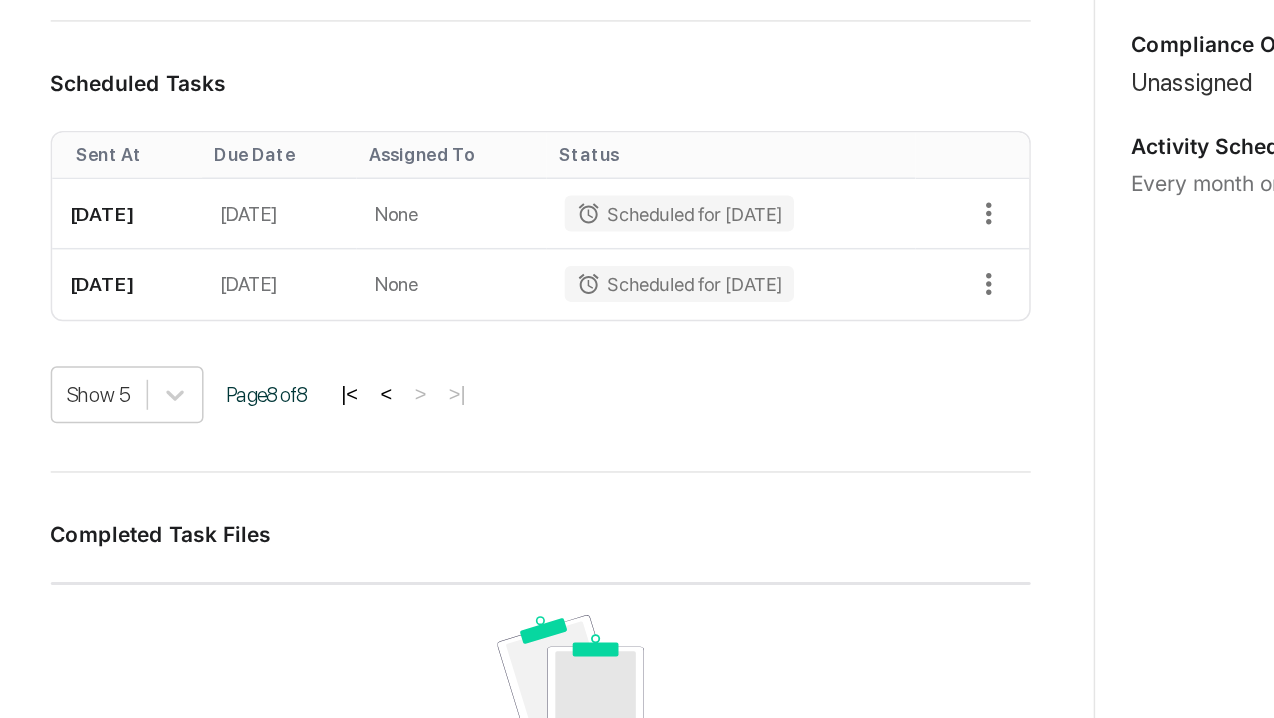 click on "|<" at bounding box center [413, 329] 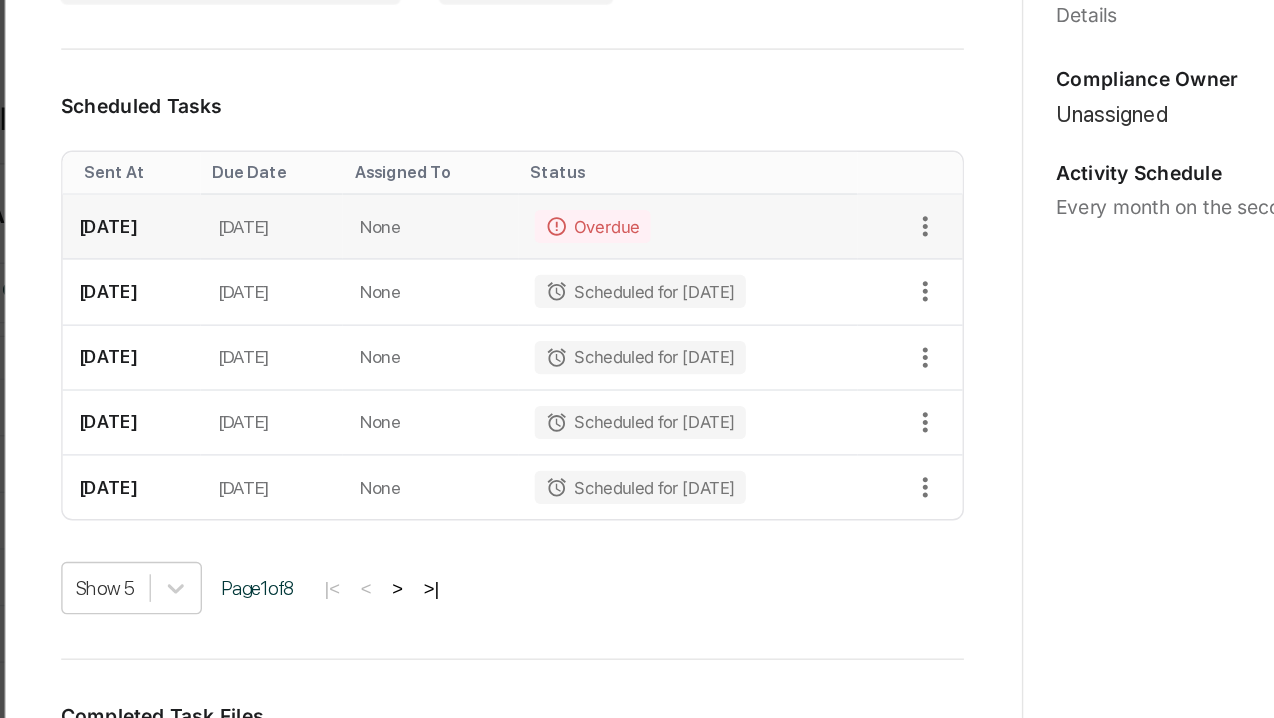 scroll, scrollTop: 479, scrollLeft: 0, axis: vertical 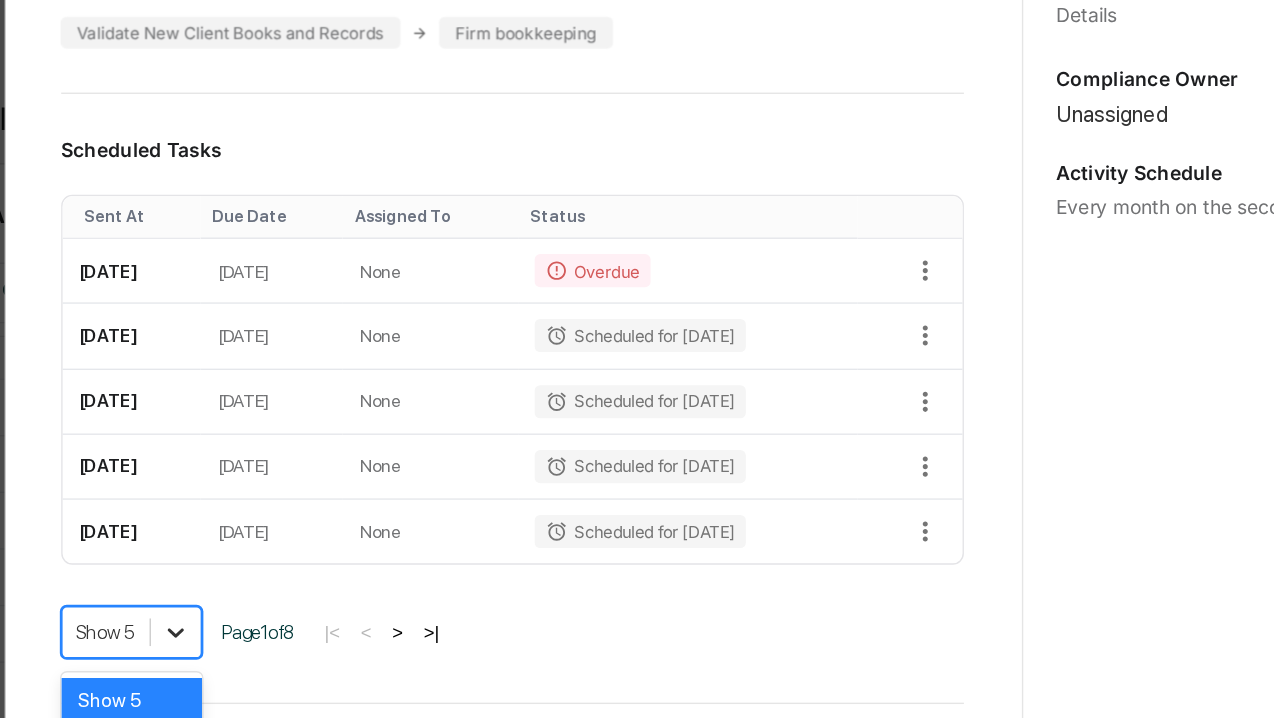 click 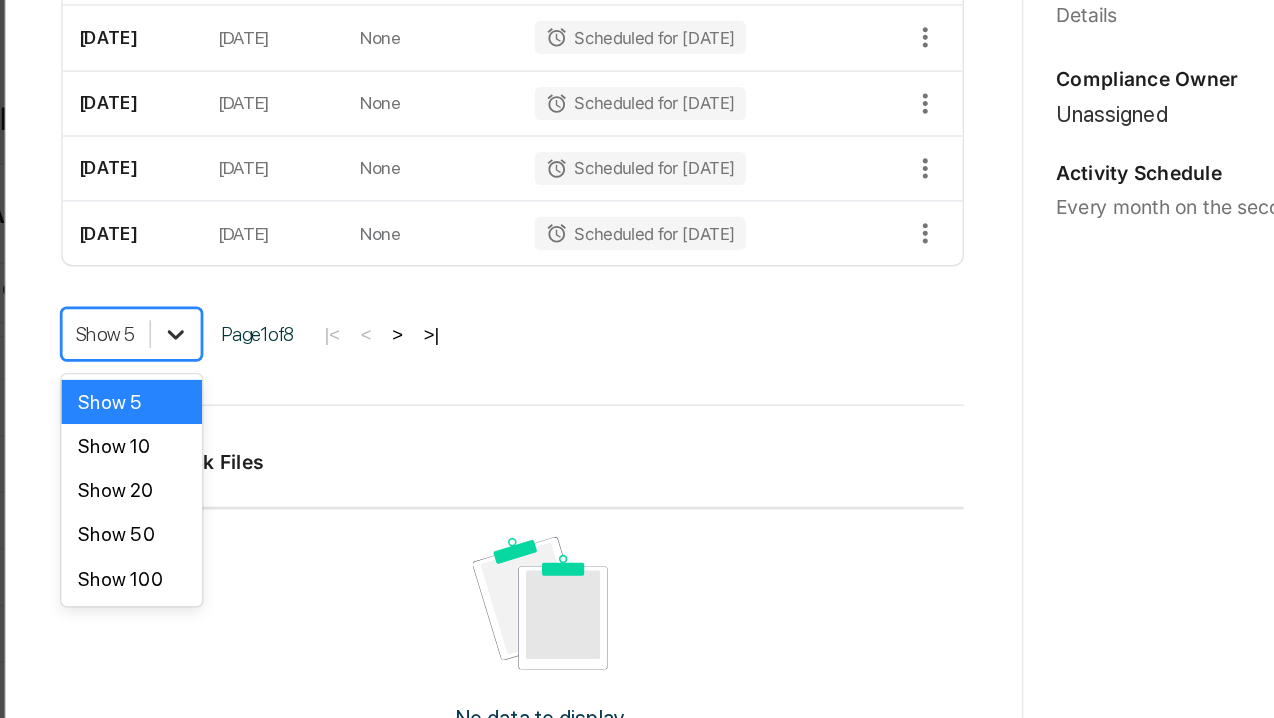 scroll, scrollTop: 669, scrollLeft: 0, axis: vertical 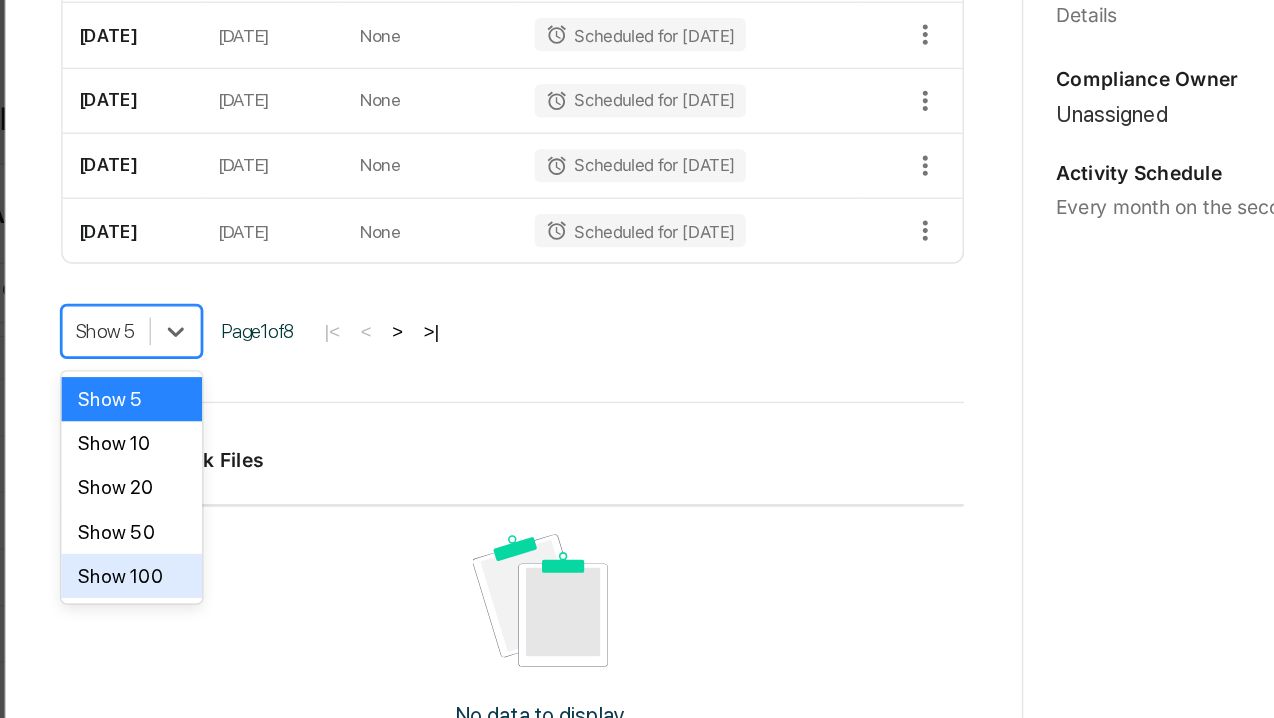click on "Show 100" at bounding box center (265, 456) 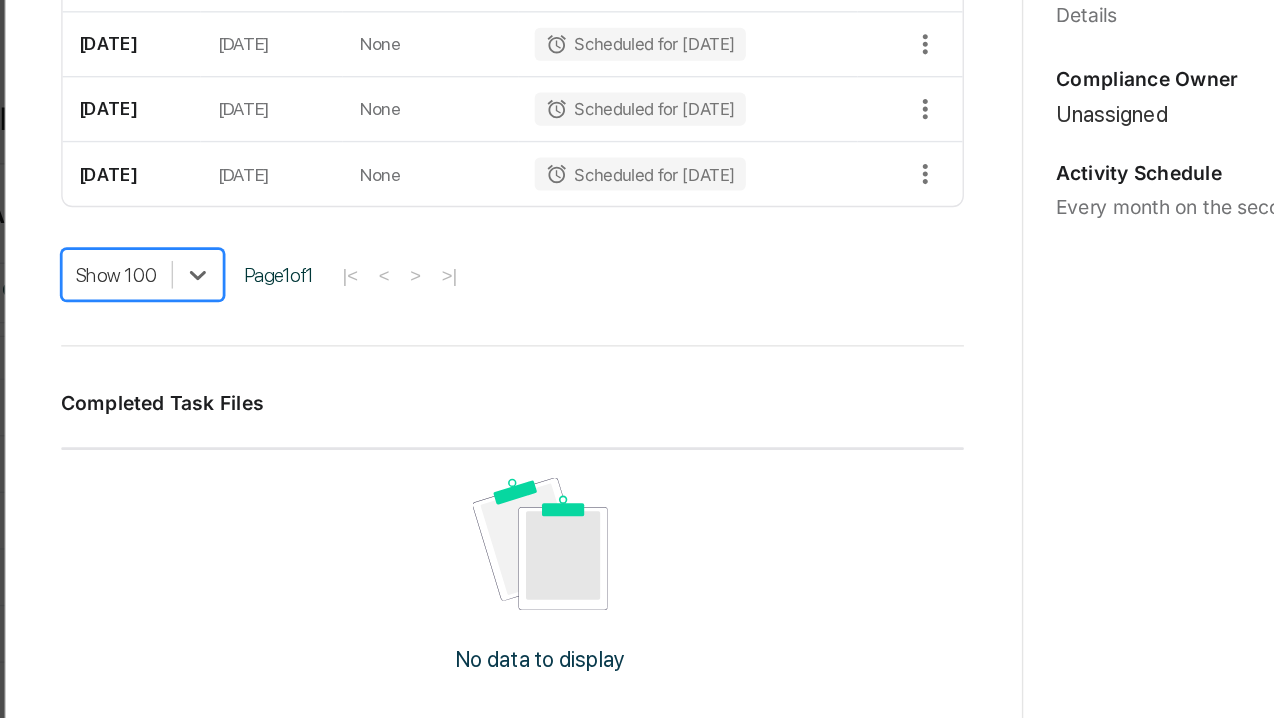scroll, scrollTop: 2252, scrollLeft: 0, axis: vertical 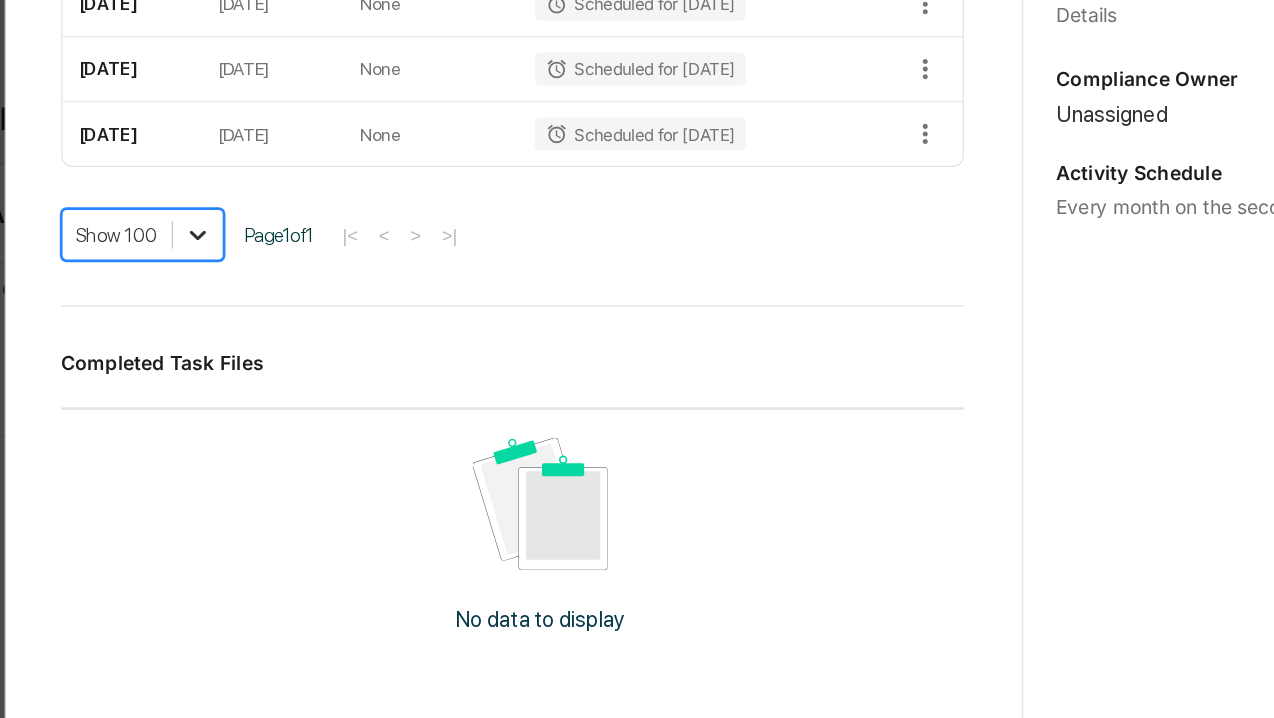 click 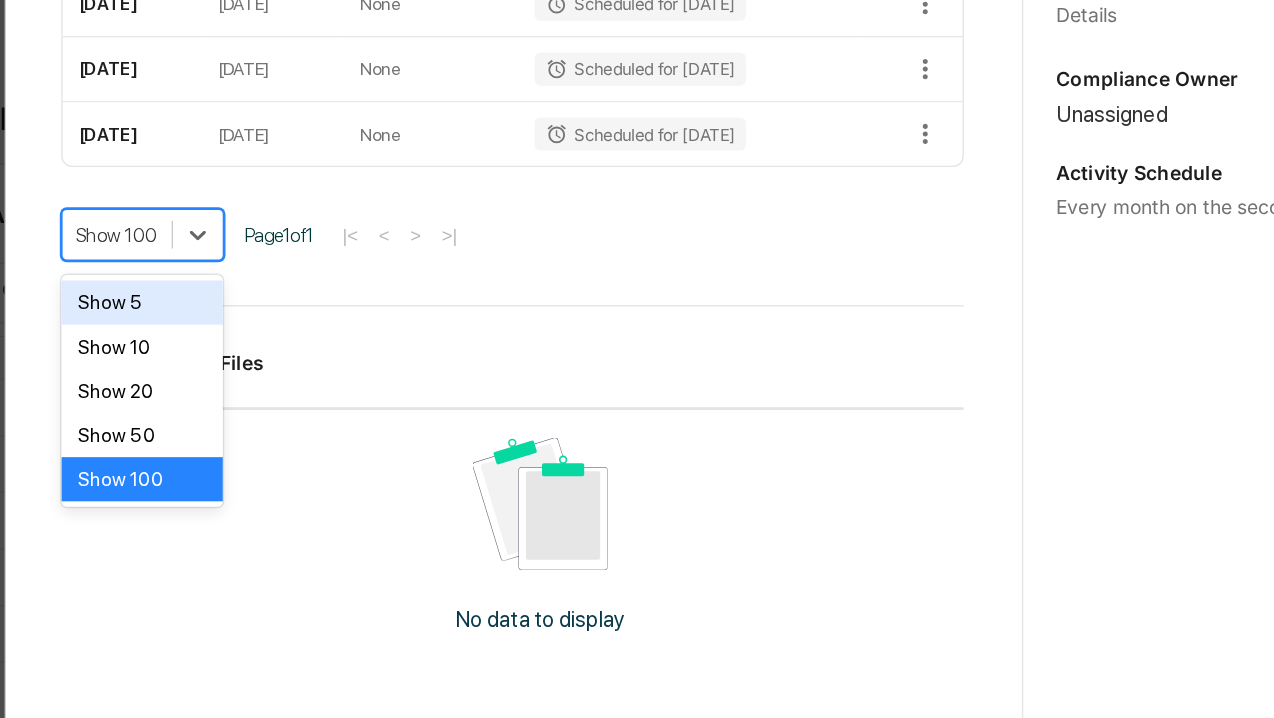 click on "Show 5" at bounding box center [272, 258] 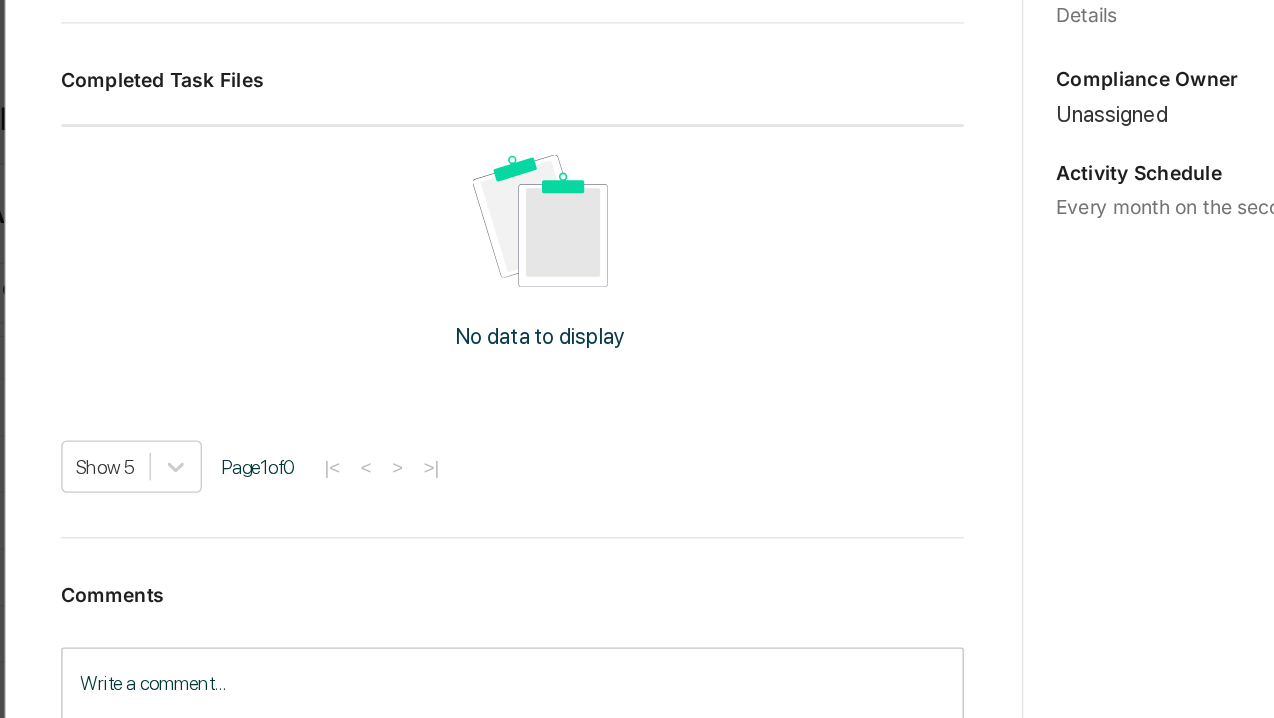 scroll, scrollTop: 947, scrollLeft: 0, axis: vertical 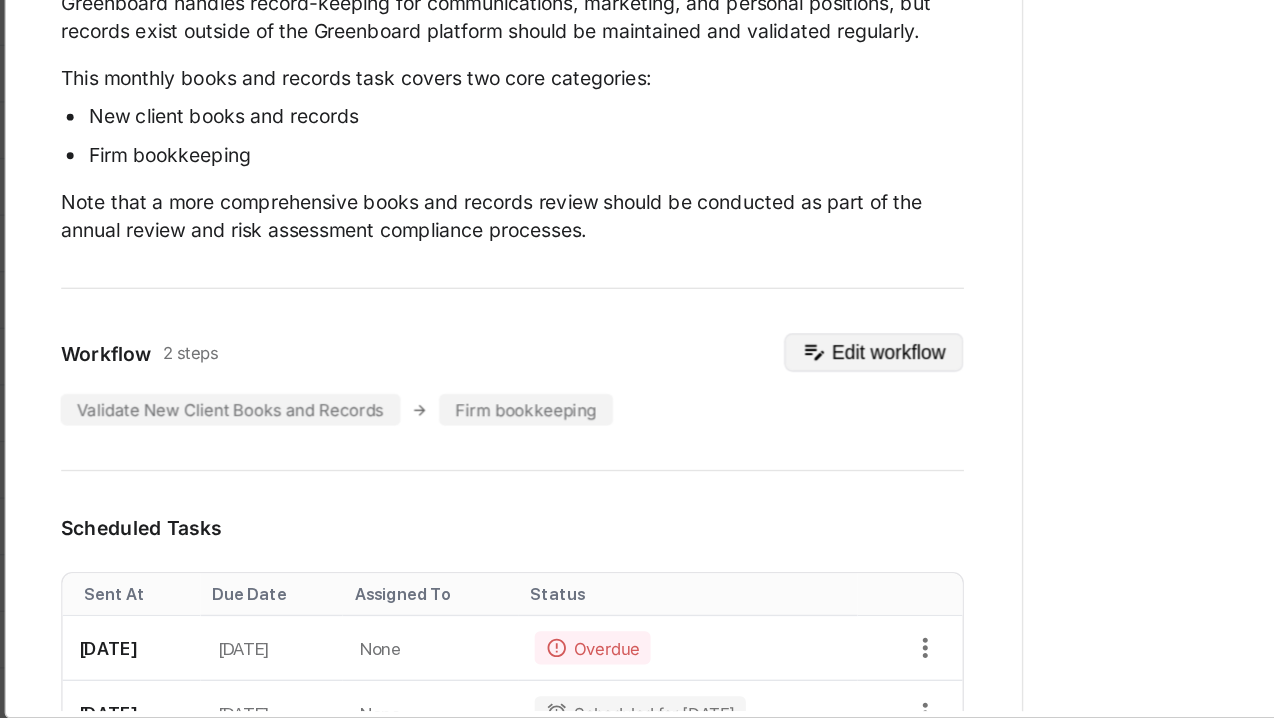 click on "Edit workflow" at bounding box center [803, 453] 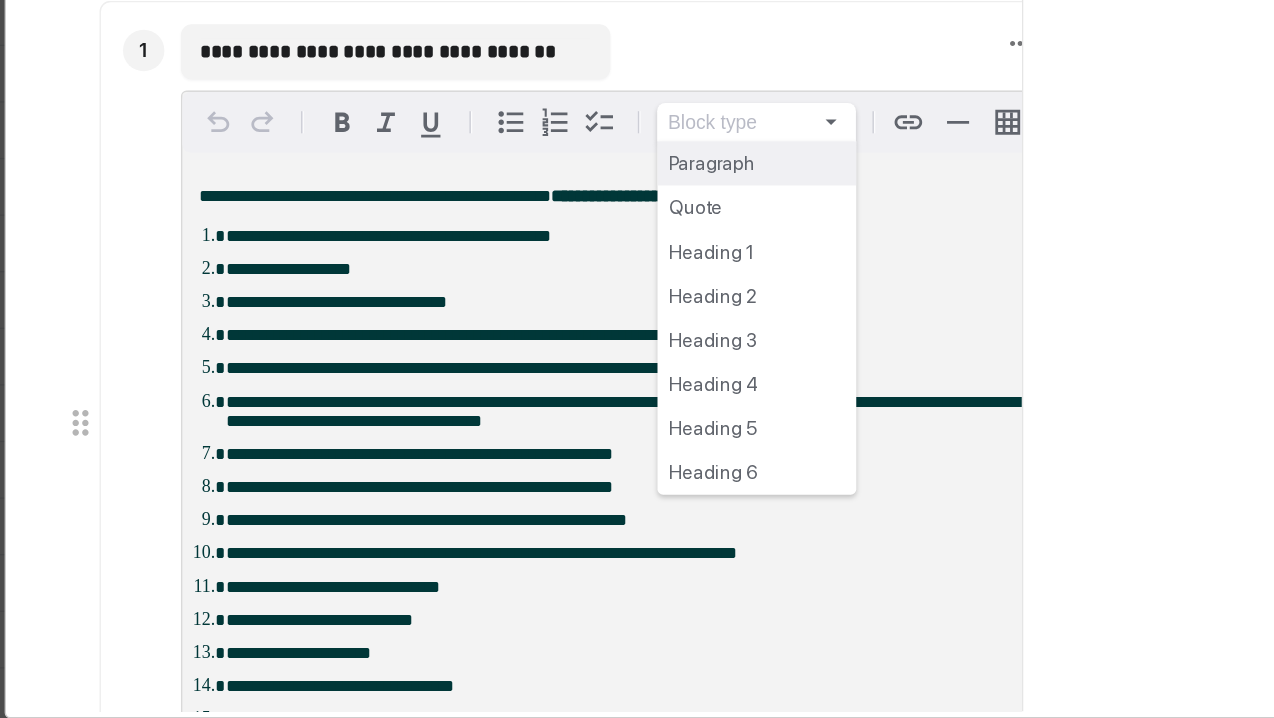 scroll, scrollTop: 304, scrollLeft: 0, axis: vertical 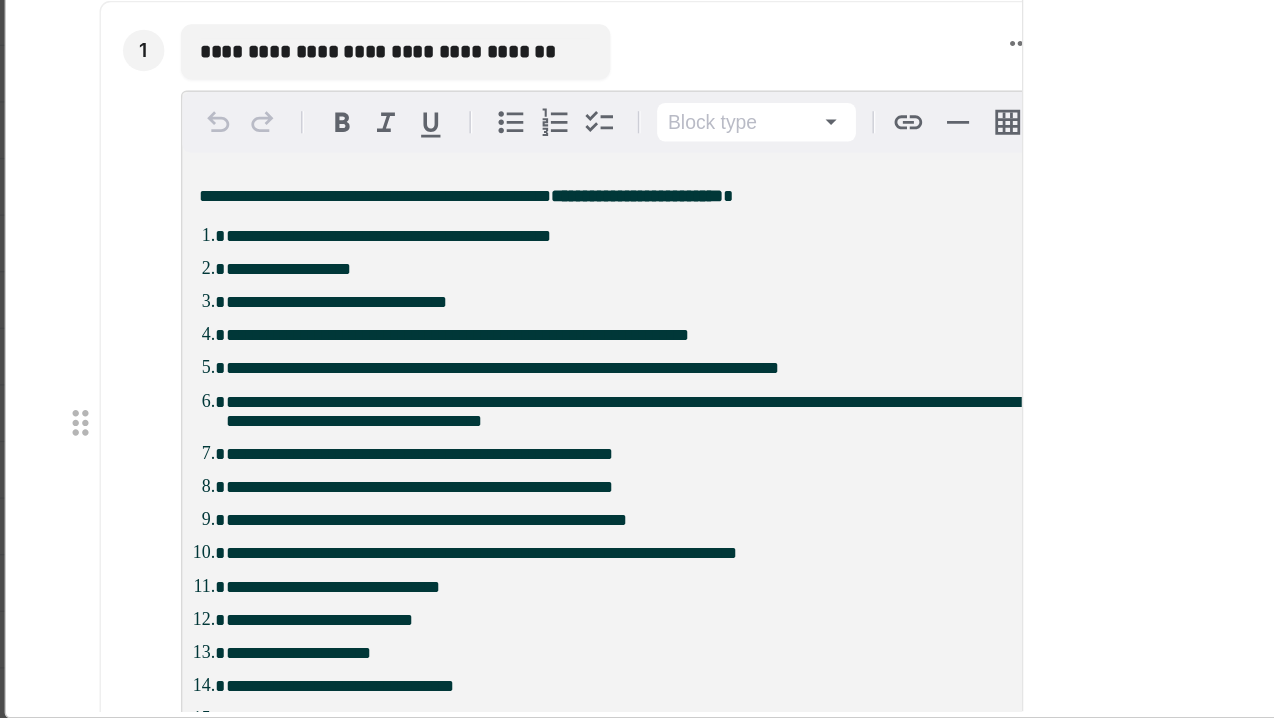 click on "Calendar Manage Tasks Reviews Approval Management Company People, Data, Settings Supryia Ray Admin •  Brightstar Law Group Home Administrator Tasks Administrator Tasks All Tasks  New Task  View Calendar Status Select/Deselect All Done In Progress Action Required Overdue Scheduled Schedule Select/Deselect All Annually Quarterly Monthly One Time Assignee Select/Deselect All [PERSON_NAME] [PERSON_NAME] [PERSON_NAME] Compliance Group: Administrators Compliance Group: Full Access Administrators Compliance Group: Consultant Admins Select Start Date Select End Date Name Assigned To Schedule Next Due Status Client Billing Activity Review None Quarterly [DATE] Overdue Client Suitability and Performance Review None Quarterly [DATE] Overdue Client Books & Records Review None Monthly [DATE] Overdue Political Contribution Review None Annually [DATE] Overdue Cybersecurity & Cybersecurity Policy Review None Annually [DATE] Overdue Social Media Review None Quarterly [DATE] Overdue None 1" at bounding box center [637, 156] 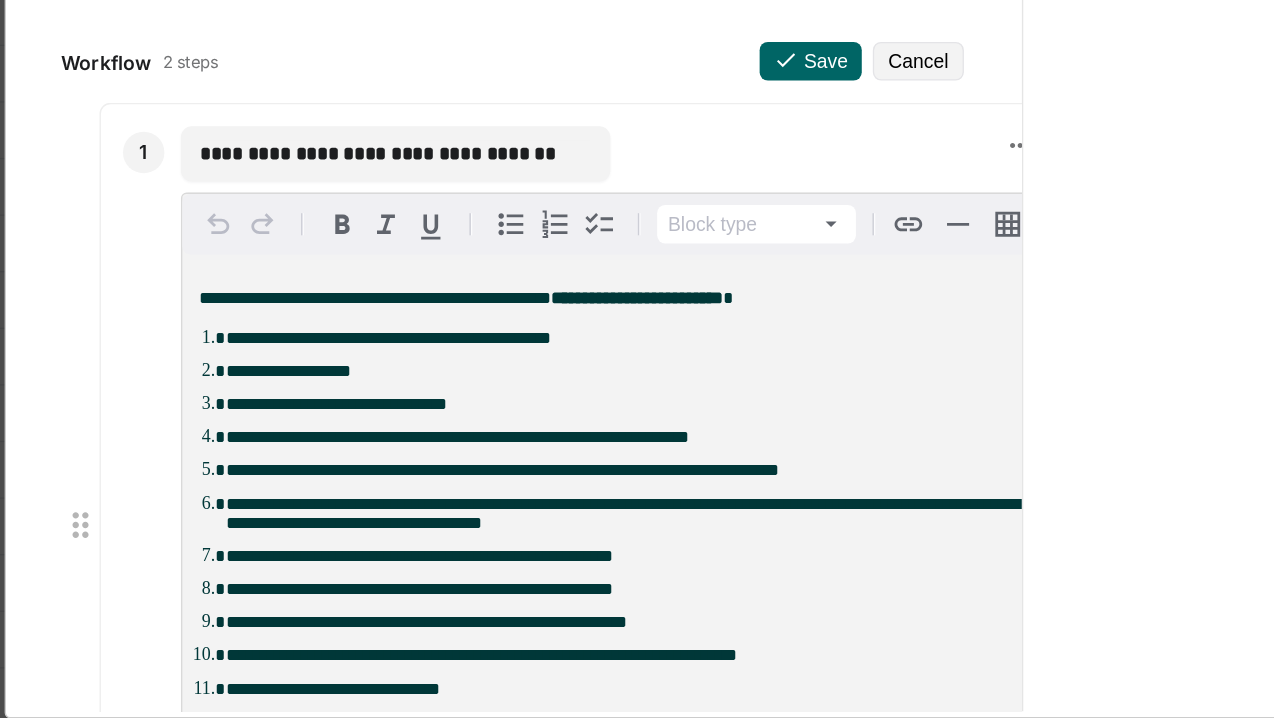 scroll, scrollTop: 149, scrollLeft: 0, axis: vertical 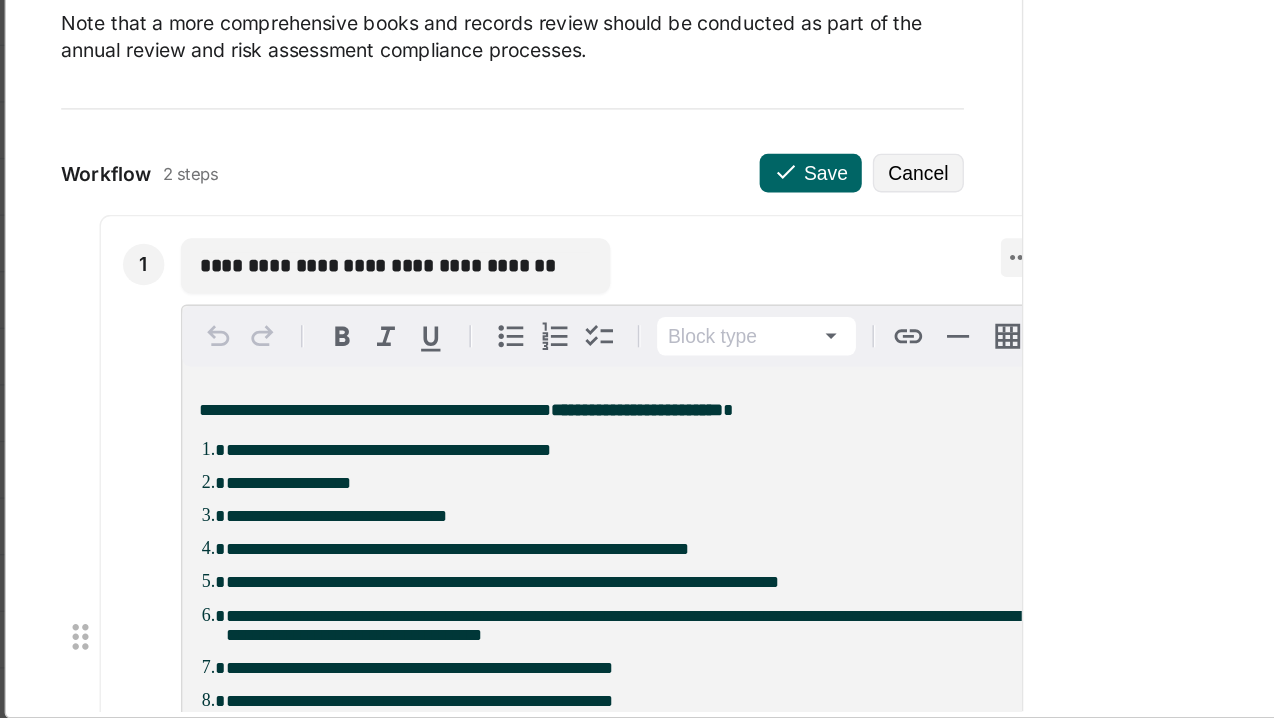 click 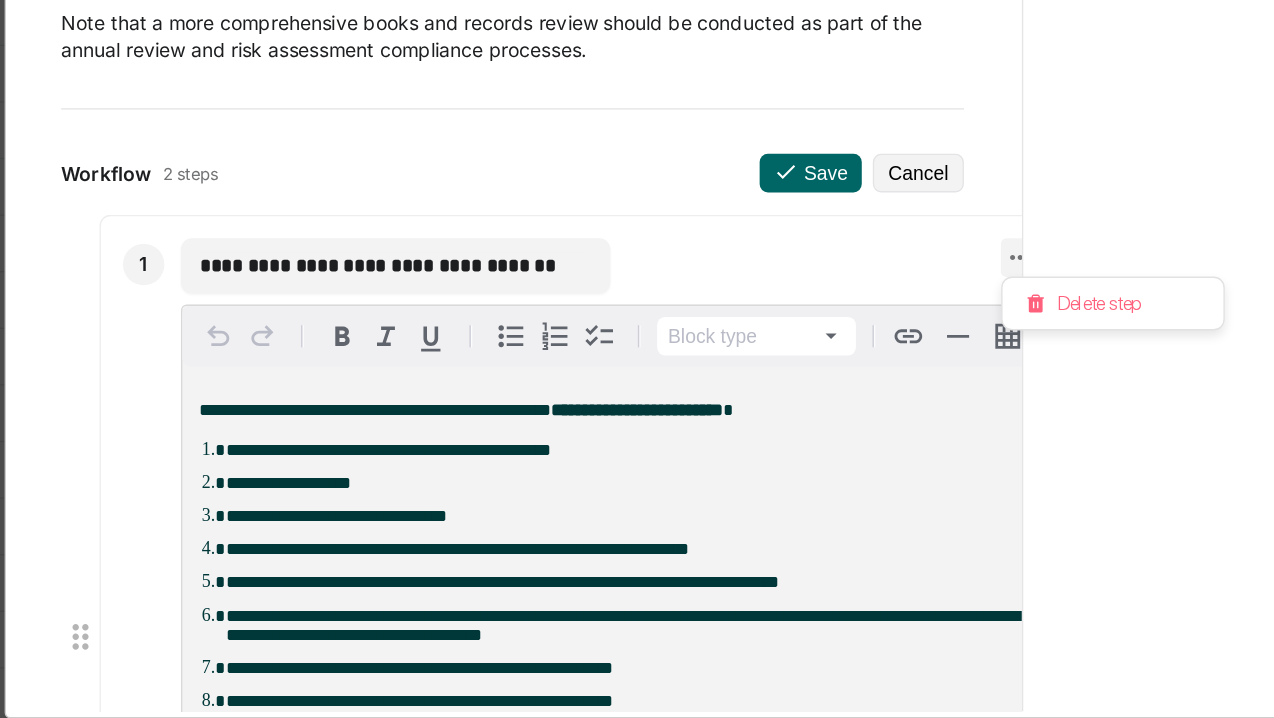 click at bounding box center (637, 359) 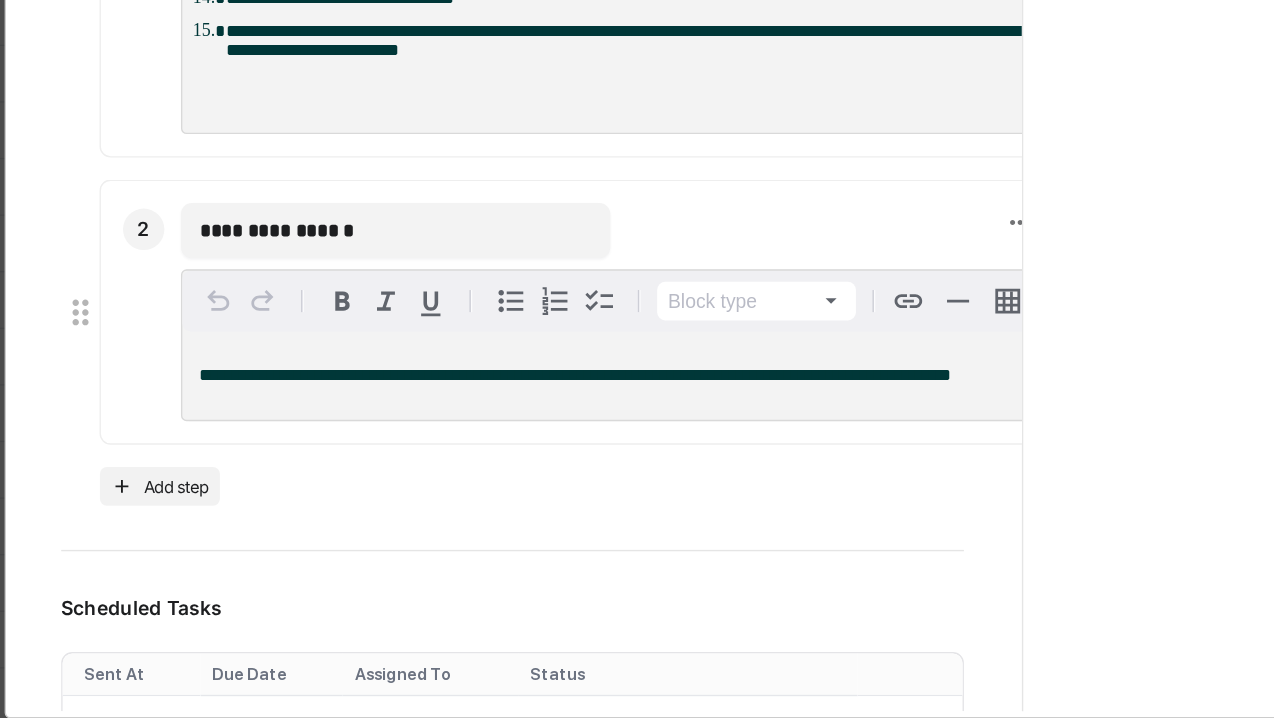 scroll, scrollTop: 807, scrollLeft: 0, axis: vertical 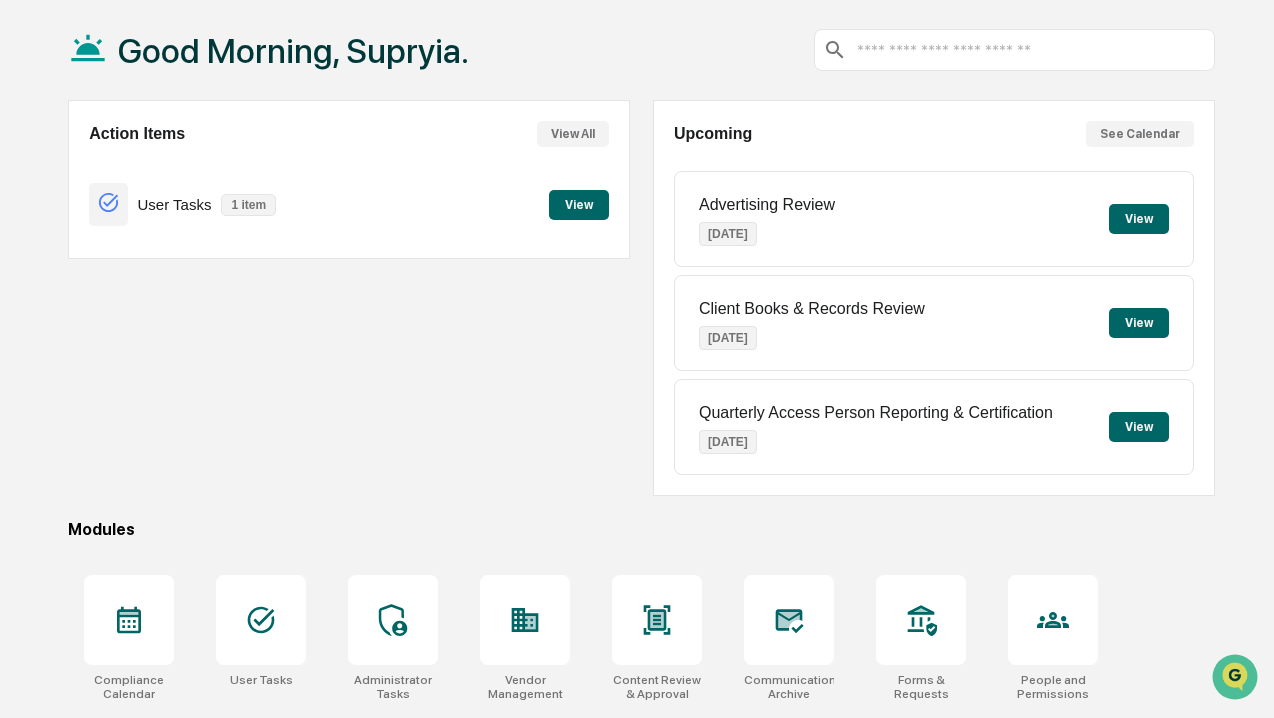 click on "View" at bounding box center [1139, 427] 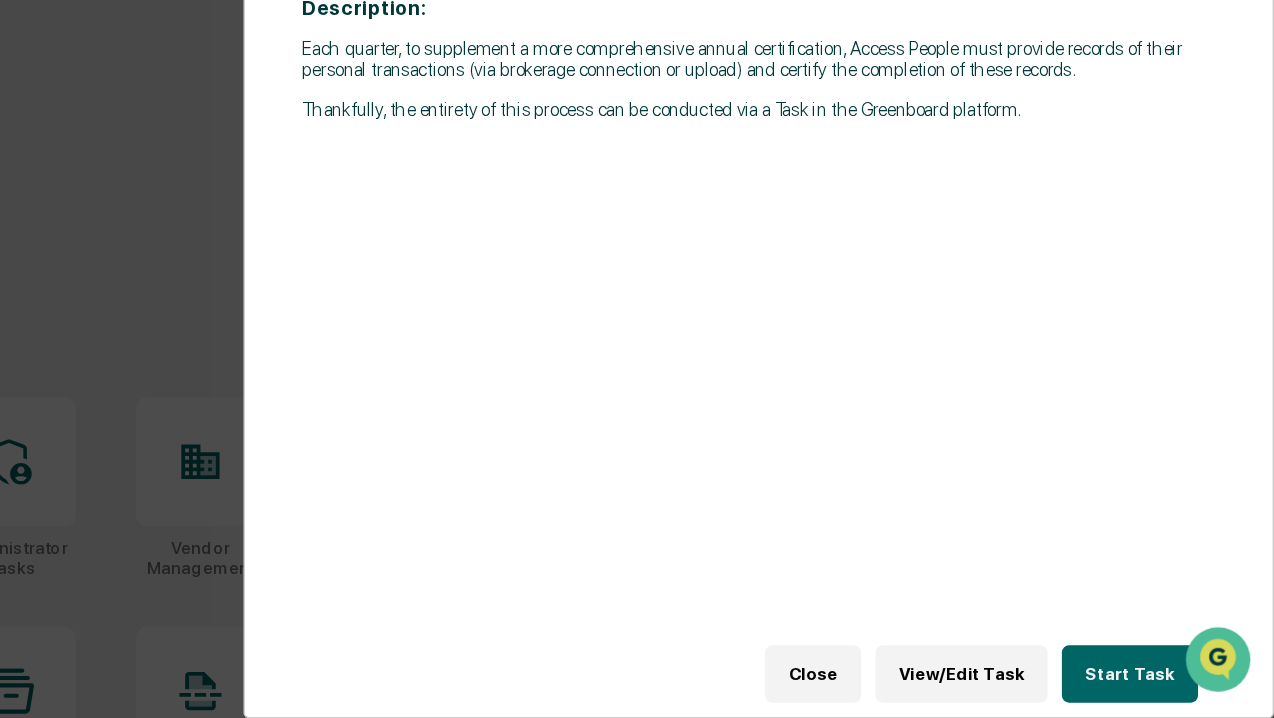 scroll, scrollTop: 177, scrollLeft: 0, axis: vertical 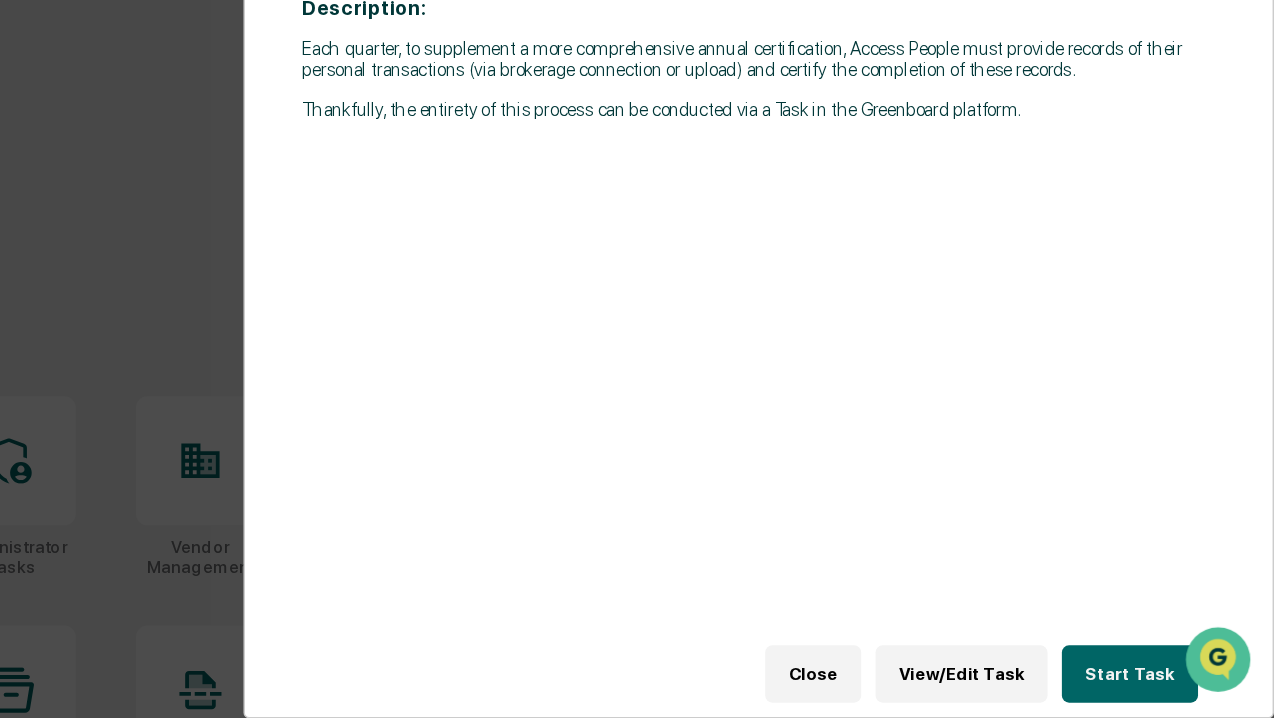 click on "View/Edit Task" at bounding box center (1056, 687) 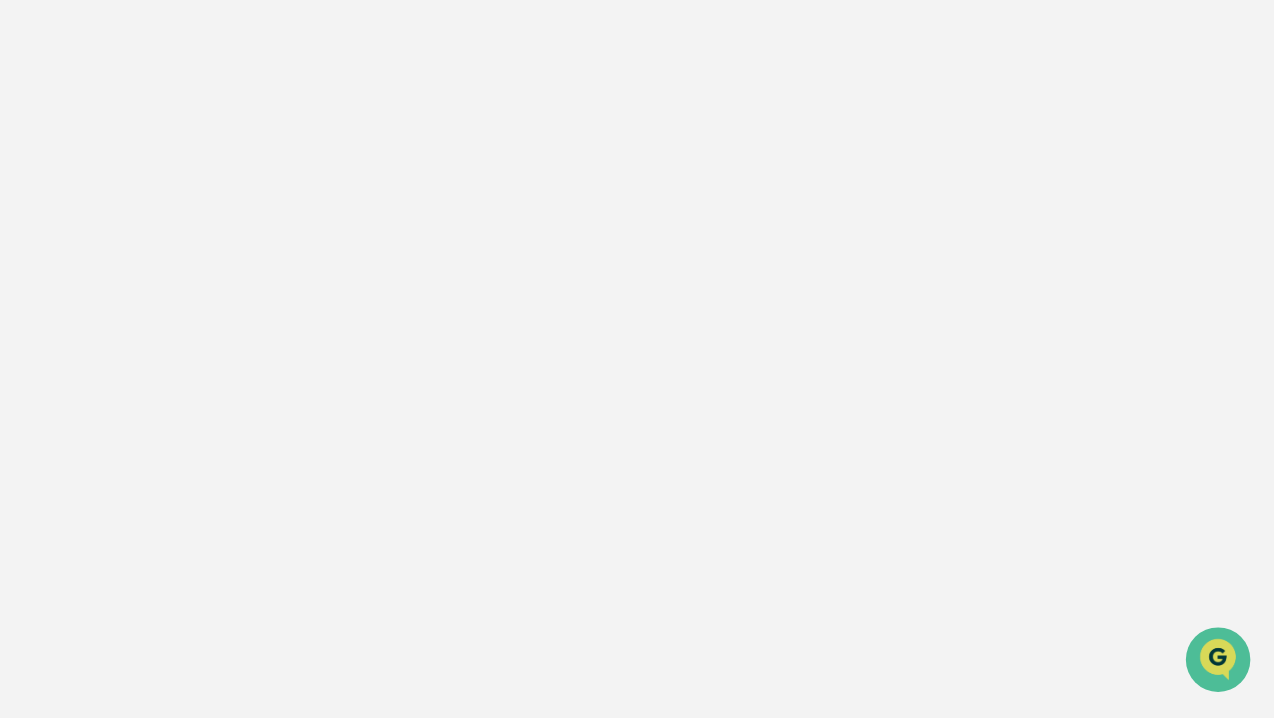 scroll, scrollTop: 0, scrollLeft: 0, axis: both 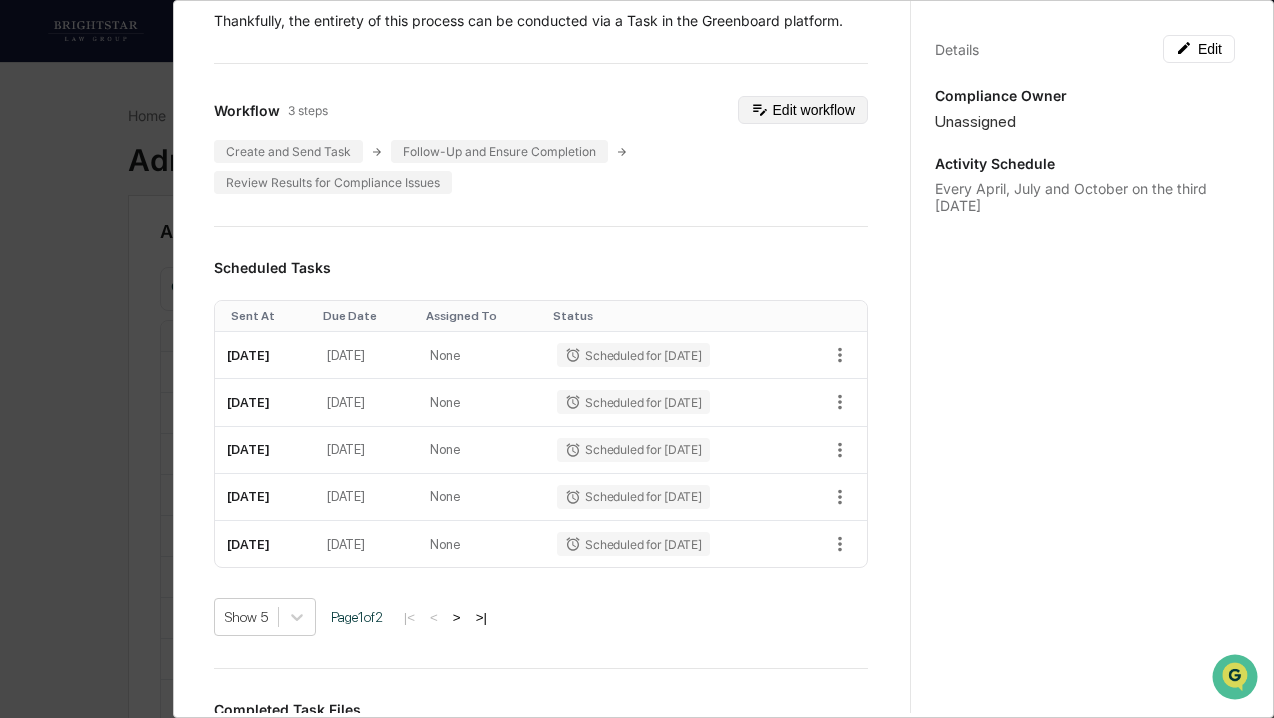 click on "Edit workflow" at bounding box center [803, 110] 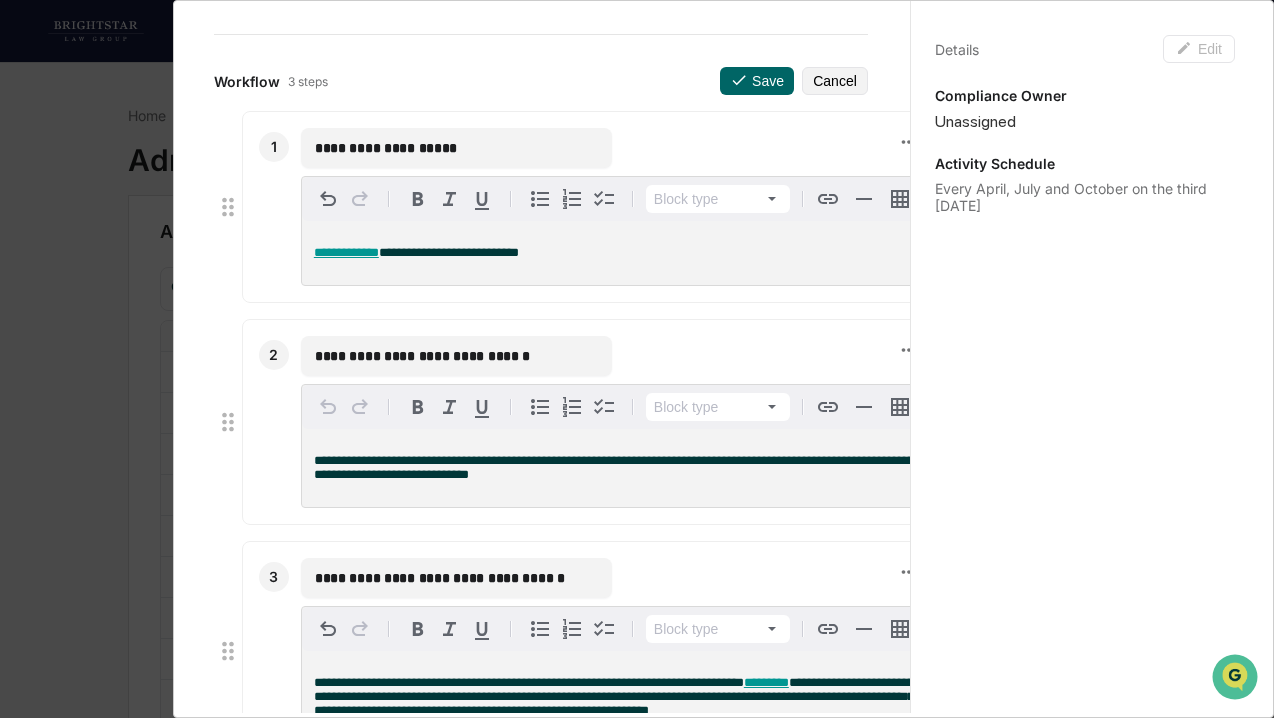 scroll, scrollTop: 249, scrollLeft: 0, axis: vertical 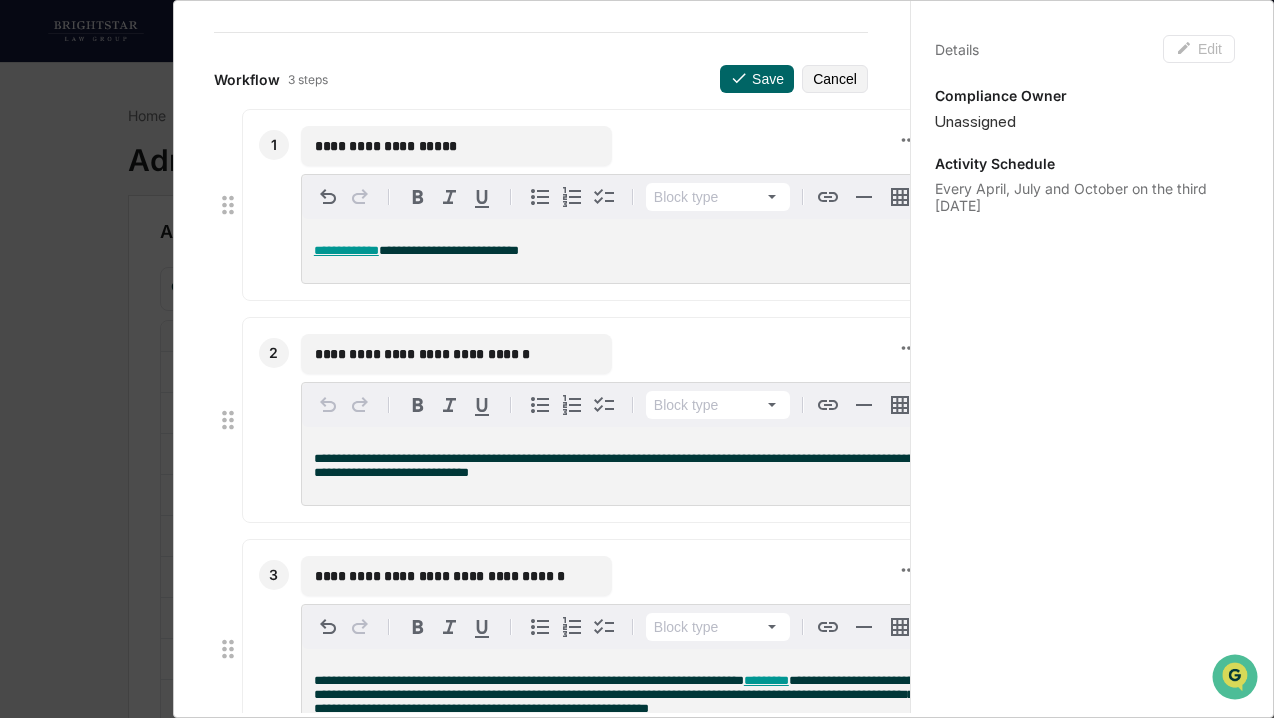 click on "**********" at bounding box center (346, 250) 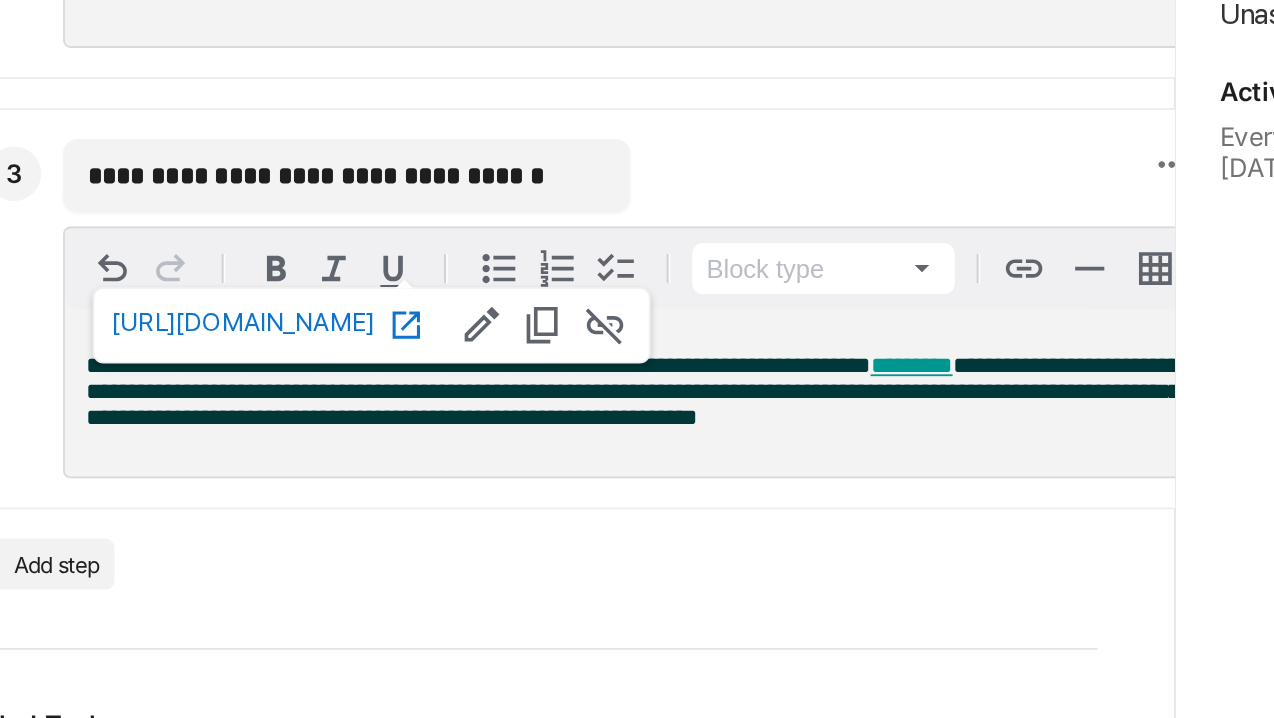 scroll, scrollTop: 611, scrollLeft: 0, axis: vertical 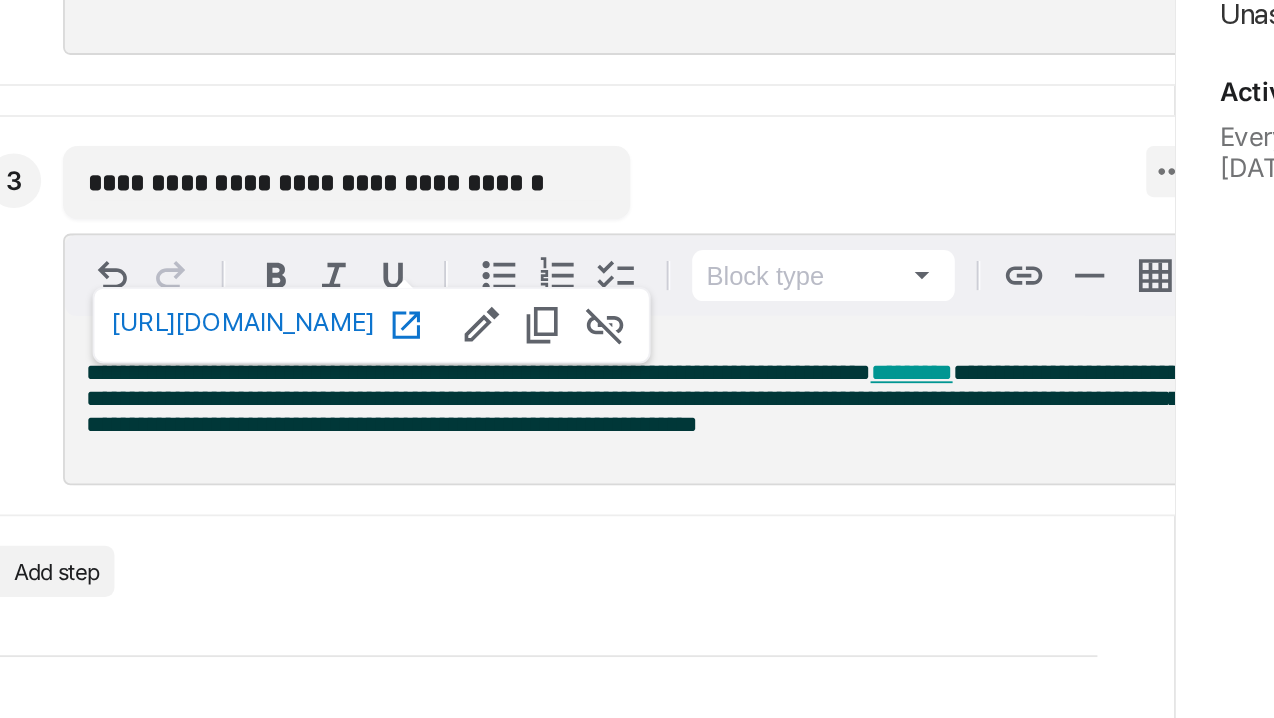 click 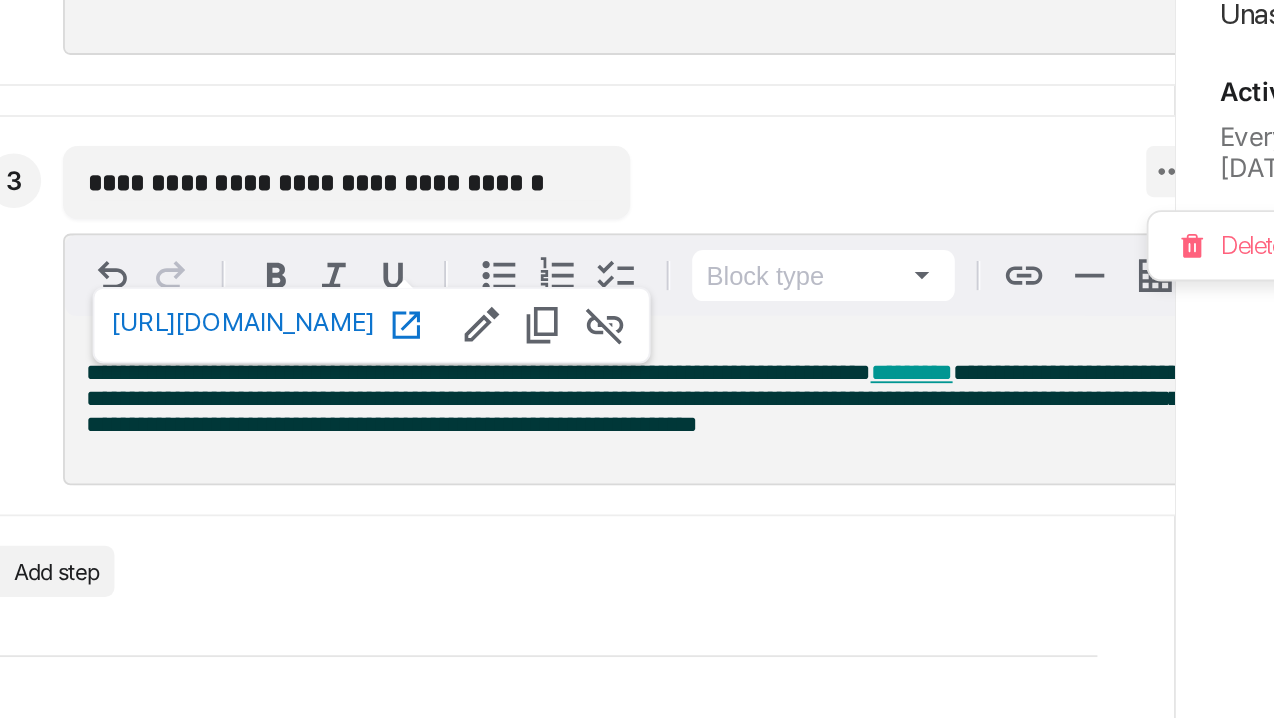 click at bounding box center (637, 359) 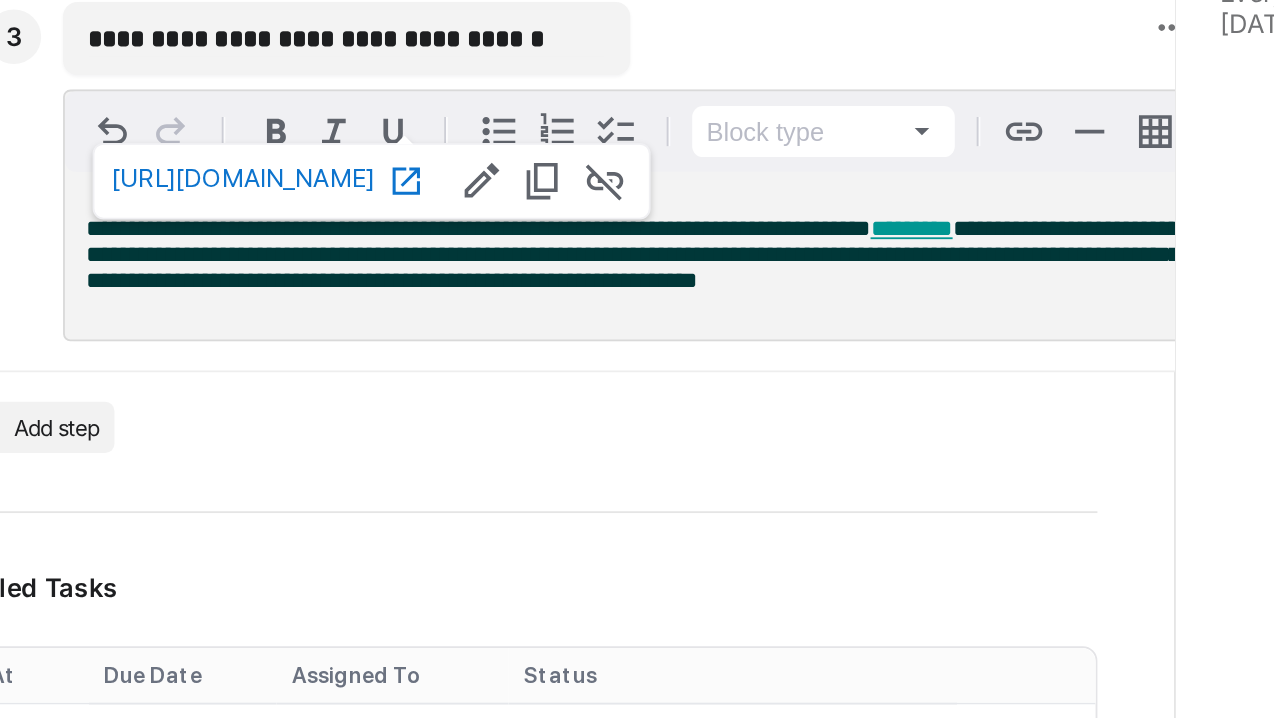 scroll, scrollTop: 32, scrollLeft: 0, axis: vertical 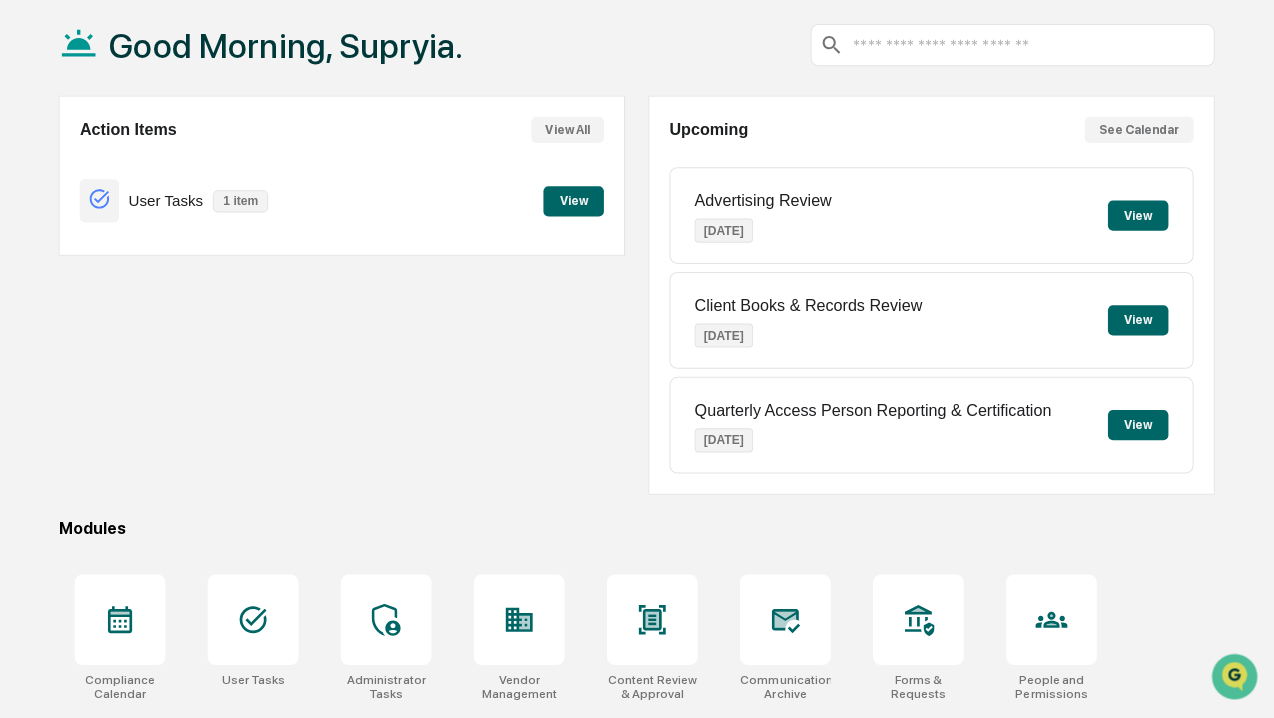 click on "View" at bounding box center (579, 206) 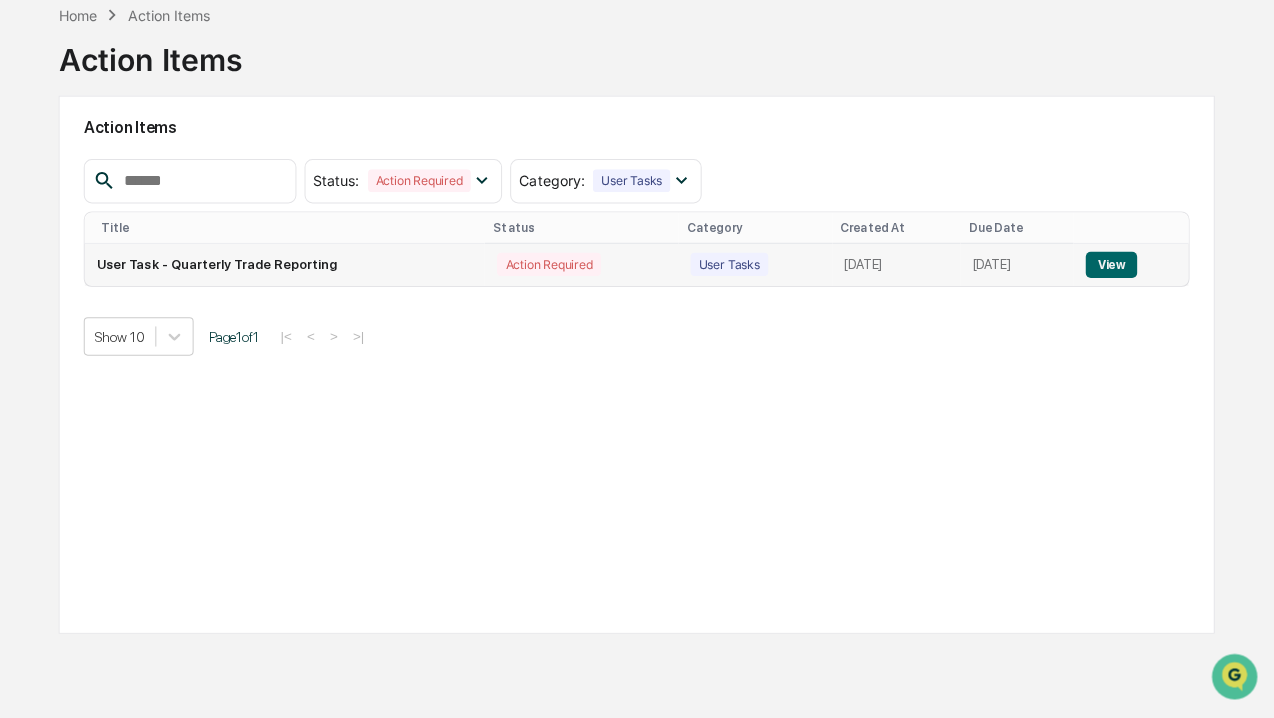 click on "View" at bounding box center (1112, 269) 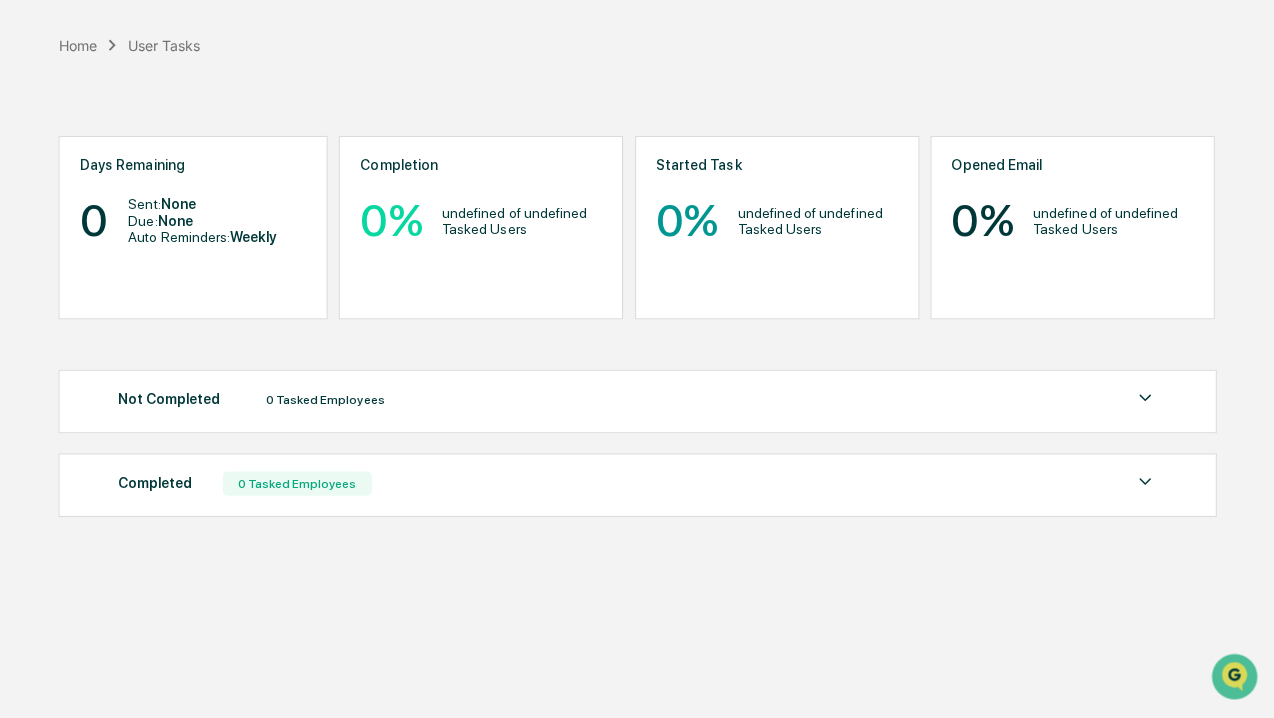 scroll, scrollTop: 70, scrollLeft: 0, axis: vertical 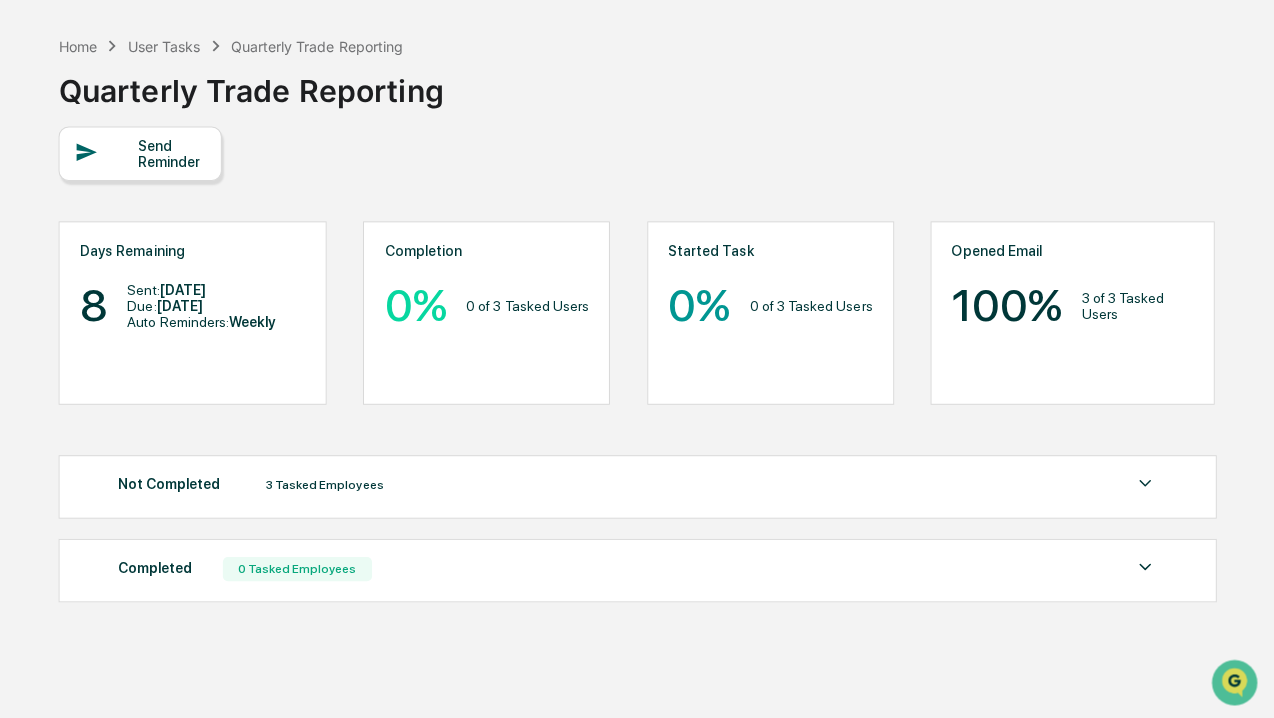 click on "Send Reminder" at bounding box center [180, 152] 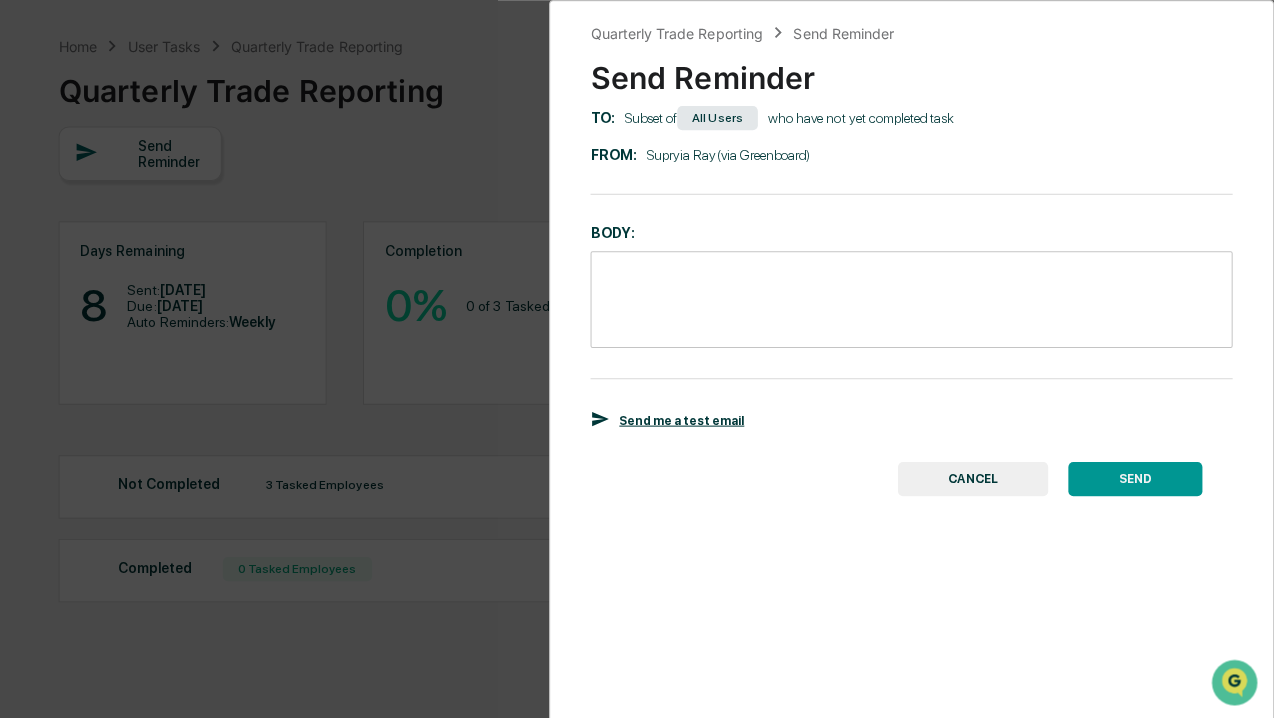 click on "All Users" at bounding box center (722, 117) 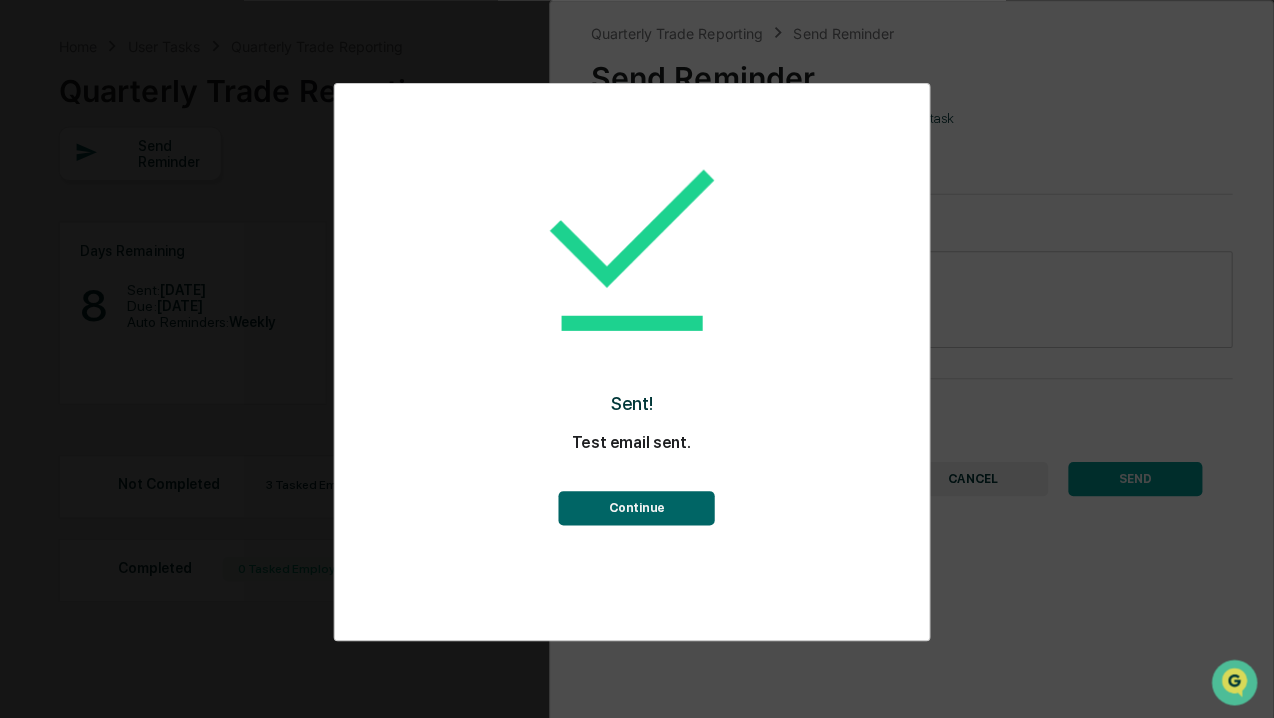 click on "Continue" at bounding box center (642, 504) 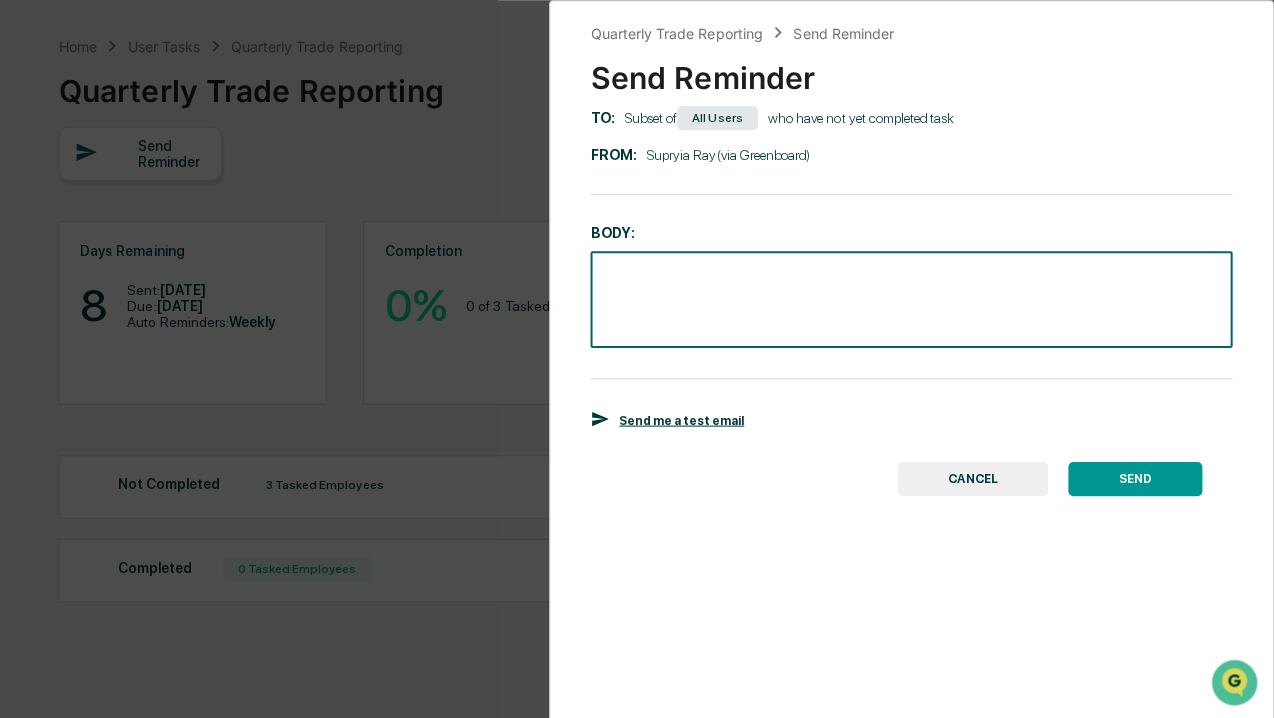 click at bounding box center [914, 297] 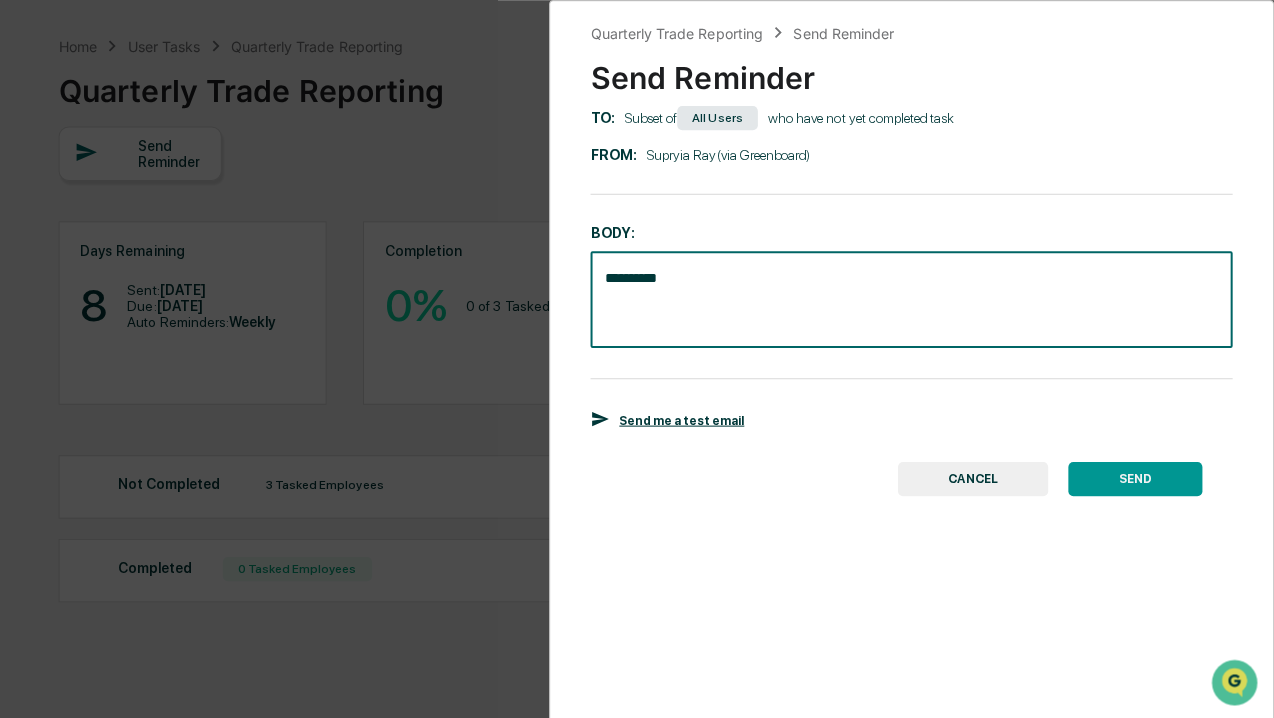 type on "**********" 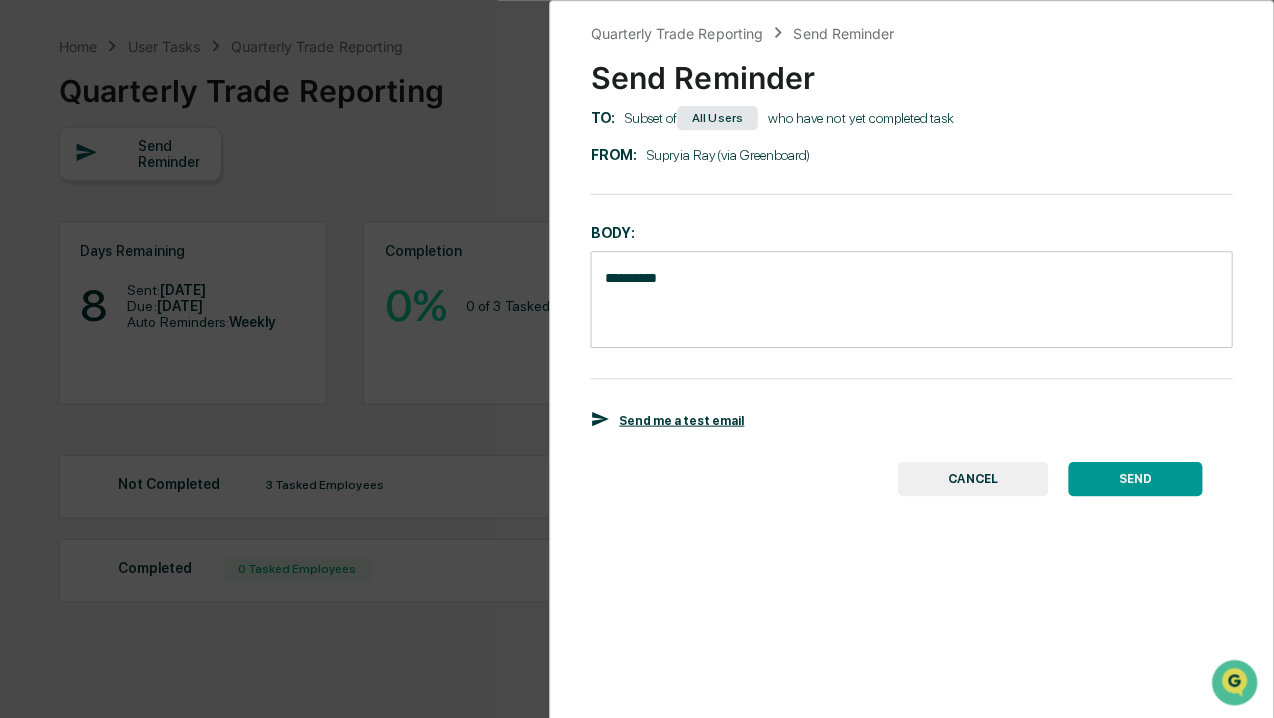 click on "All Users" at bounding box center (722, 117) 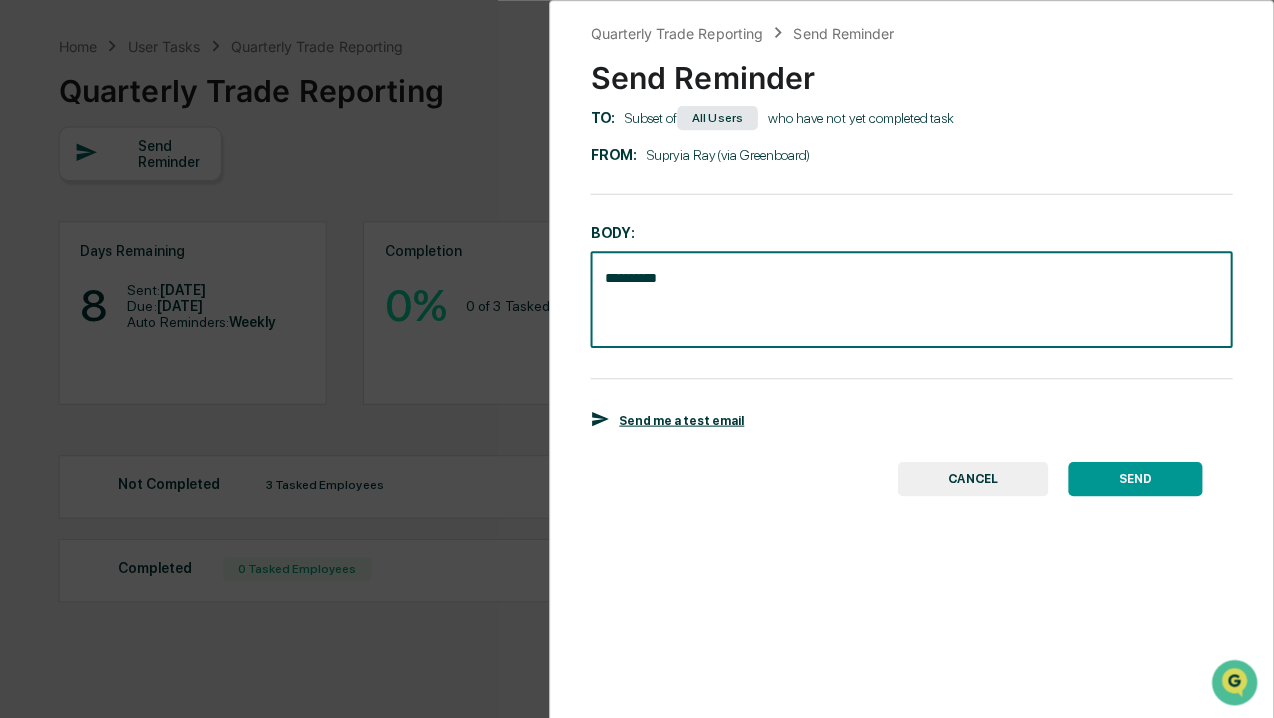 click on "**********" at bounding box center (914, 297) 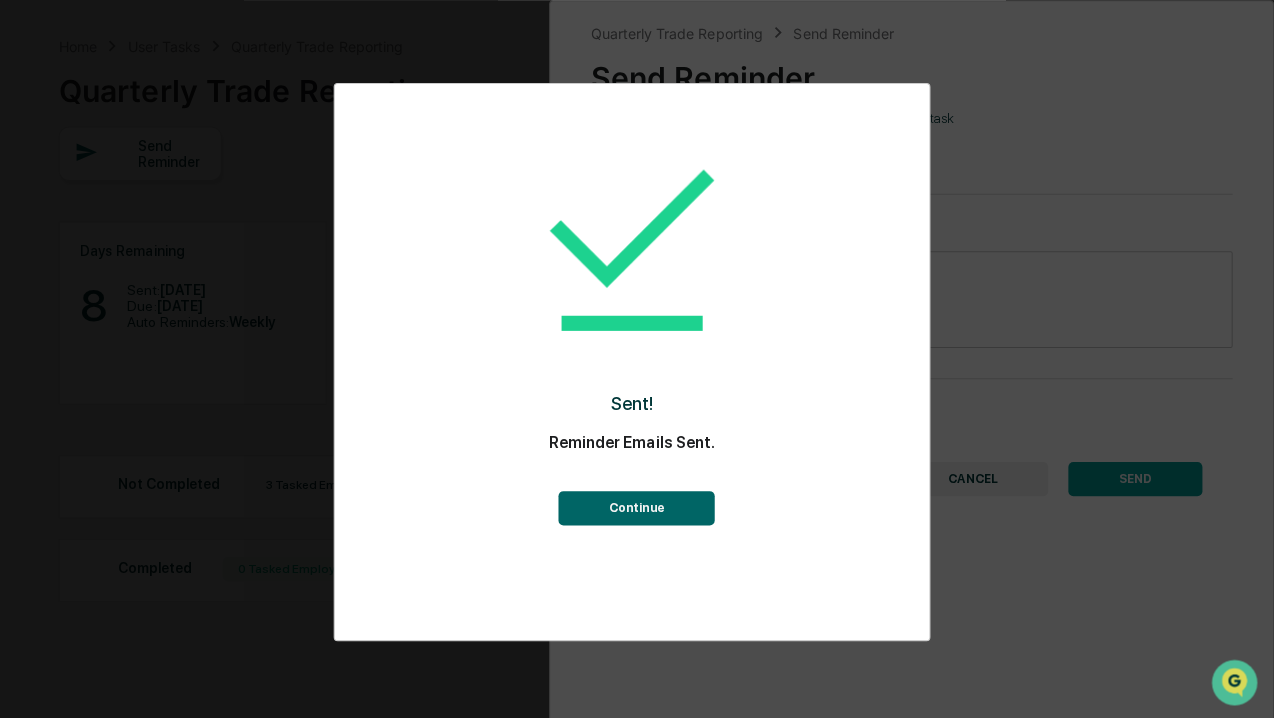 click on "Continue" at bounding box center (642, 504) 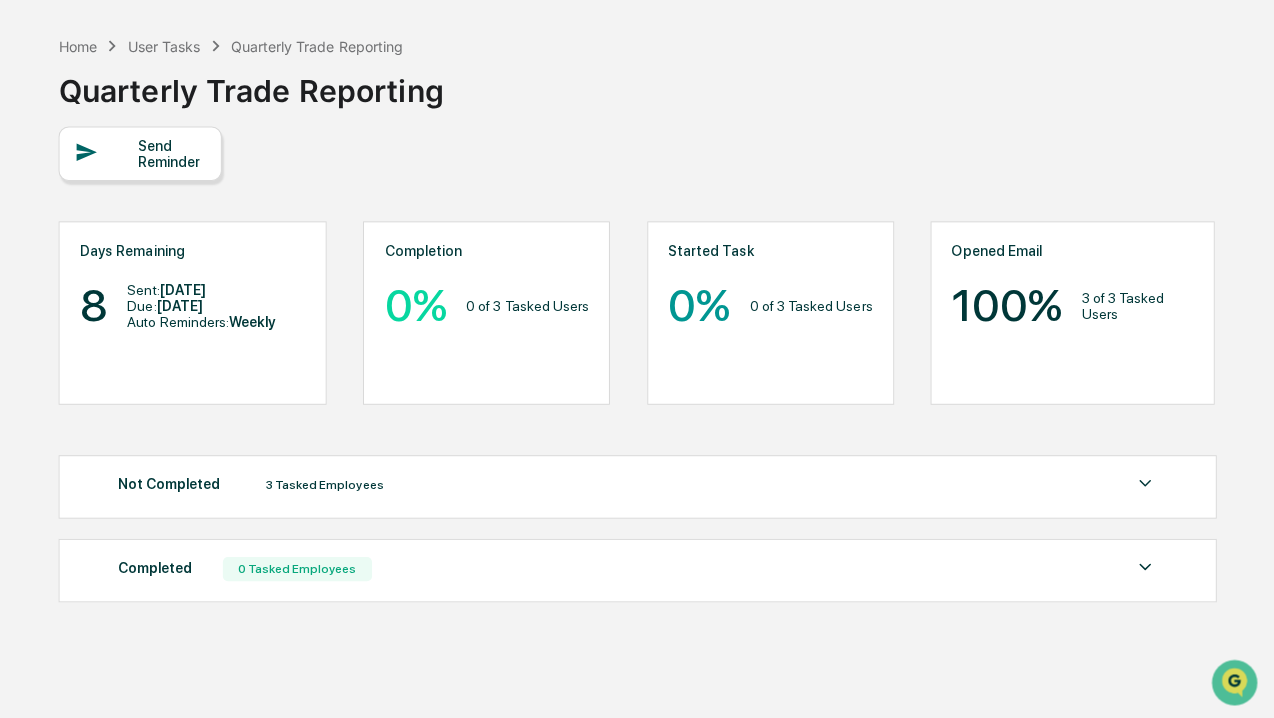 scroll, scrollTop: 94, scrollLeft: 0, axis: vertical 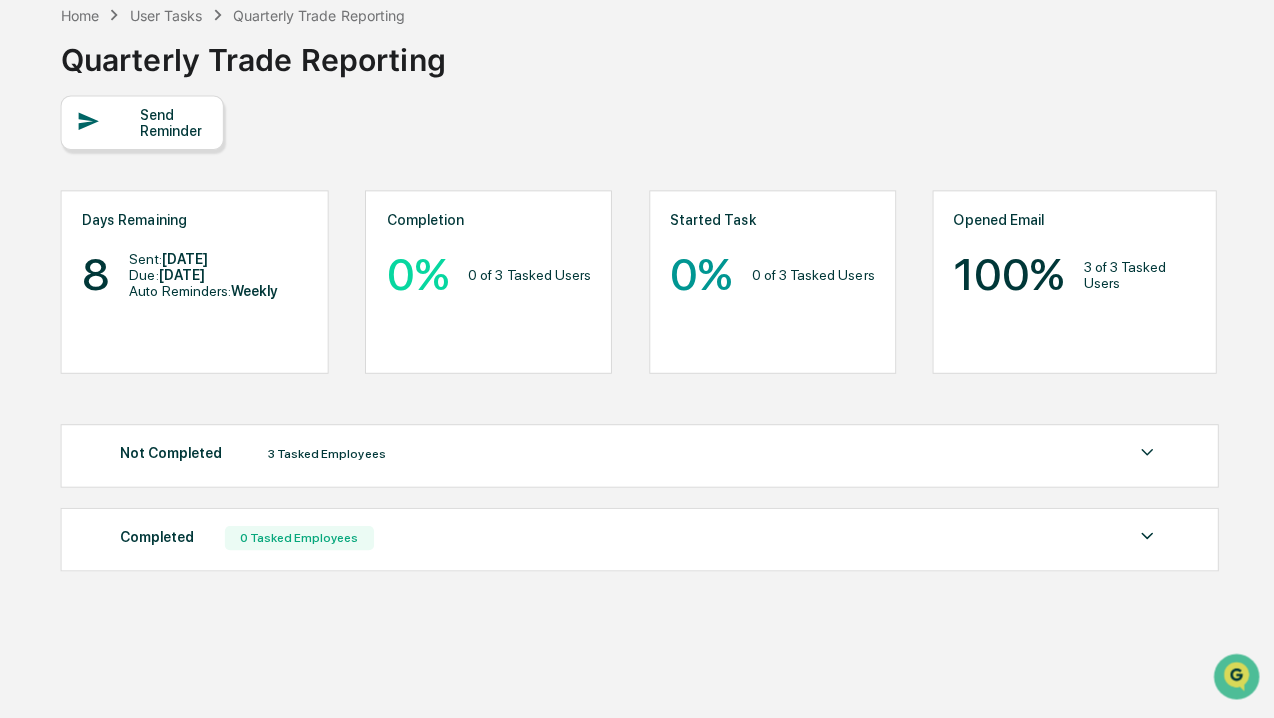 click at bounding box center [1146, 455] 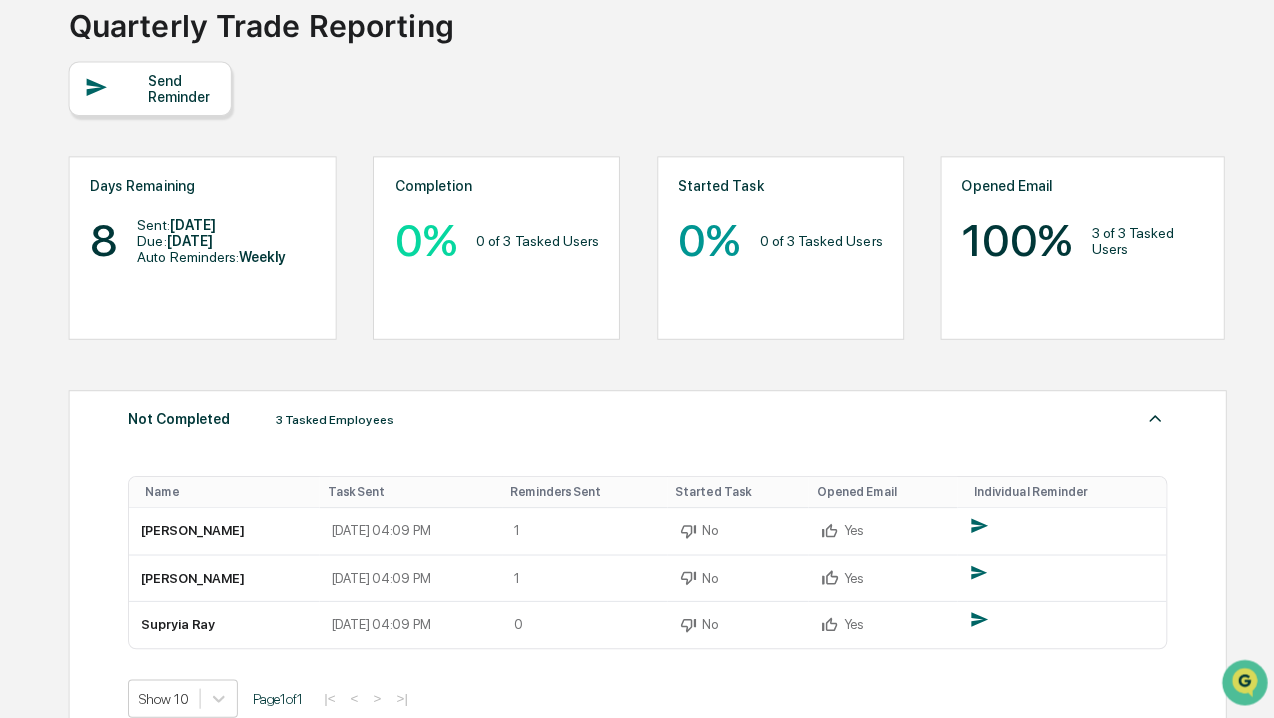 scroll, scrollTop: 119, scrollLeft: 0, axis: vertical 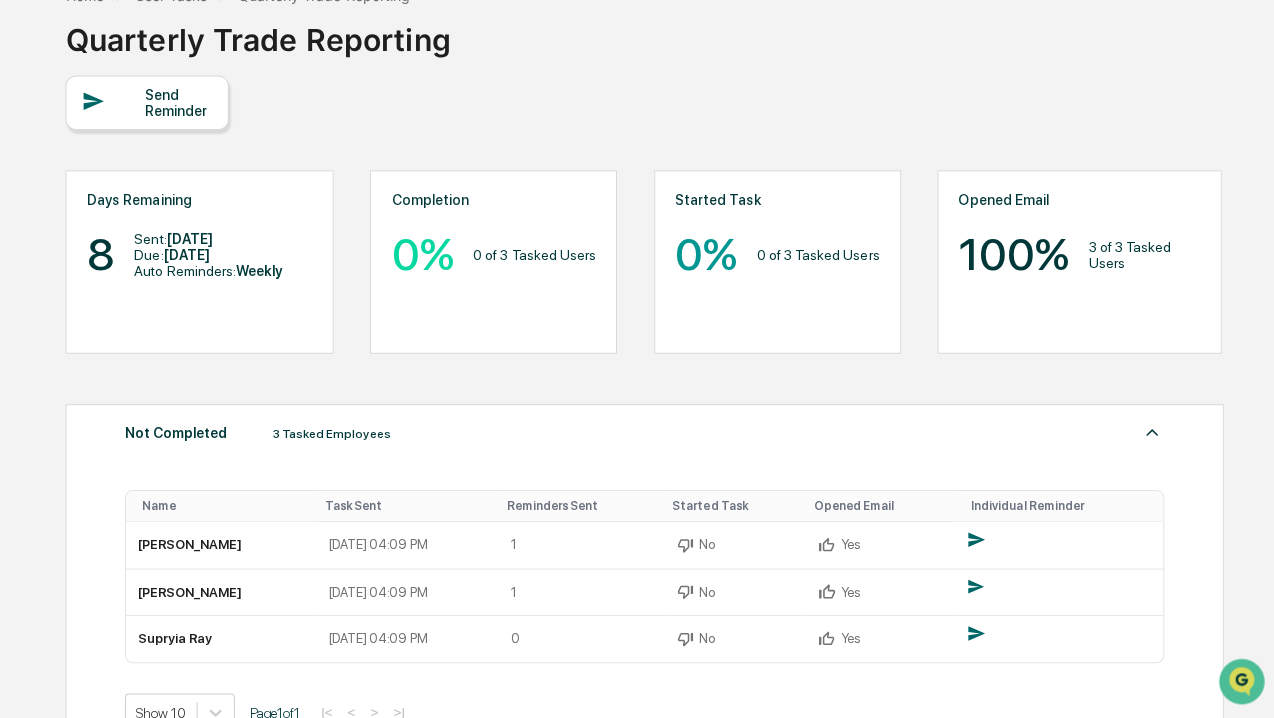 click on "Send Reminder" at bounding box center [180, 103] 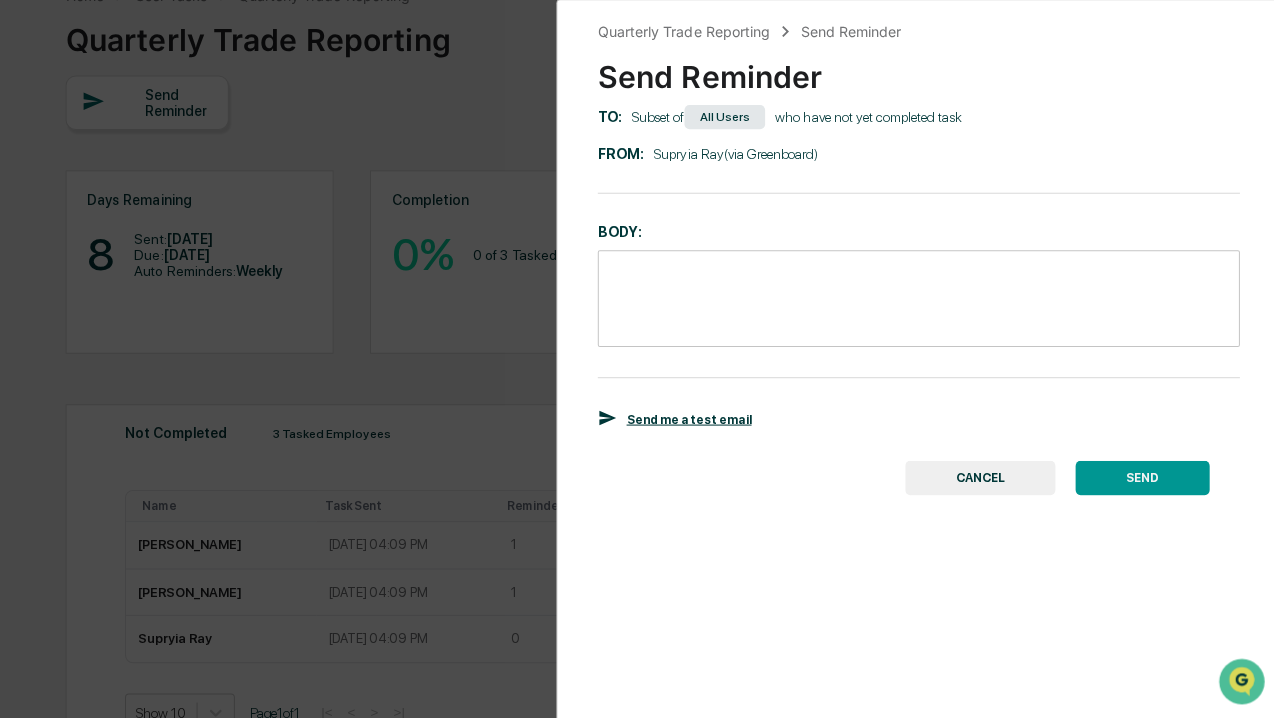 click at bounding box center (914, 297) 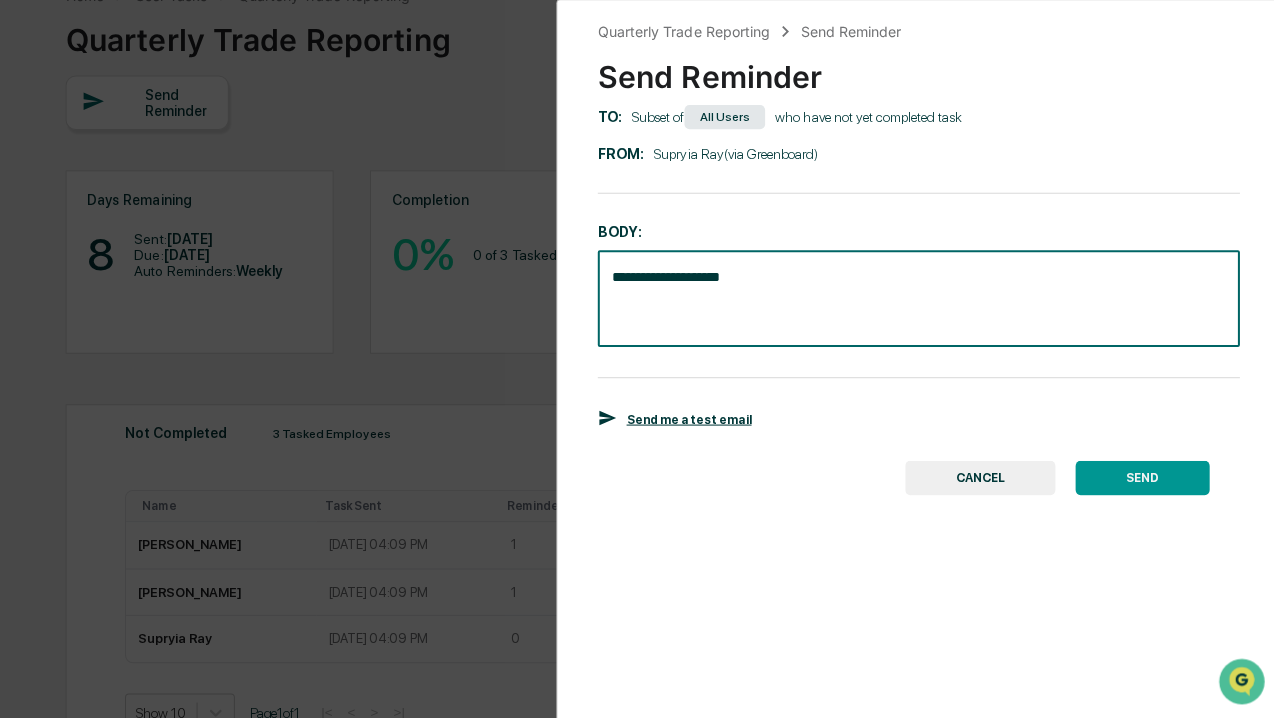 type on "**********" 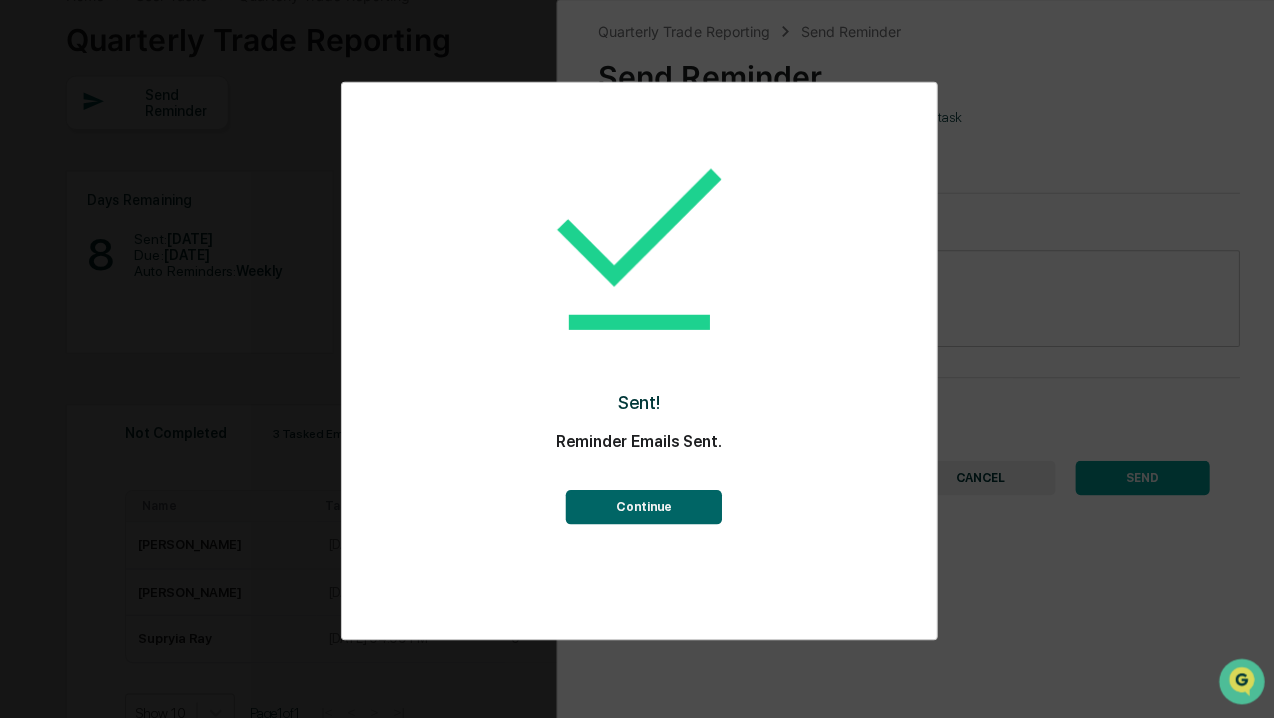 click on "Continue" at bounding box center [642, 504] 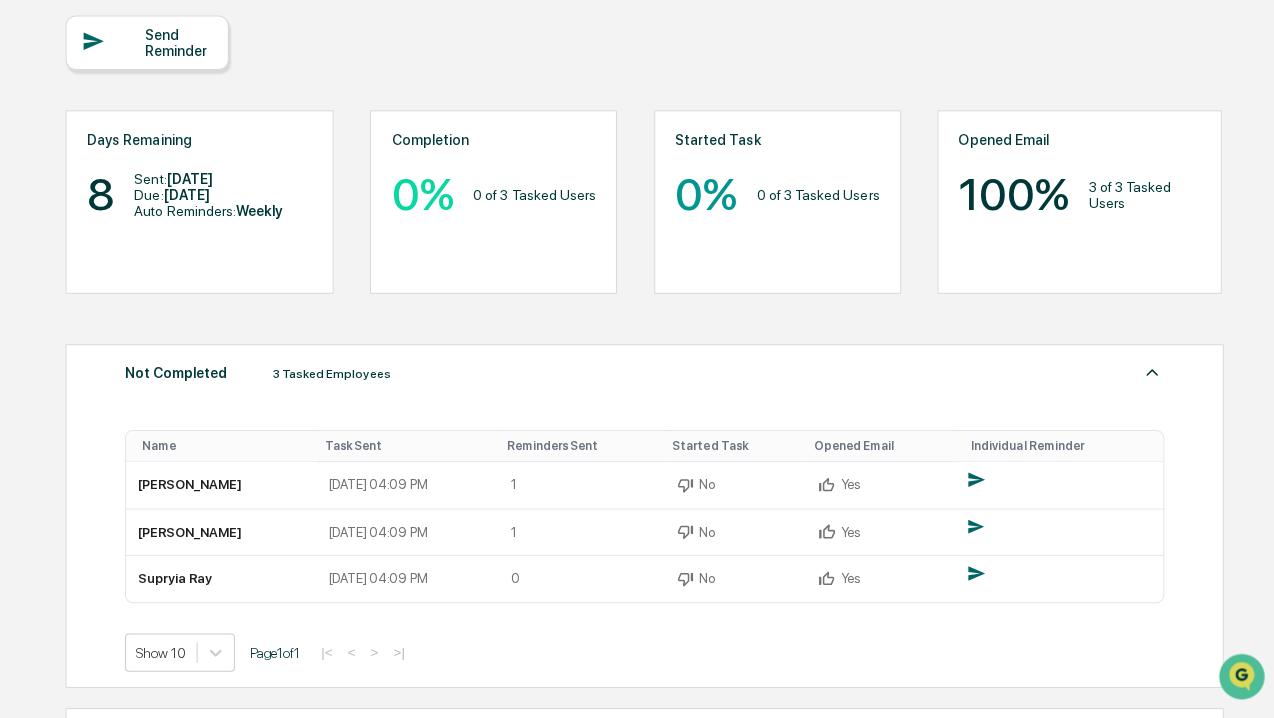 scroll, scrollTop: 243, scrollLeft: 0, axis: vertical 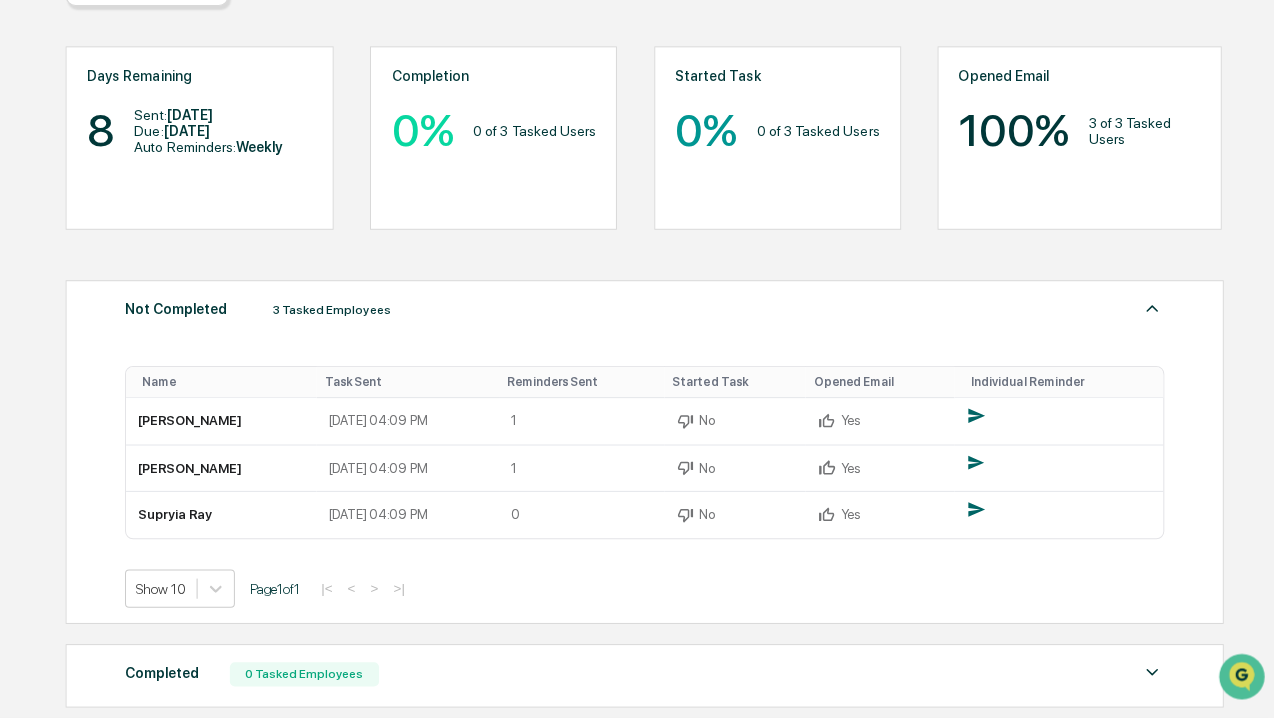 click at bounding box center [1146, 673] 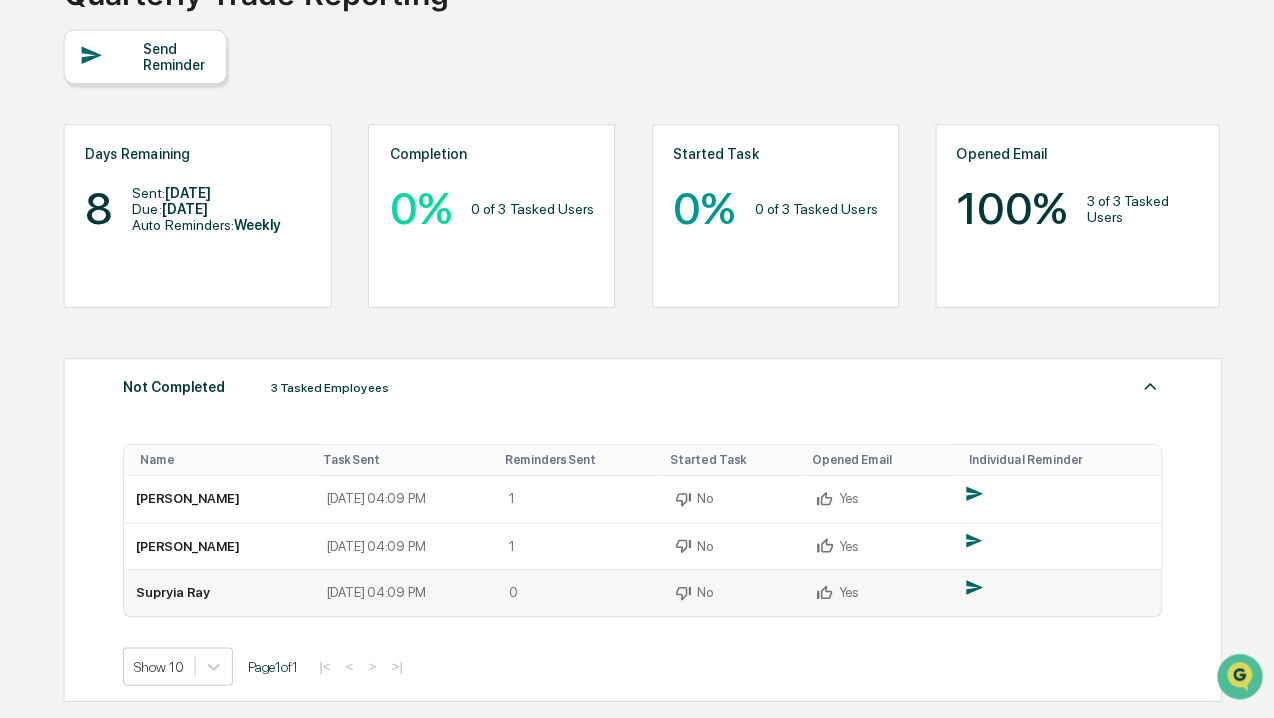scroll, scrollTop: 168, scrollLeft: 0, axis: vertical 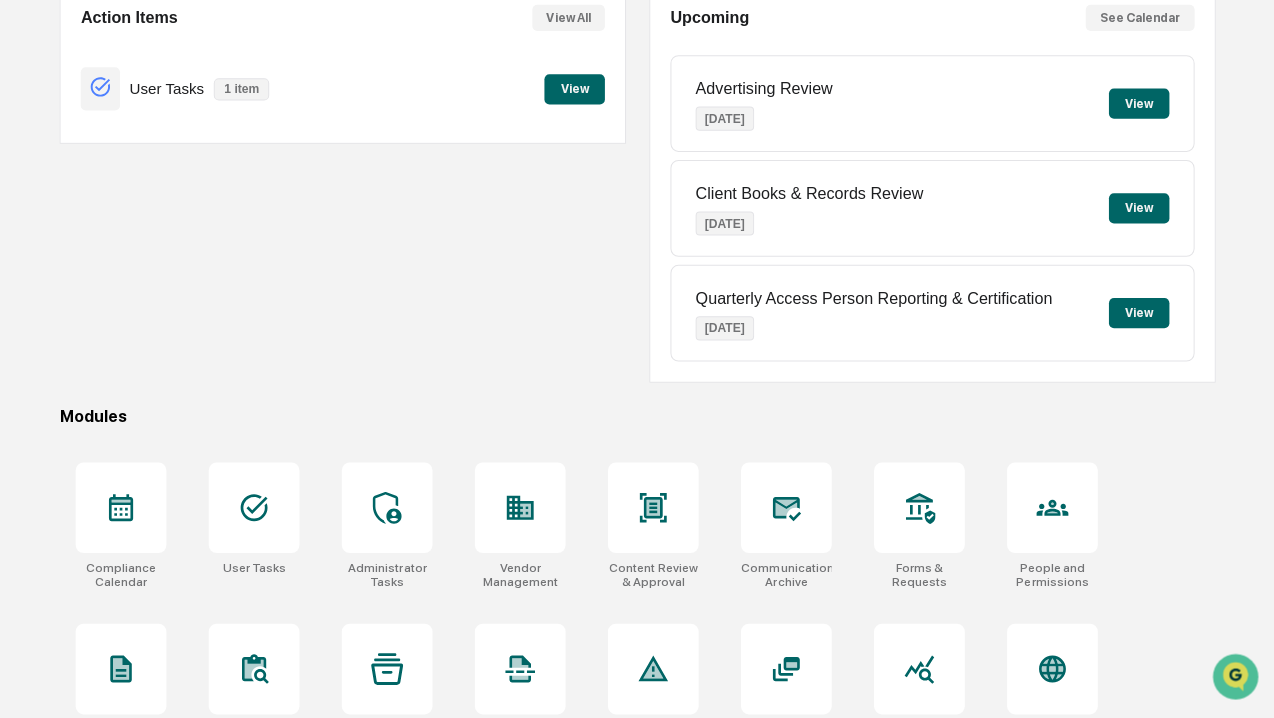 click on "View" at bounding box center [579, 94] 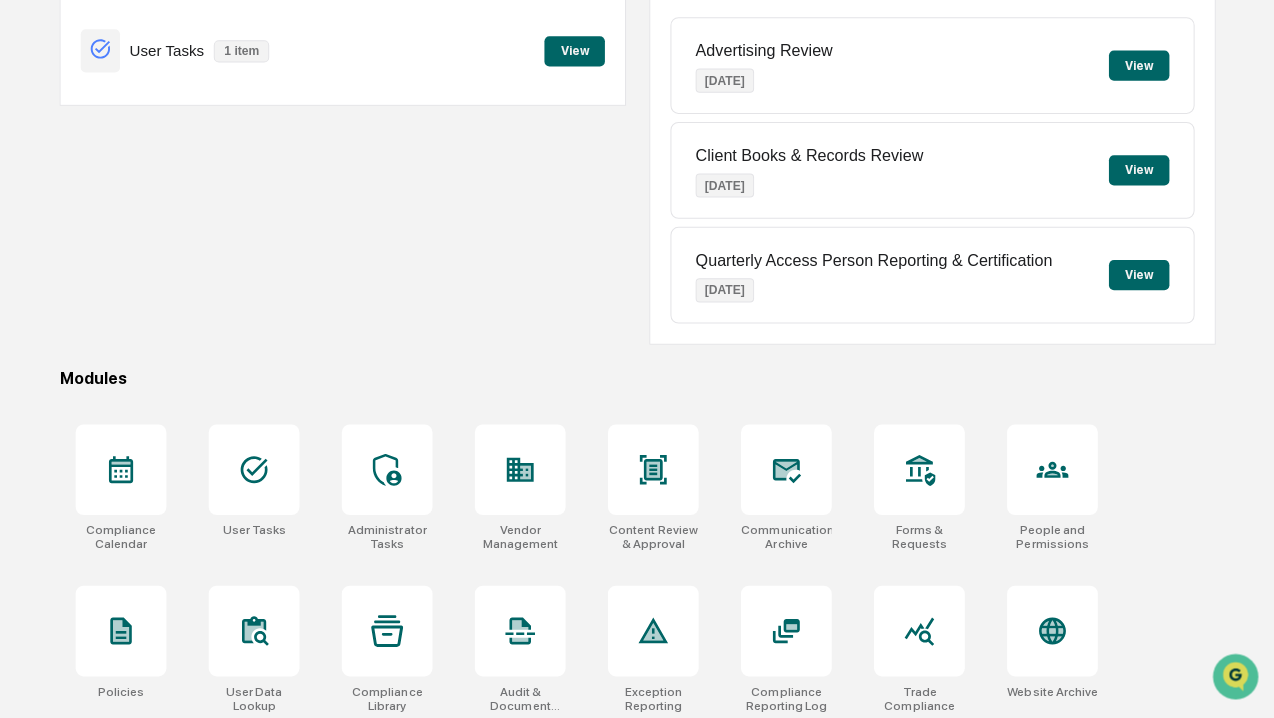 scroll, scrollTop: 360, scrollLeft: 0, axis: vertical 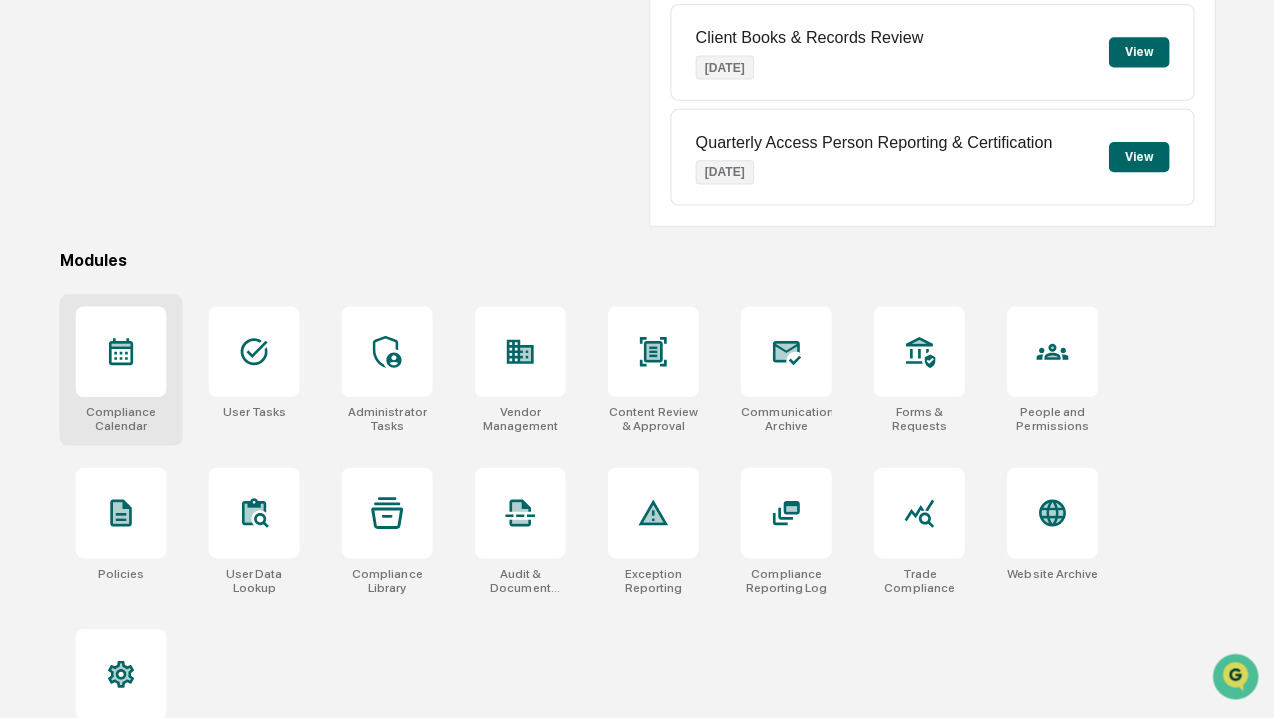 click 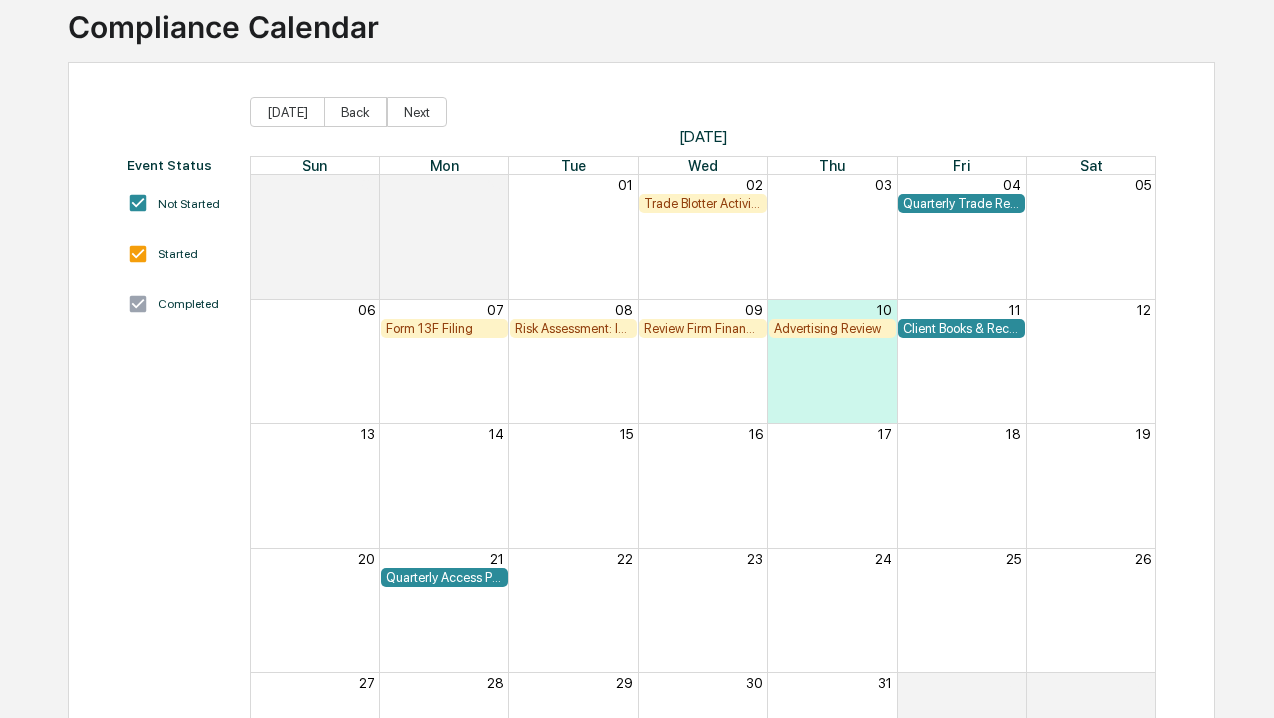 scroll, scrollTop: 0, scrollLeft: 0, axis: both 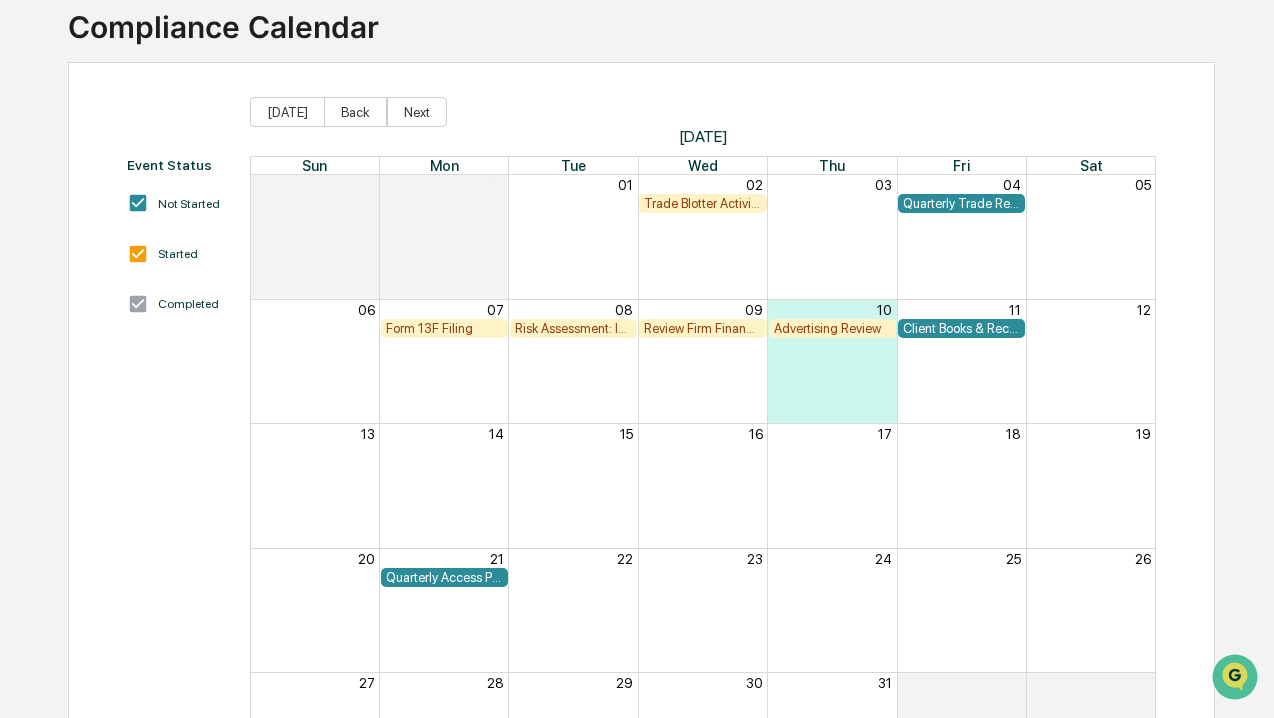 click on "Trade Blotter Activity Review" at bounding box center (702, 203) 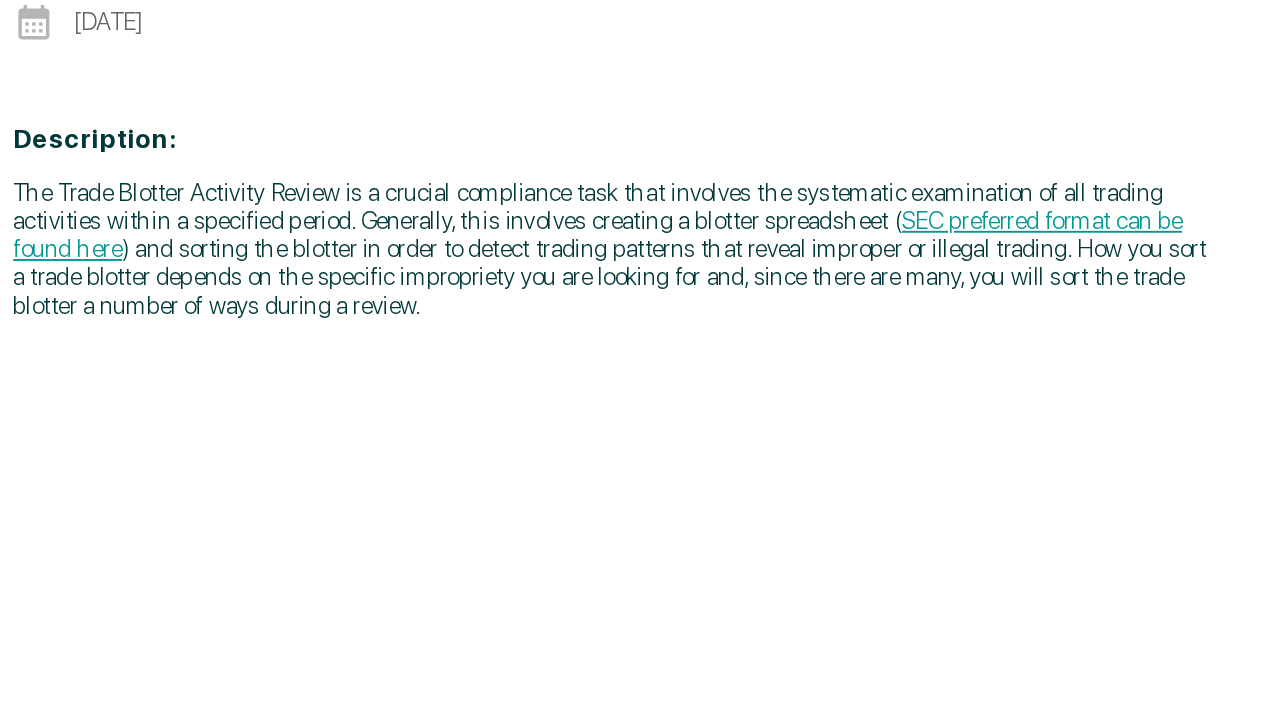 click on "SEC preferred format can be found here" at bounding box center [907, 237] 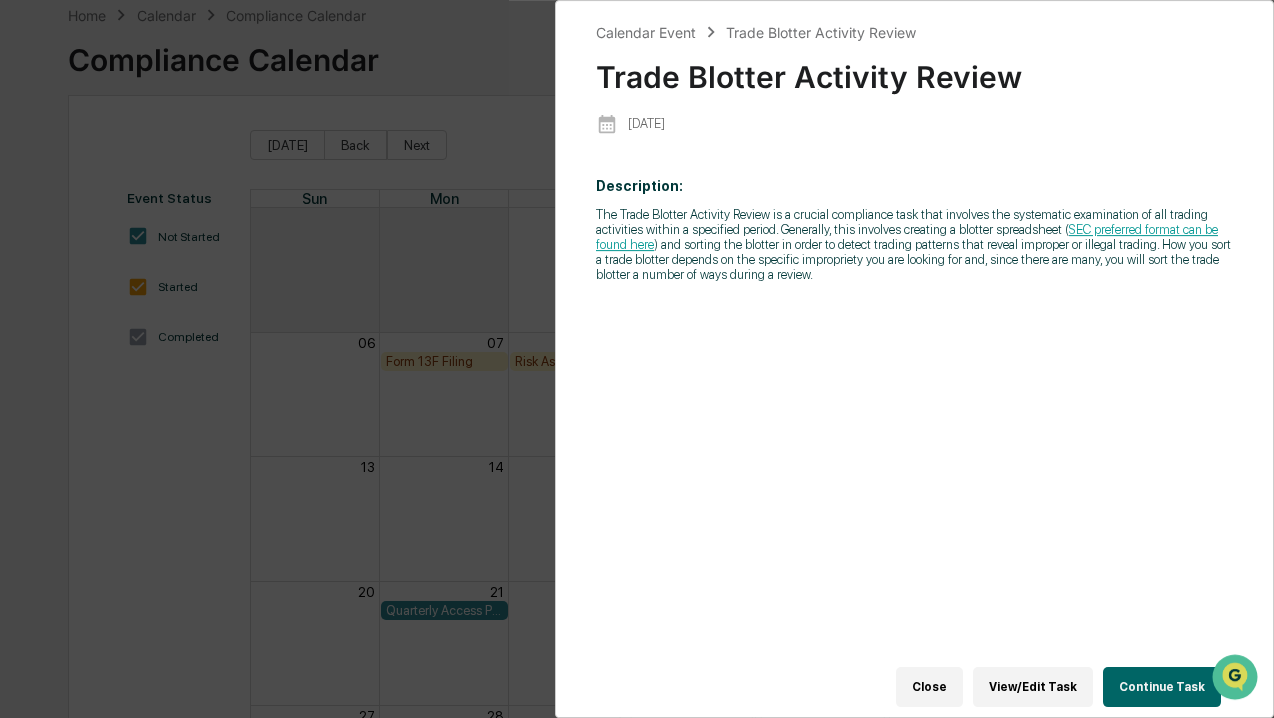 click on "Continue Task" at bounding box center [1162, 687] 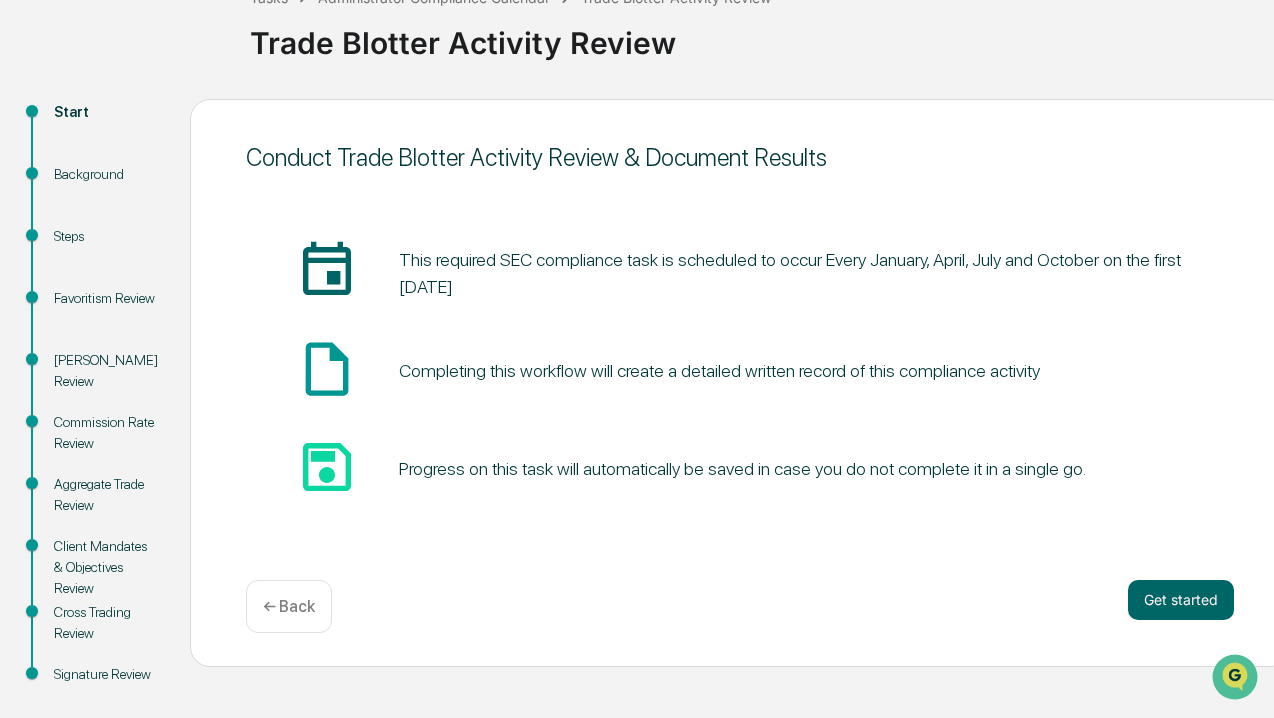scroll, scrollTop: 140, scrollLeft: 0, axis: vertical 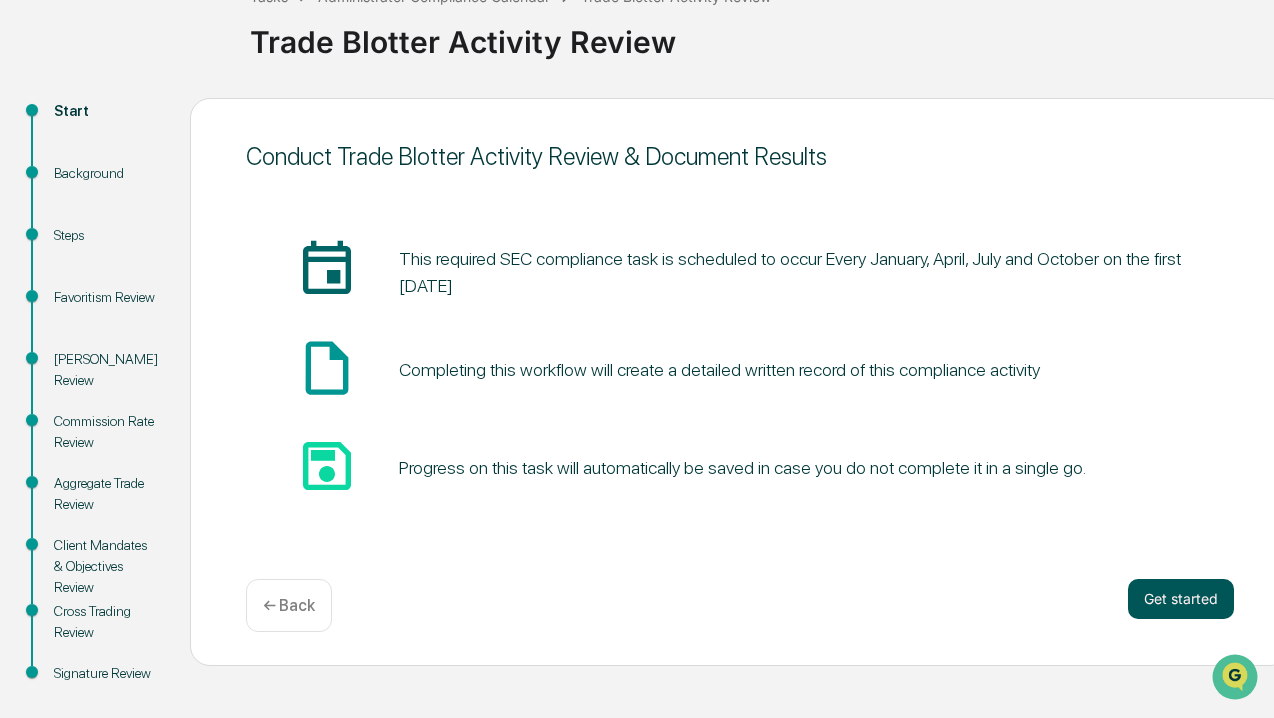 click on "Get started" at bounding box center (1181, 599) 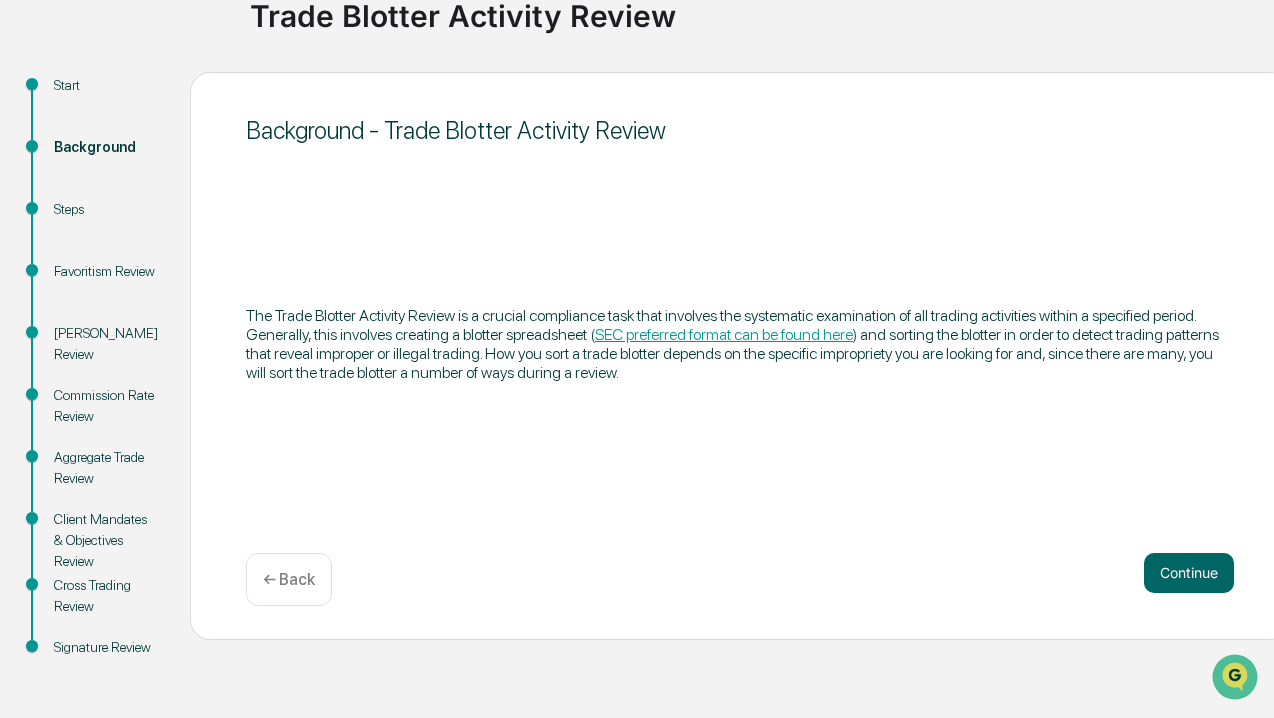 scroll, scrollTop: 197, scrollLeft: 0, axis: vertical 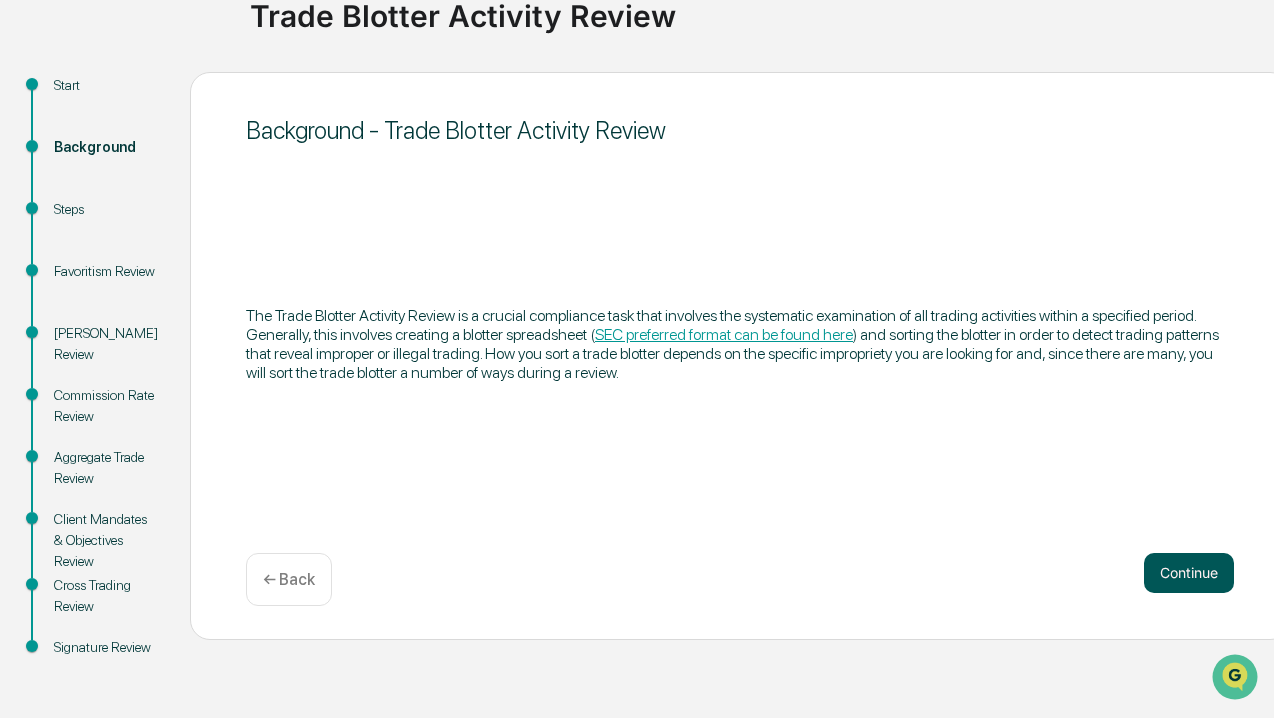 click on "Continue" at bounding box center [1189, 573] 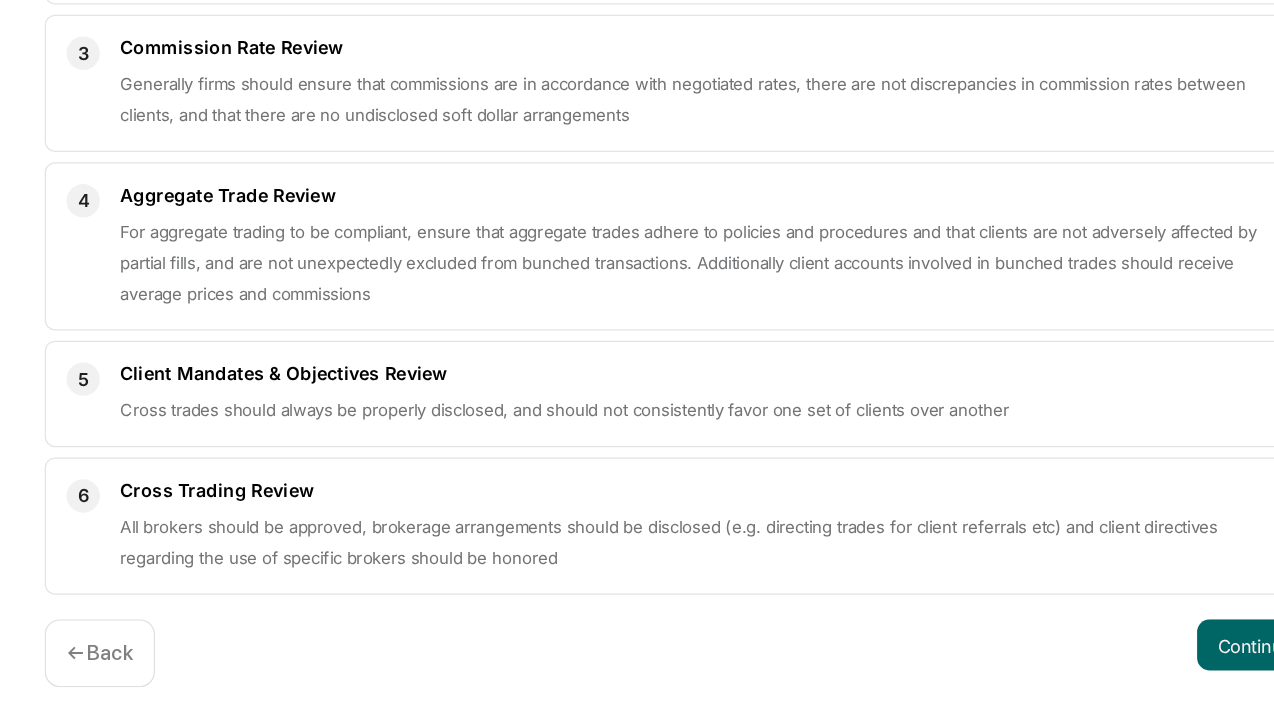 scroll, scrollTop: 438, scrollLeft: 0, axis: vertical 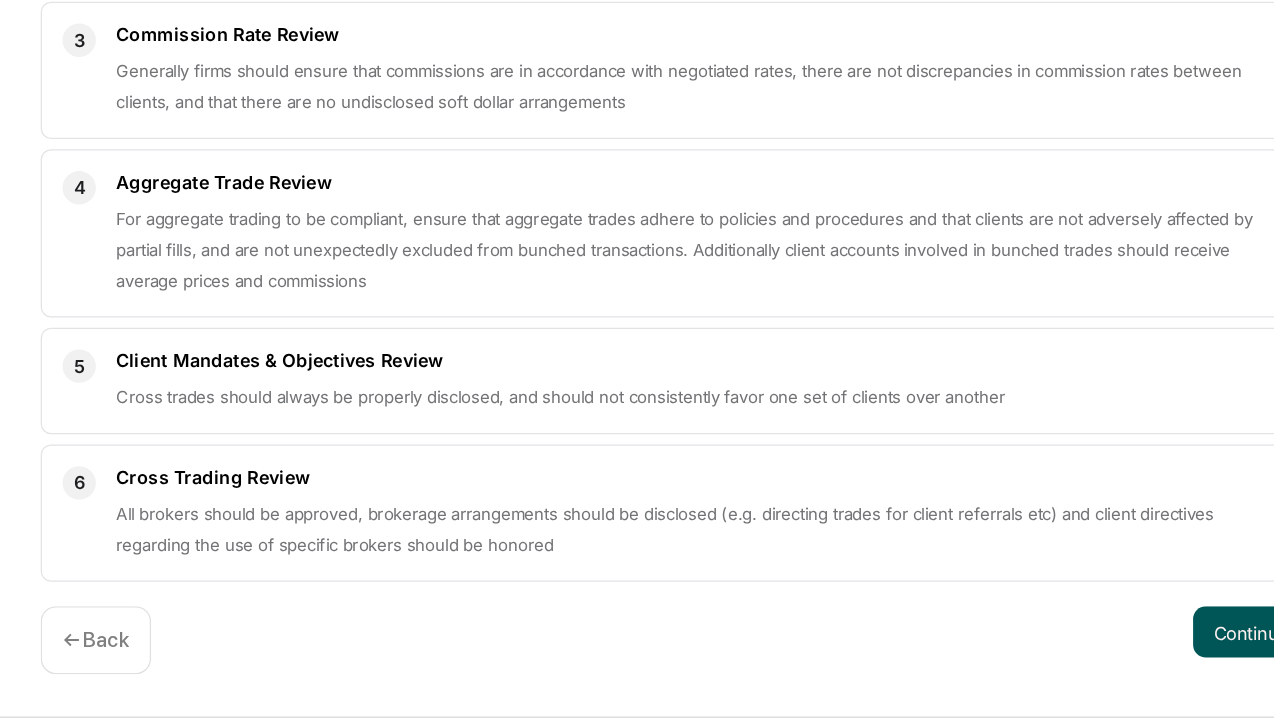 click on "Continue" at bounding box center (1189, 651) 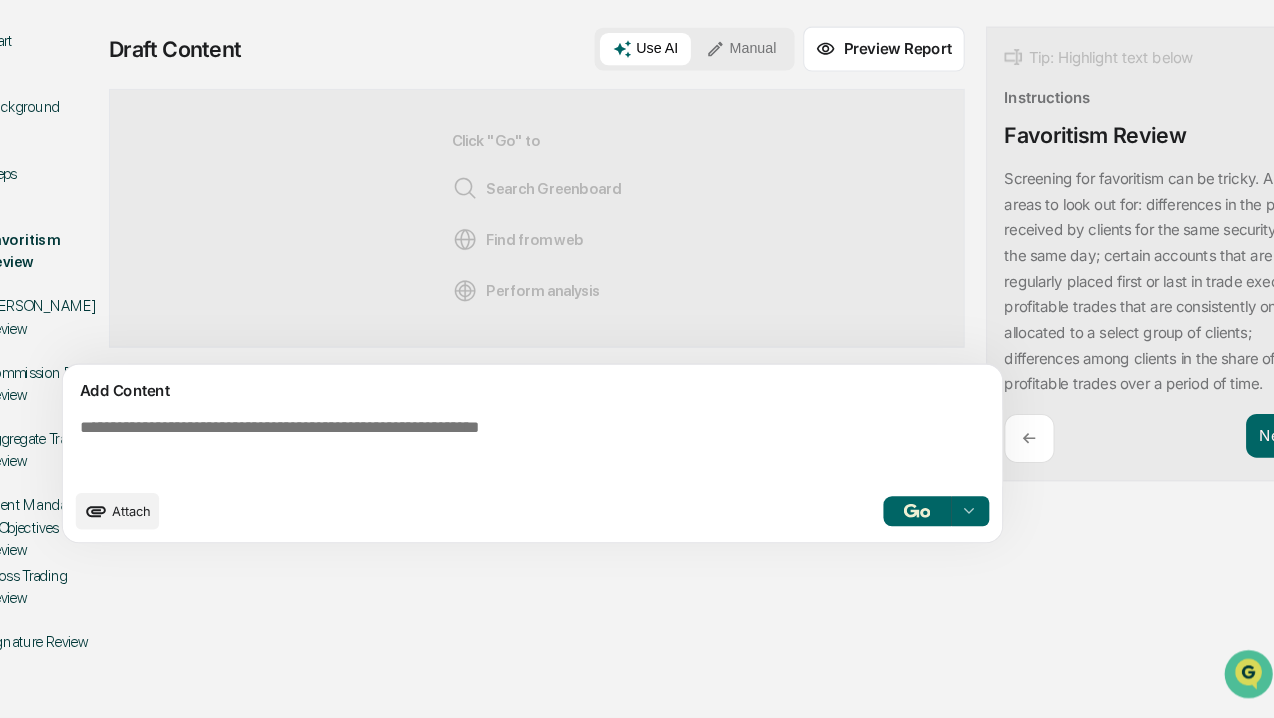scroll, scrollTop: 197, scrollLeft: 0, axis: vertical 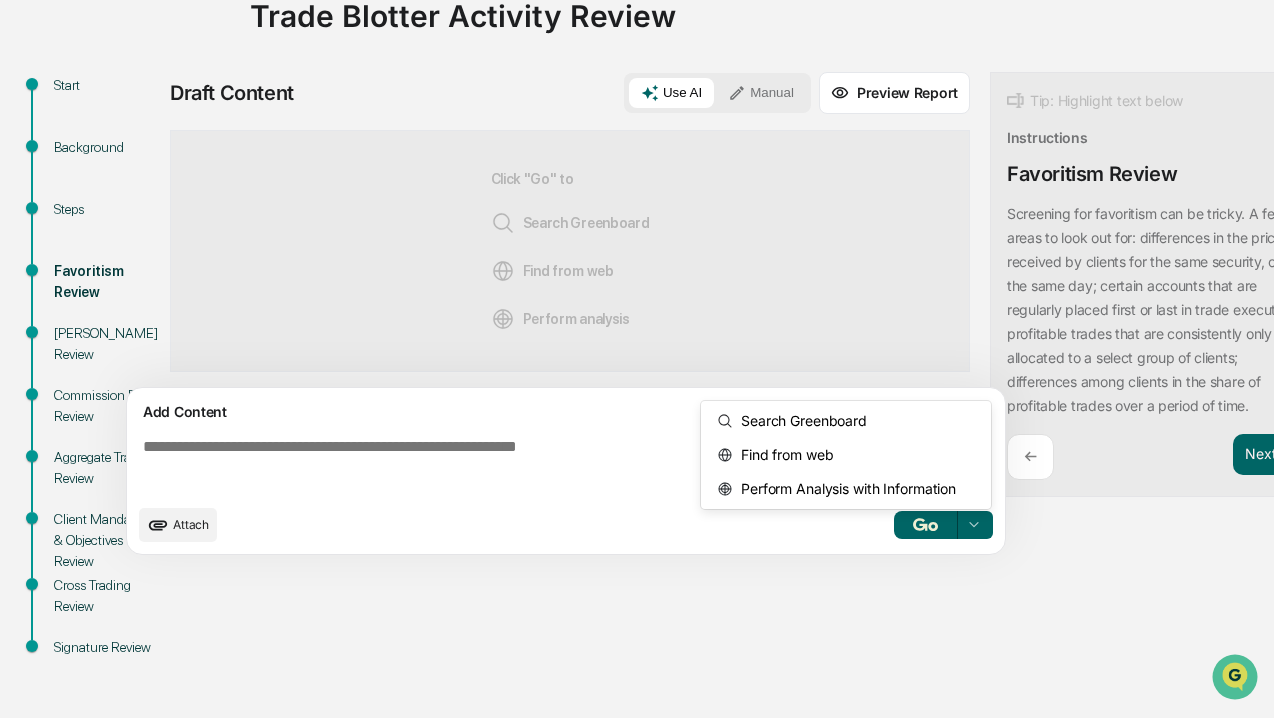 click 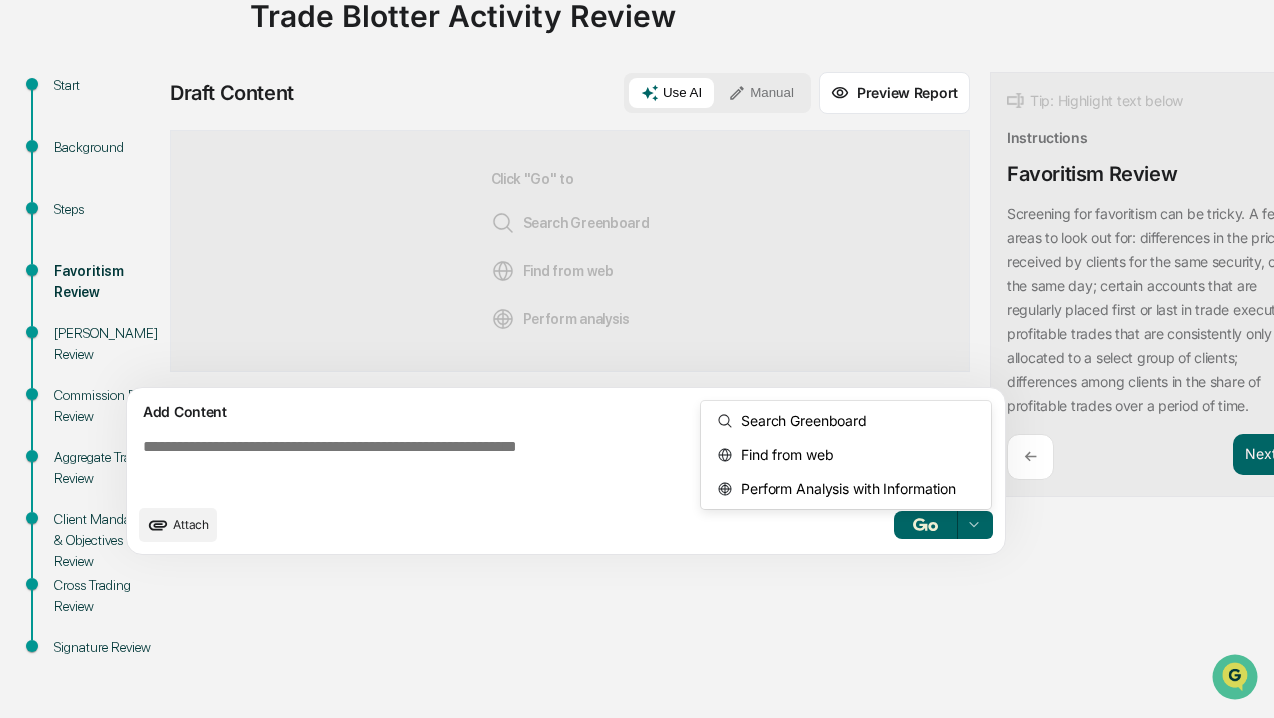 click on "Start Background Steps Favoritism Review Insider Trading Review Commission Rate Review Aggregate Trade Review Client Mandates & Objectives Review Cross Trading Review Signature Review Draft Content  Use AI  Manual Preview Report Sources Click "Go" to  Search Greenboard  Find from web  Perform analysis Add Content Attach [object Object], 1 of 3. 3 results available. Use Up and Down to choose options, press Enter to select the currently focused option, press Escape to exit the menu, press Tab to select the option and exit the menu. Select... Search Greenboard Find from web Perform Analysis with Information  Tip: Highlight text below Instructions Favoritism Review ←     Next ➔" at bounding box center [637, 395] 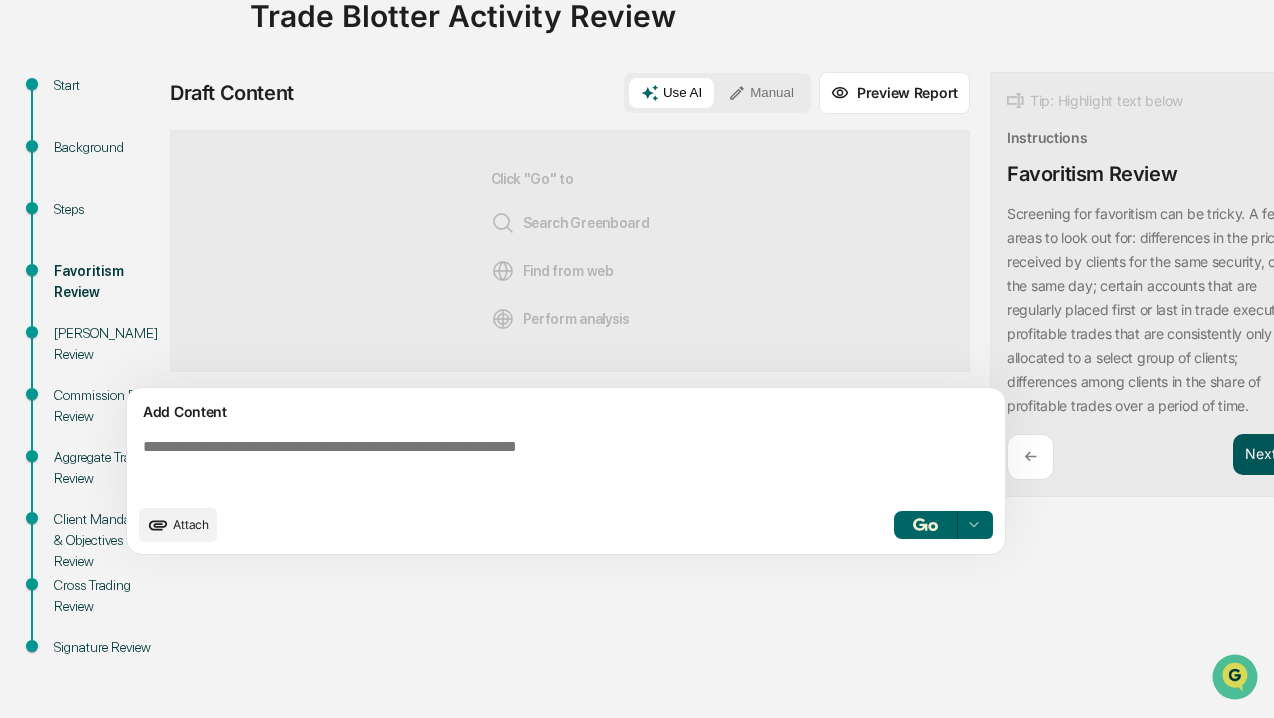 click on "Next ➔" at bounding box center [1270, 455] 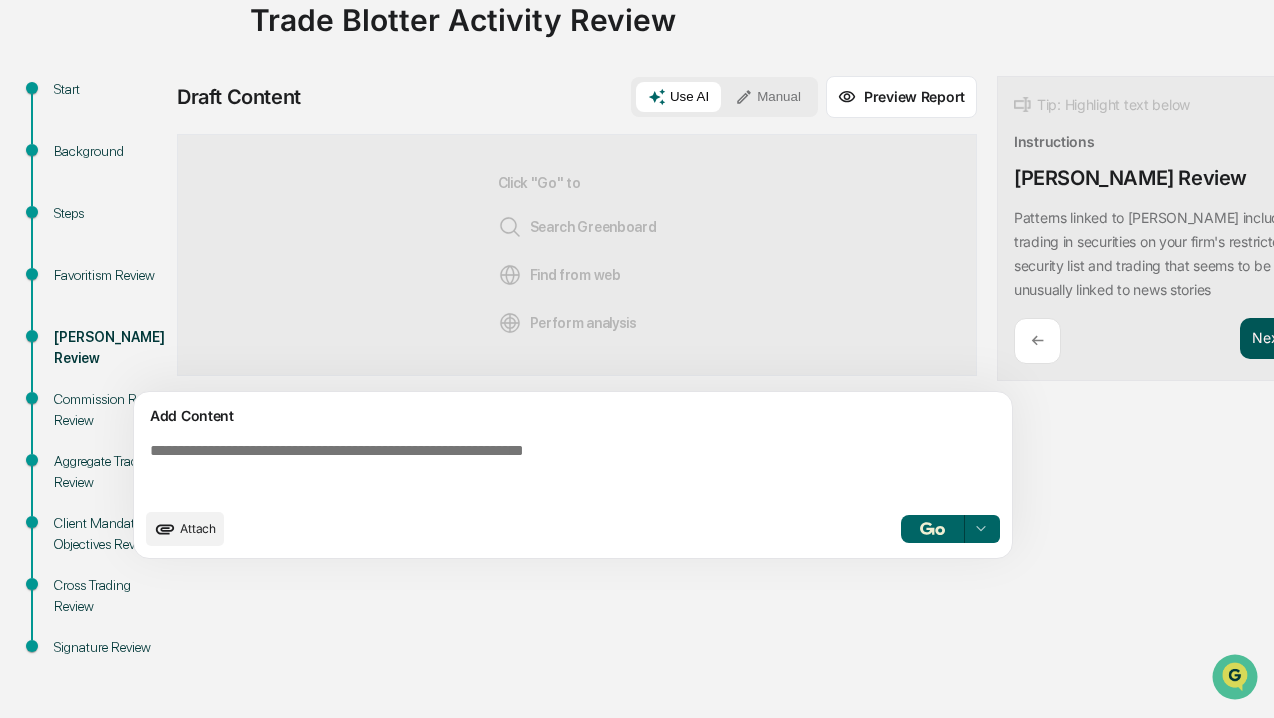 click on "Next ➔" at bounding box center [1277, 339] 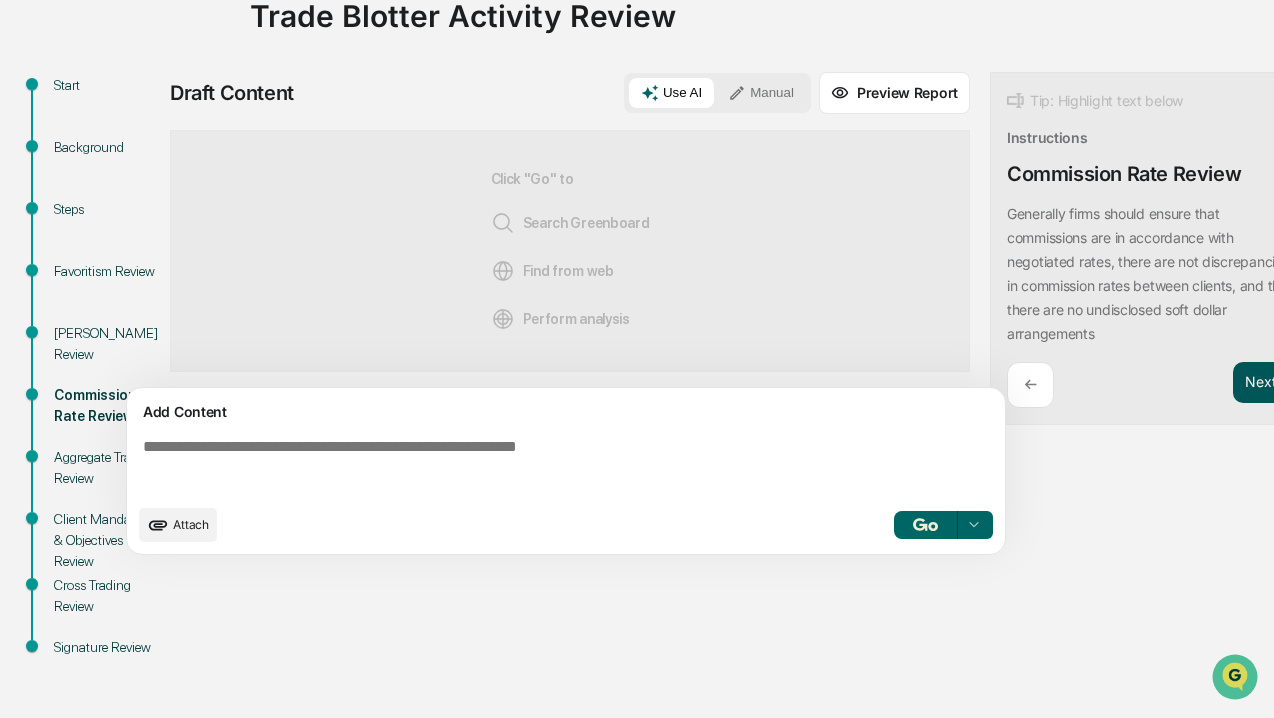 click on "Next ➔" at bounding box center [1270, 383] 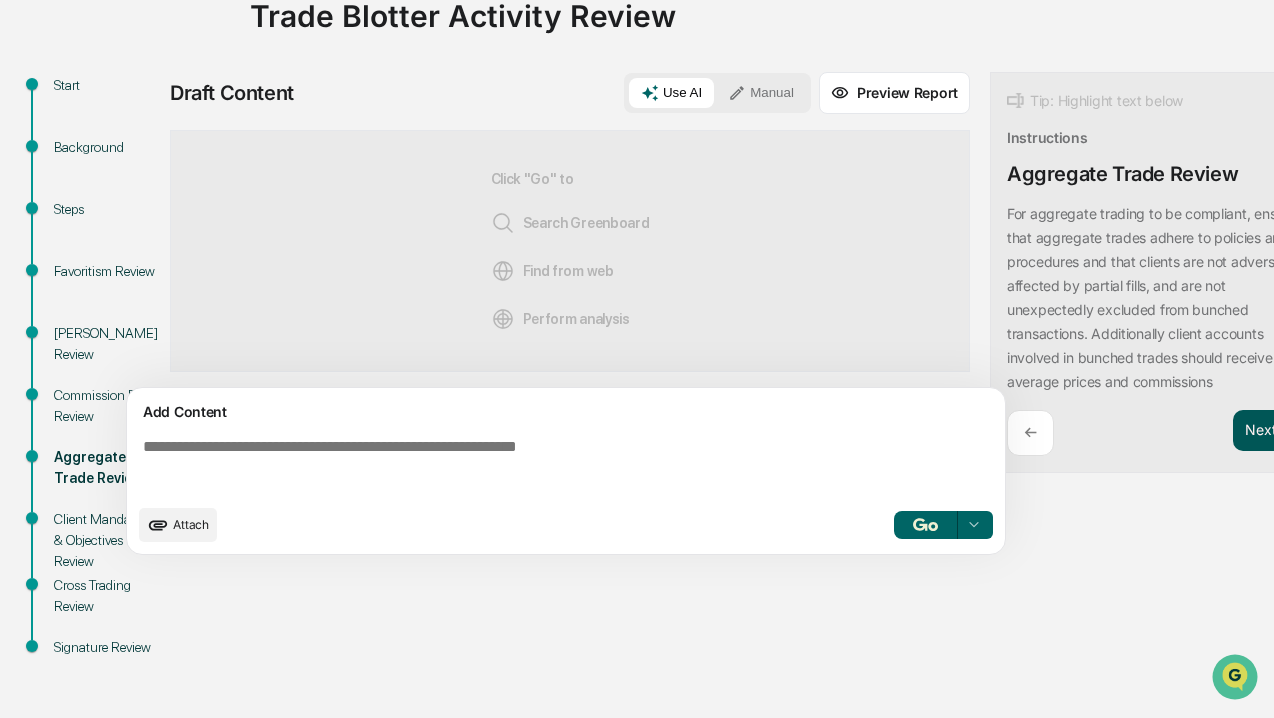 click on "Next ➔" at bounding box center (1270, 431) 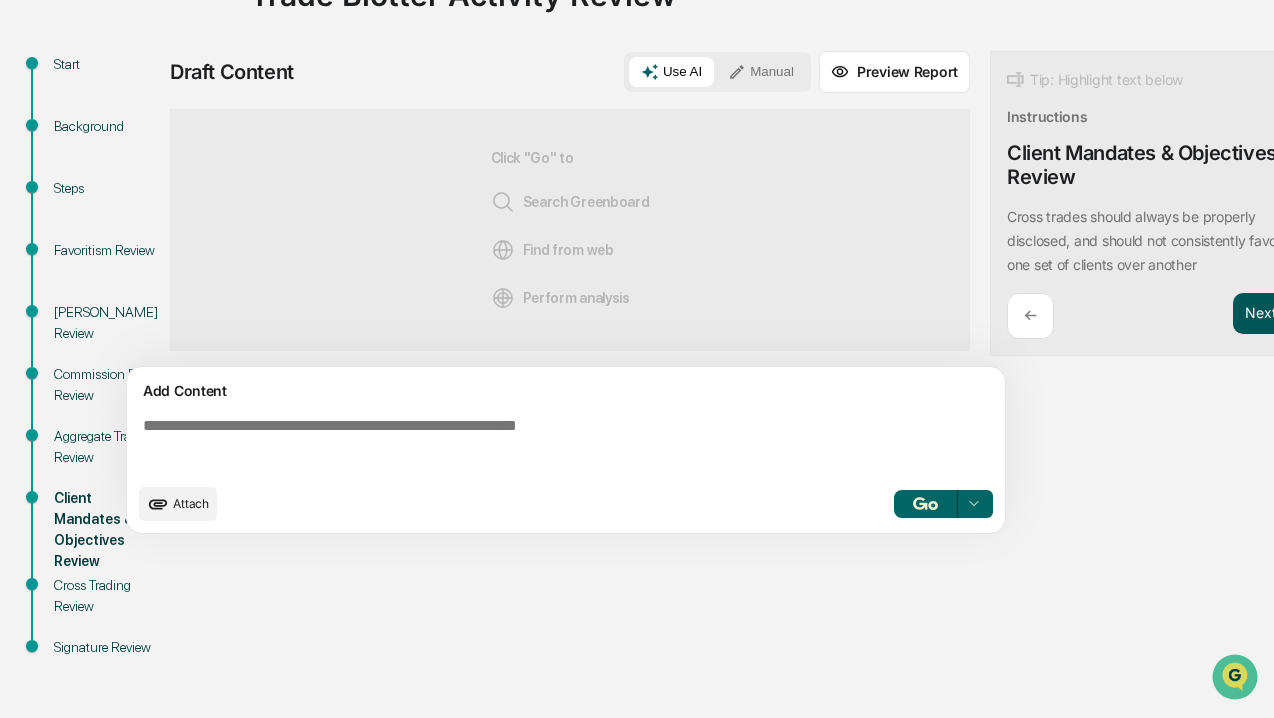 click on "Next ➔" at bounding box center [1270, 314] 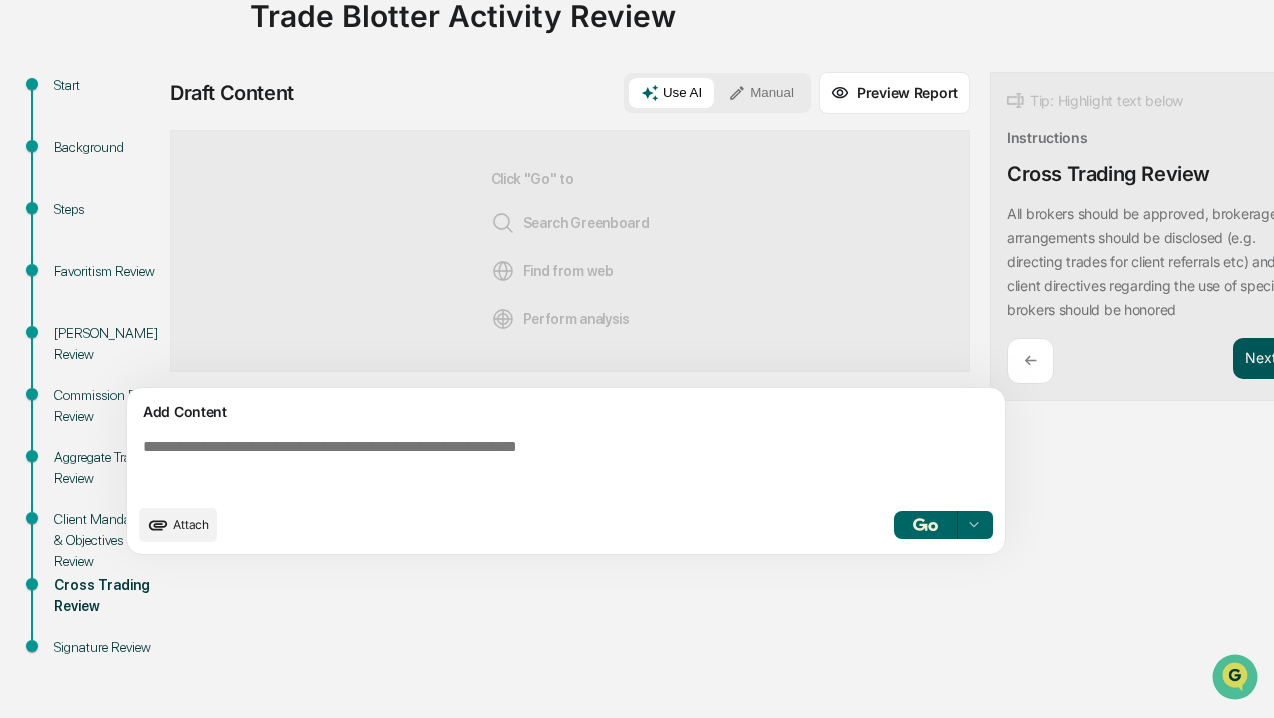 click on "Next ➔" at bounding box center (1270, 359) 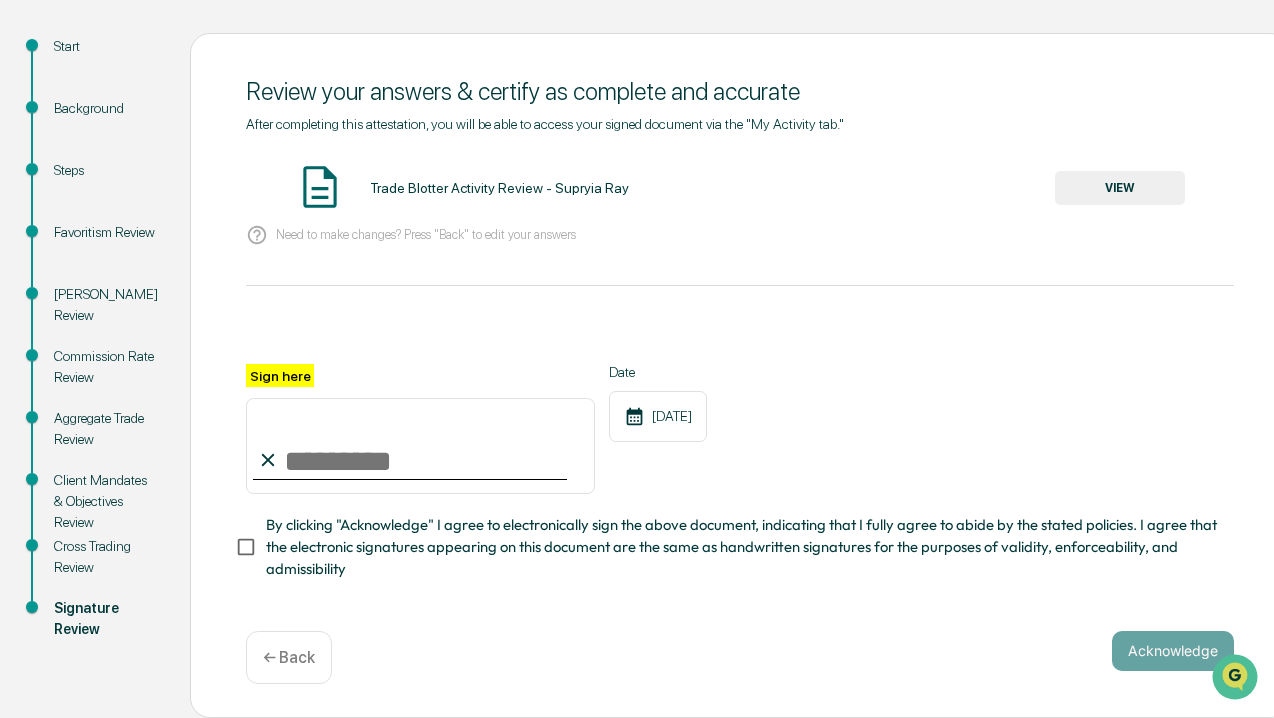 scroll, scrollTop: 209, scrollLeft: 0, axis: vertical 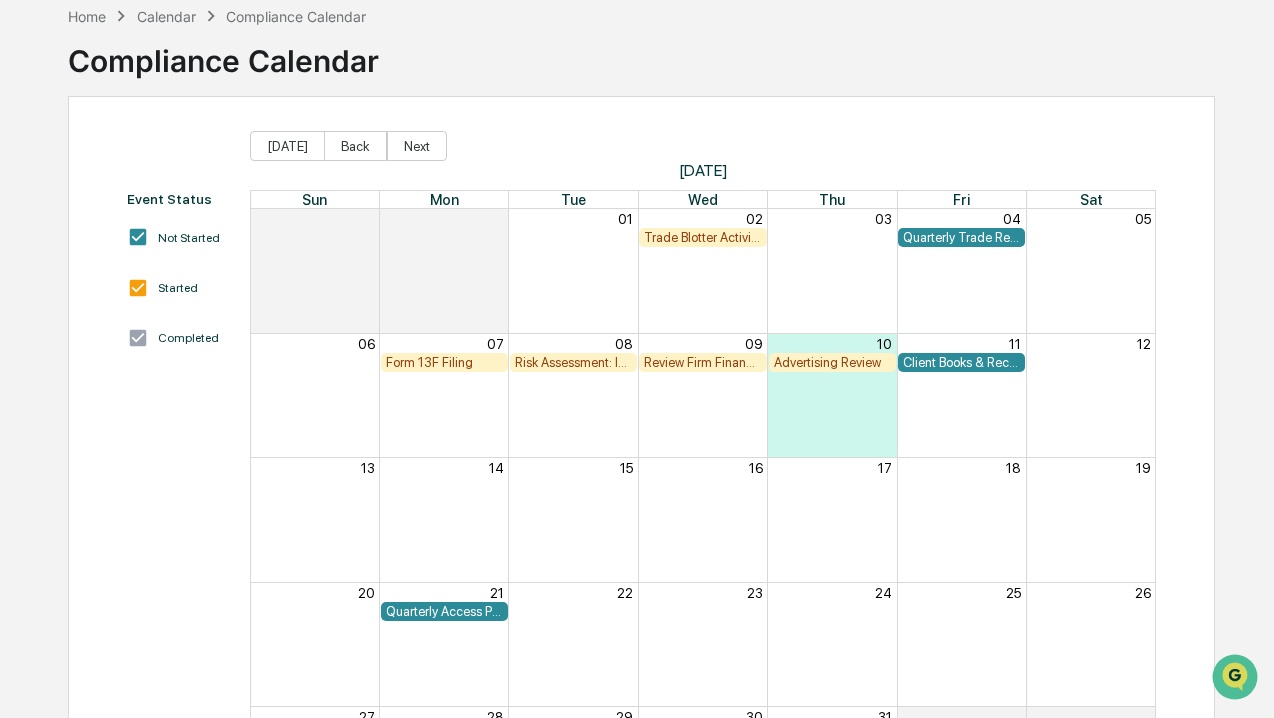 click on "Client Books & Records Review" at bounding box center (961, 362) 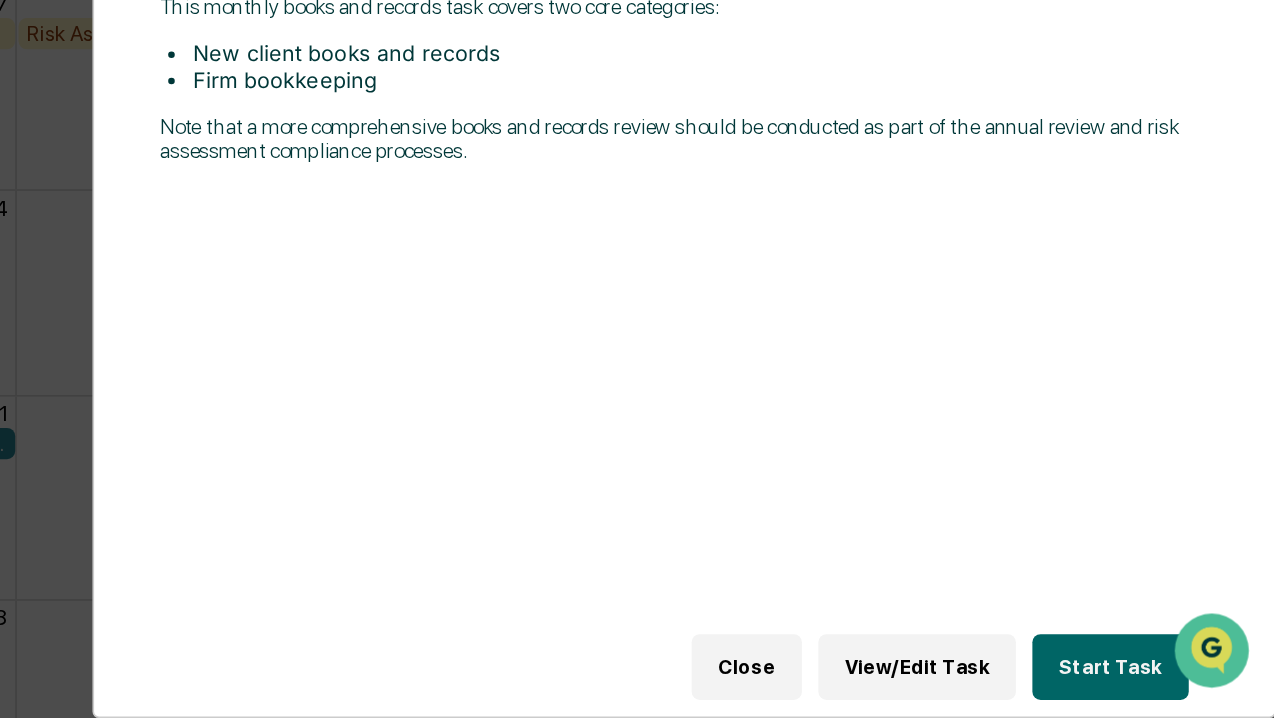scroll, scrollTop: 161, scrollLeft: 0, axis: vertical 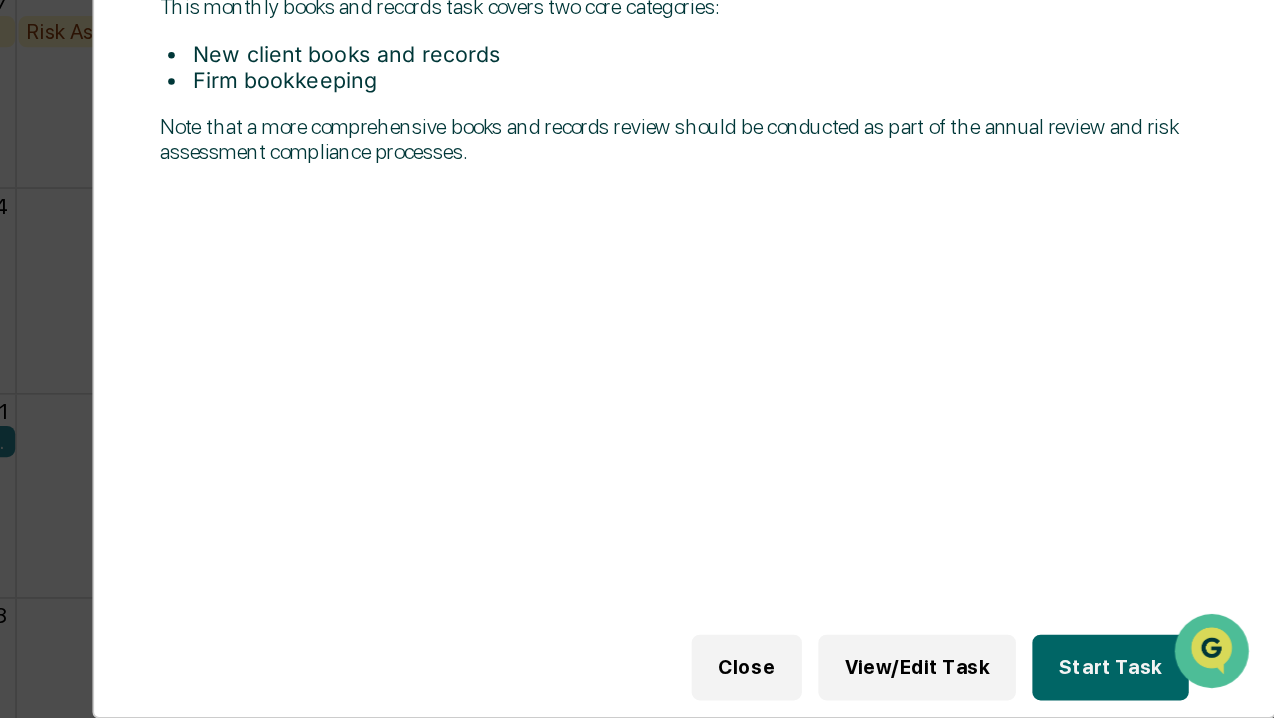 click on "Start Task" at bounding box center [1173, 687] 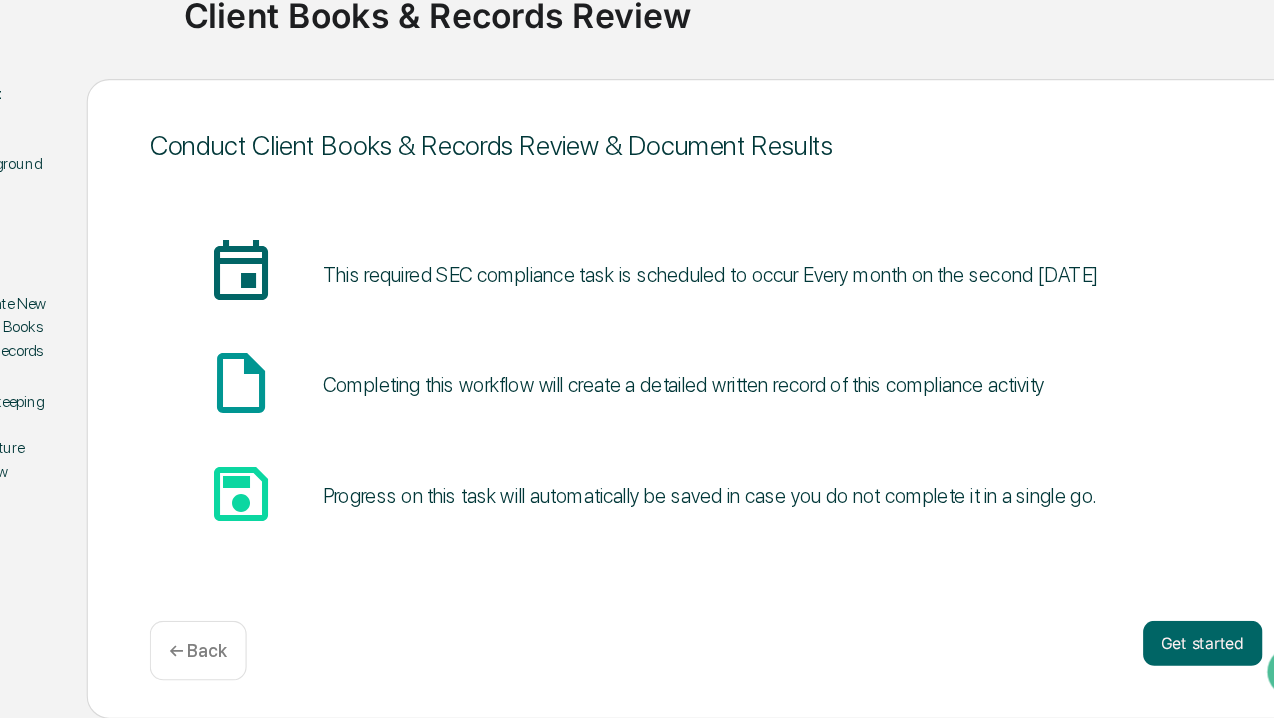 scroll, scrollTop: 90, scrollLeft: 0, axis: vertical 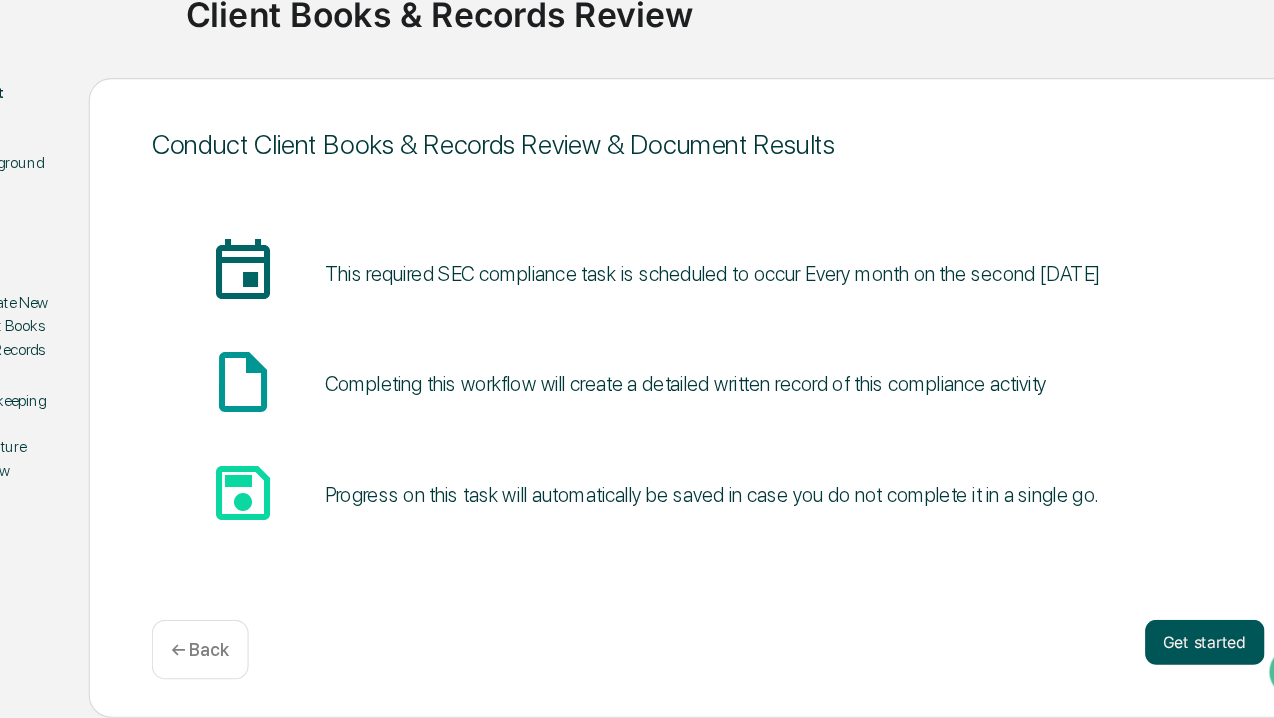 click on "Get started" at bounding box center [1155, 651] 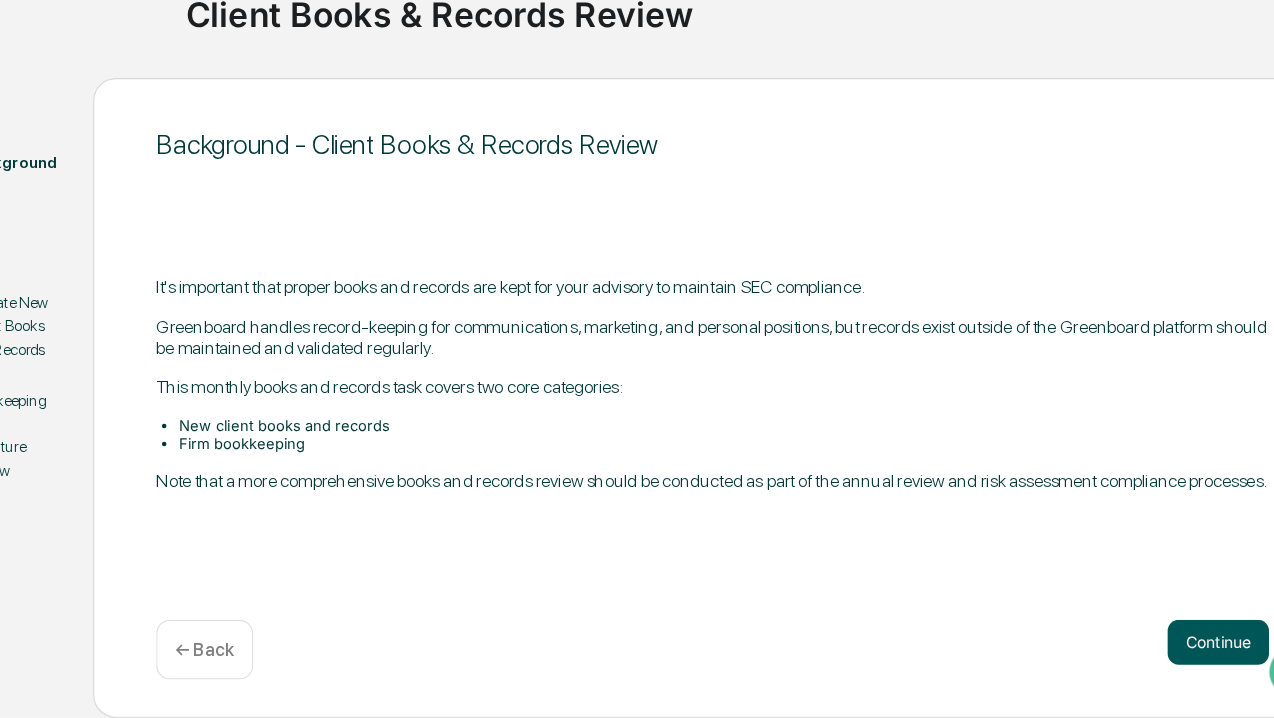 click on "Continue" at bounding box center [1167, 651] 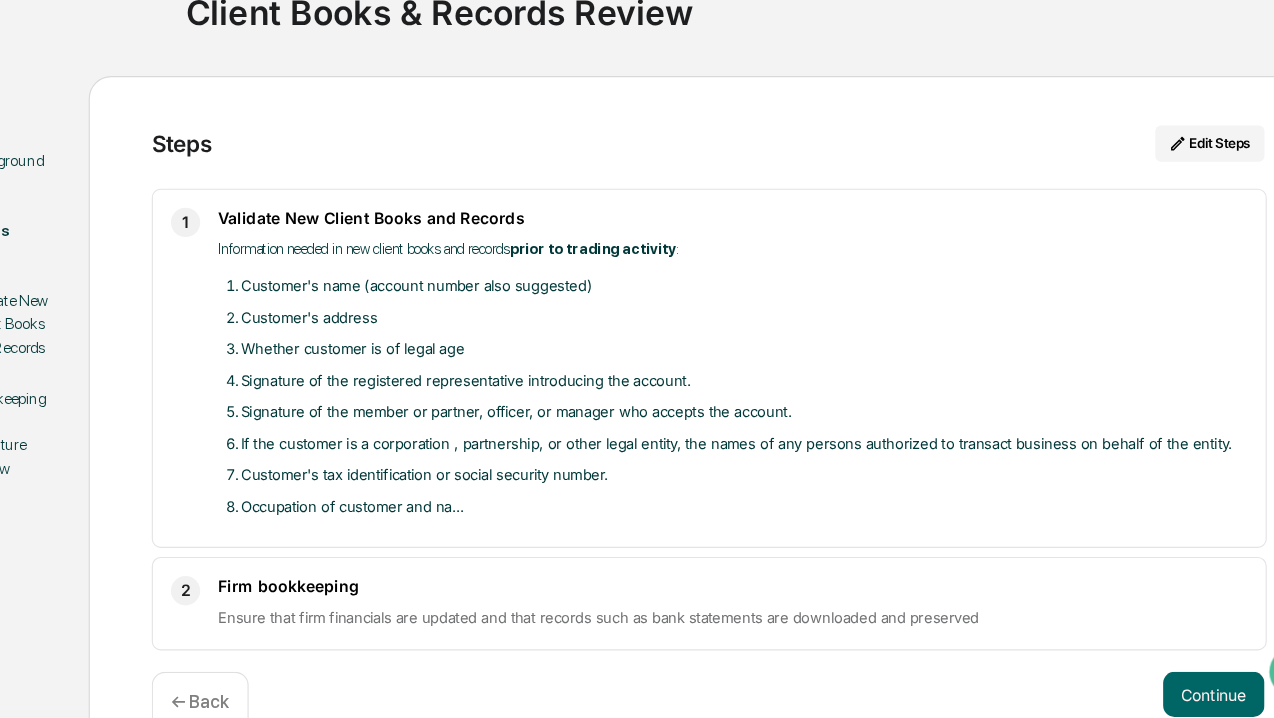 scroll, scrollTop: 140, scrollLeft: 0, axis: vertical 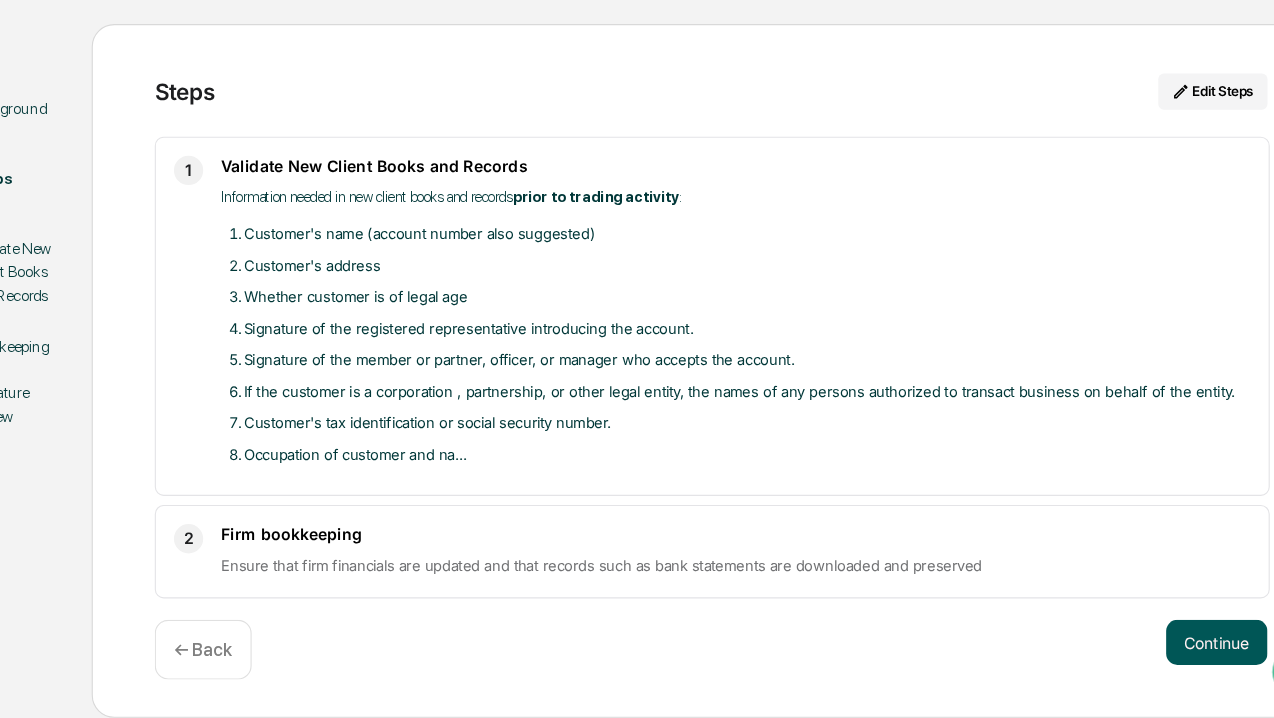 click on "Continue" at bounding box center [1163, 651] 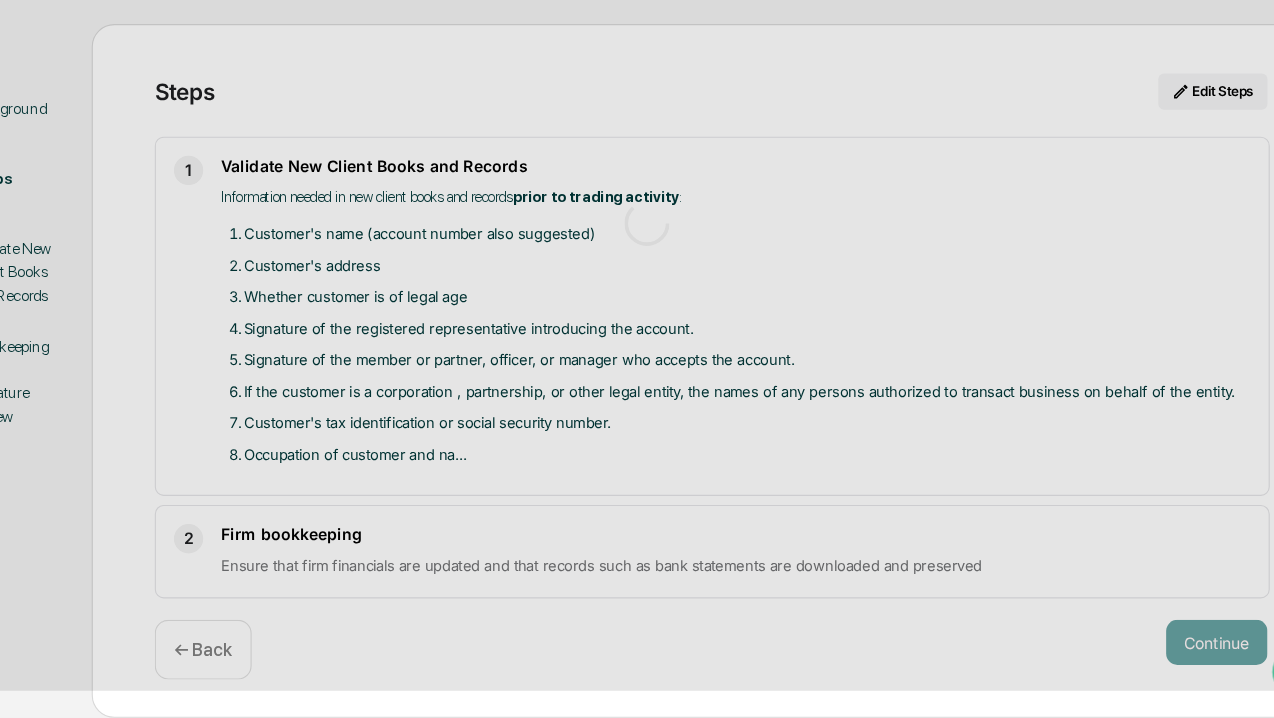 scroll, scrollTop: 49, scrollLeft: 0, axis: vertical 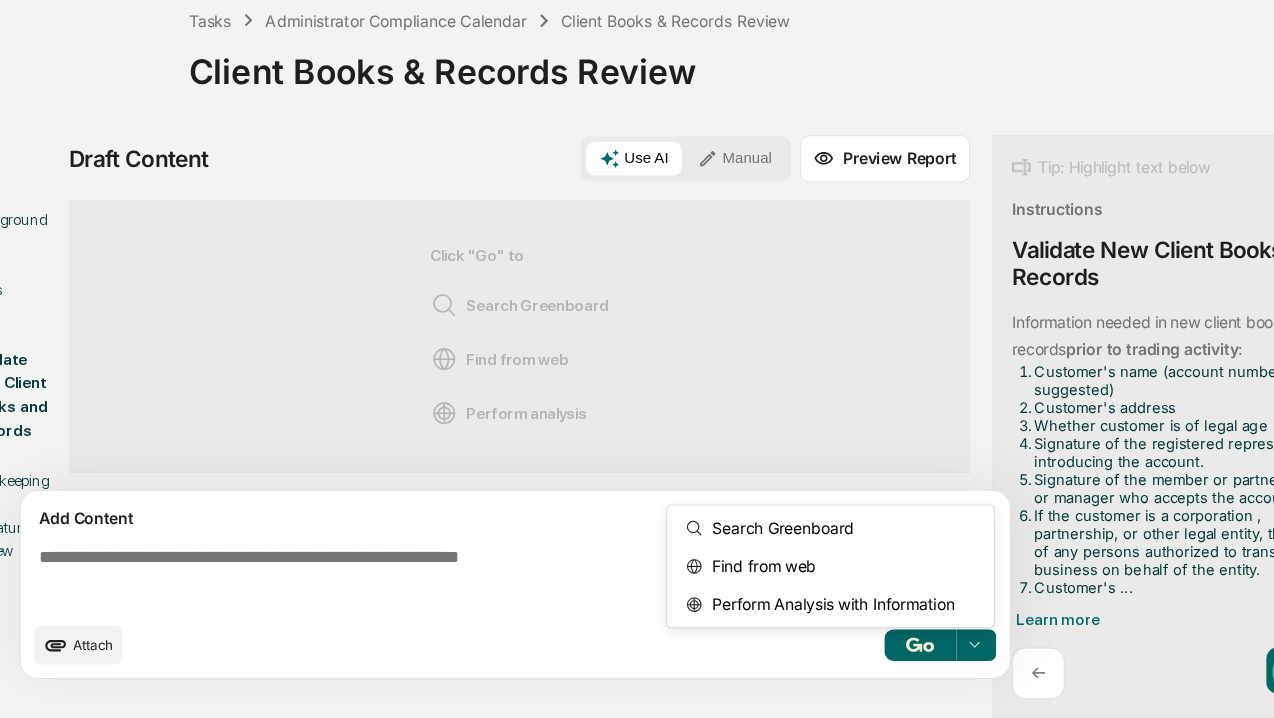 click at bounding box center [948, 653] 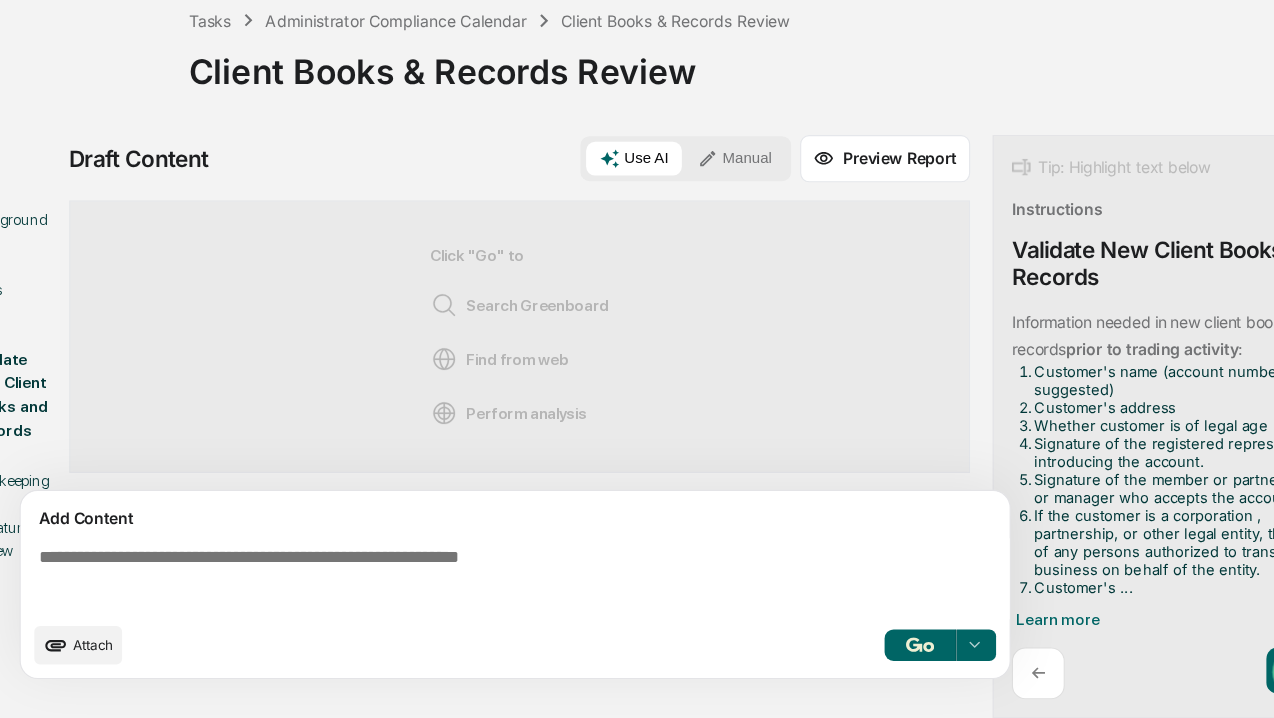 click on "Click "Go" to  Search Greenboard  Find from web  Perform analysis" at bounding box center (544, 379) 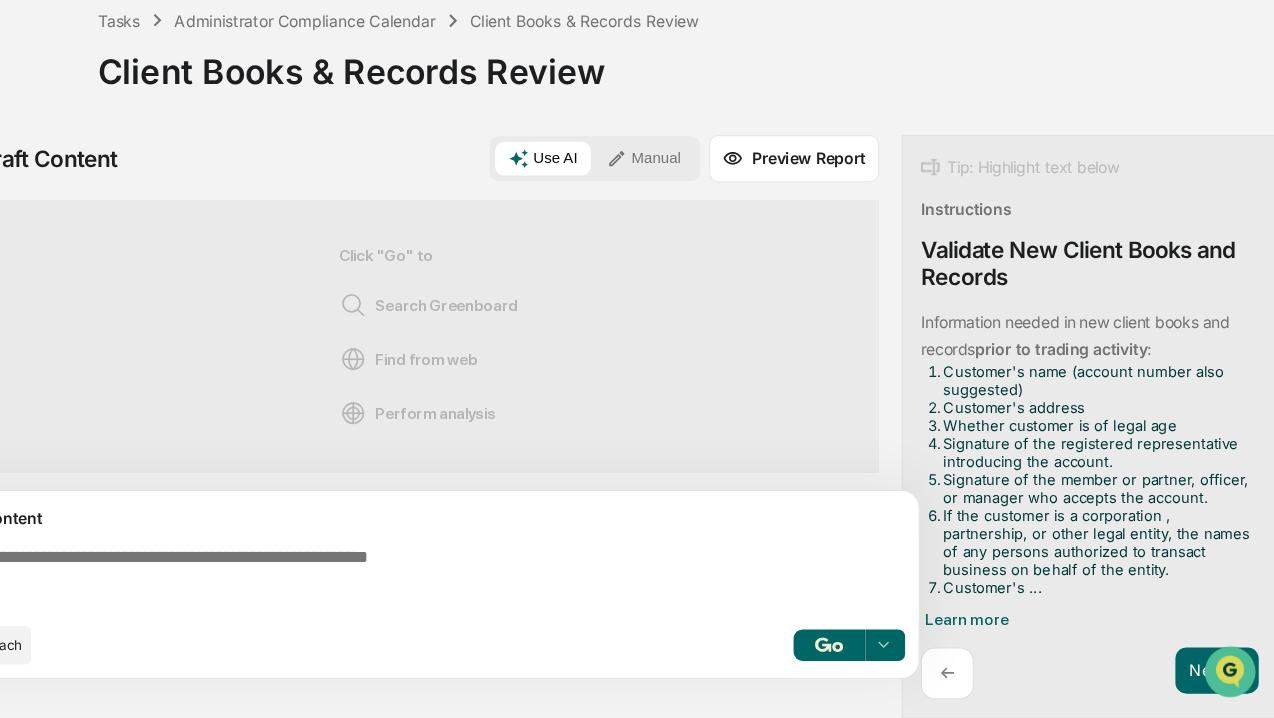 scroll, scrollTop: 49, scrollLeft: 24, axis: both 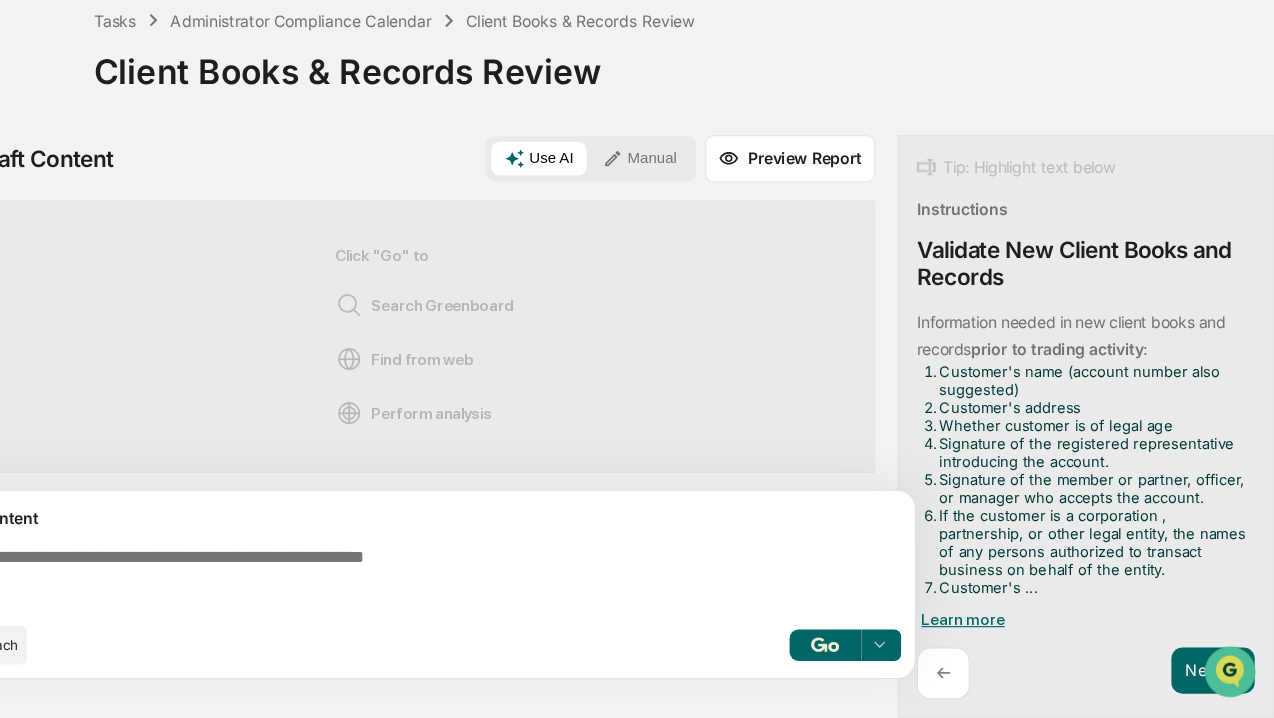 click on "Learn more" at bounding box center [998, 630] 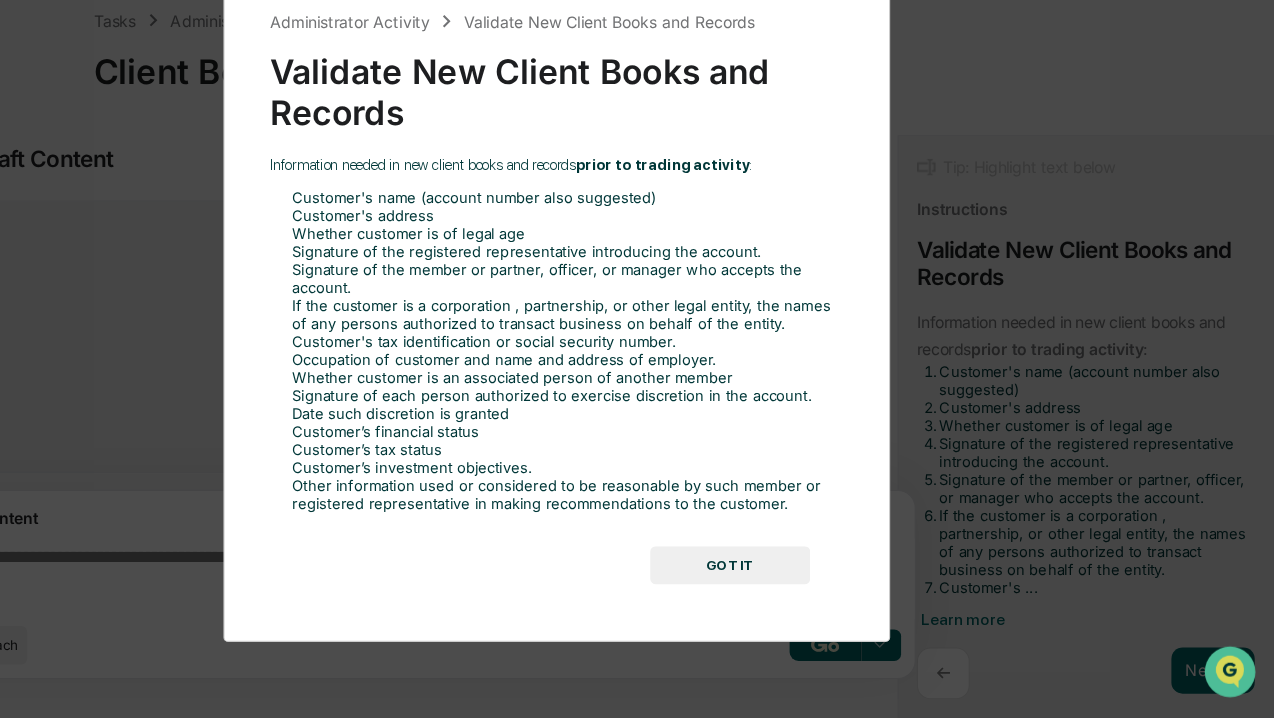 click on "GOT IT" at bounding box center (791, 583) 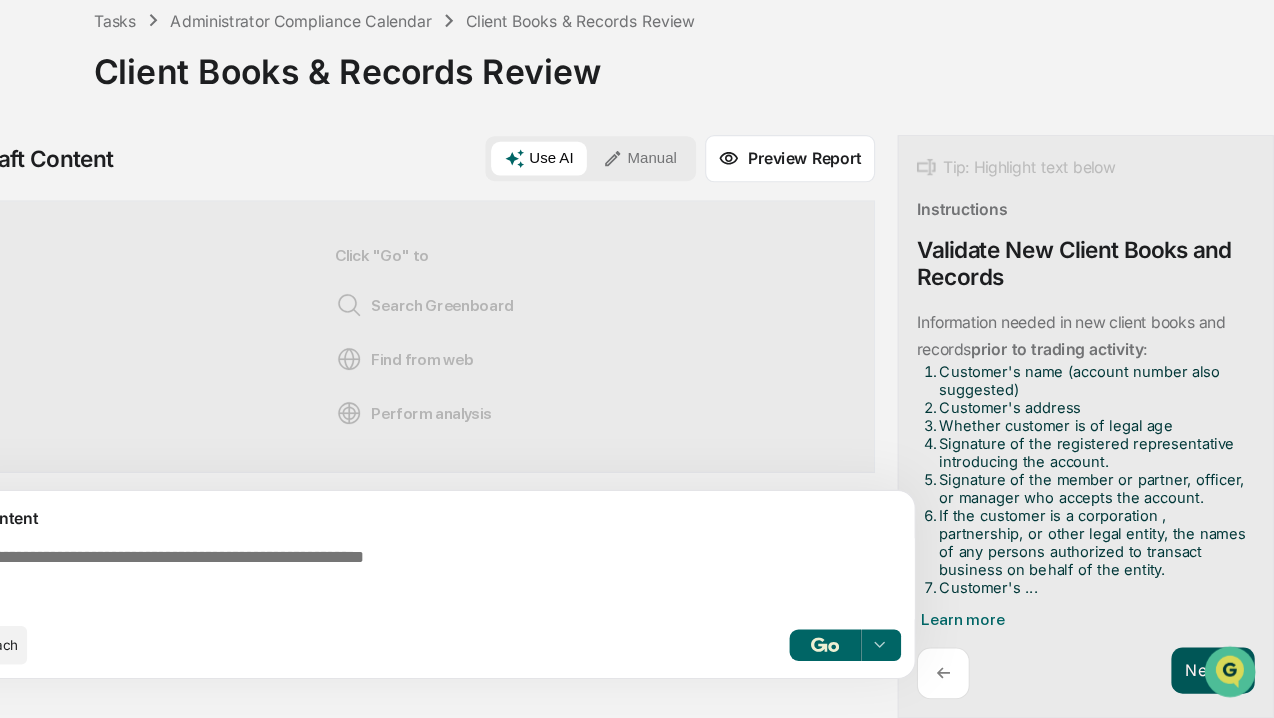 click on "Next ➔" at bounding box center [1220, 676] 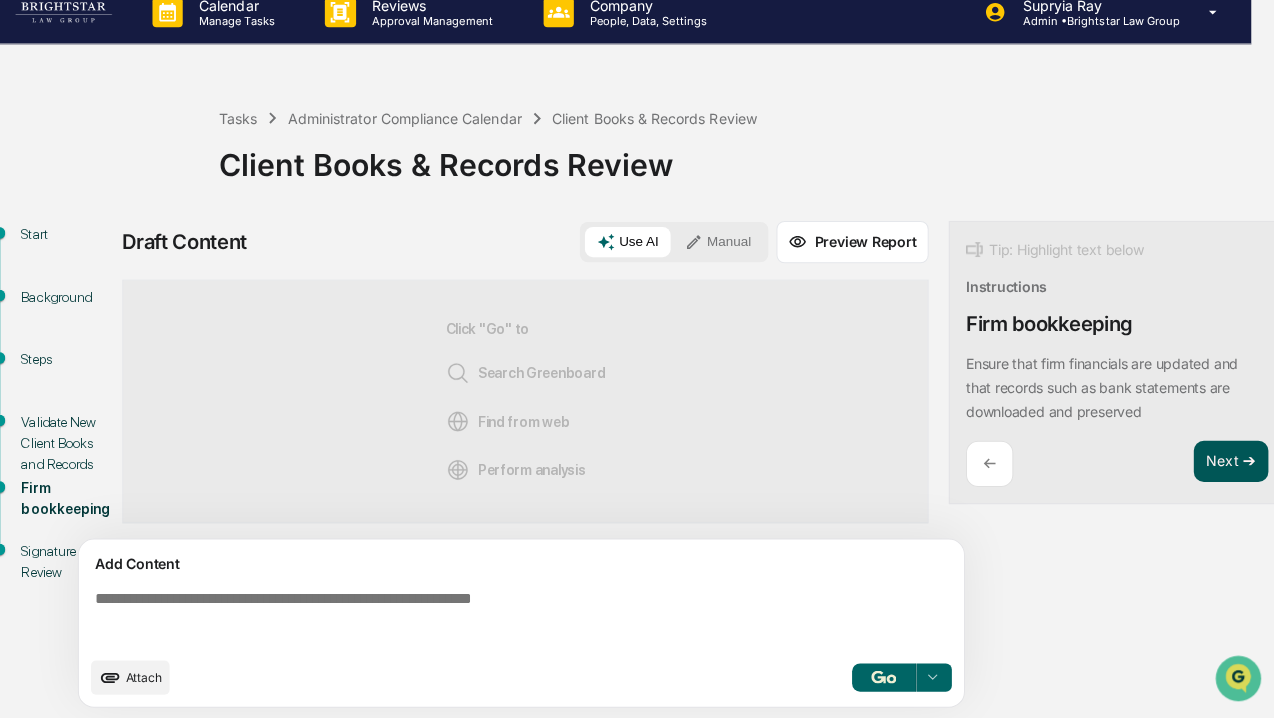 click on "Next ➔" at bounding box center (1228, 462) 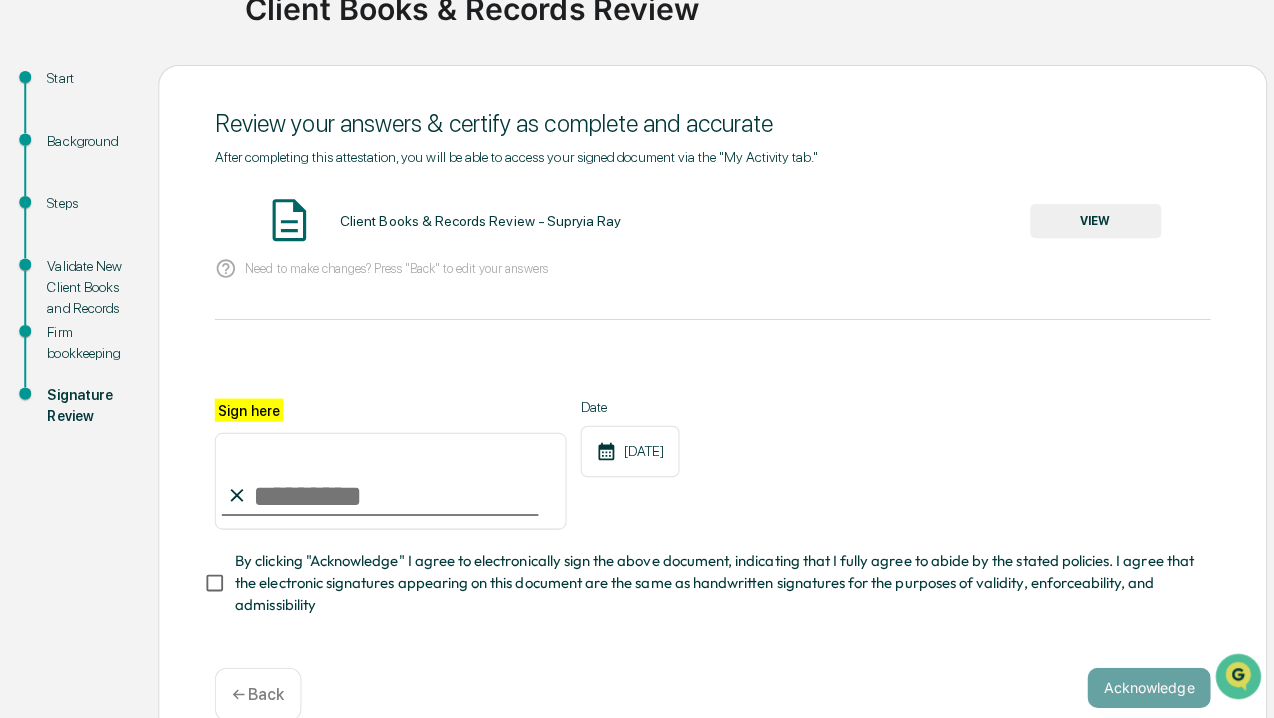 scroll, scrollTop: 172, scrollLeft: 0, axis: vertical 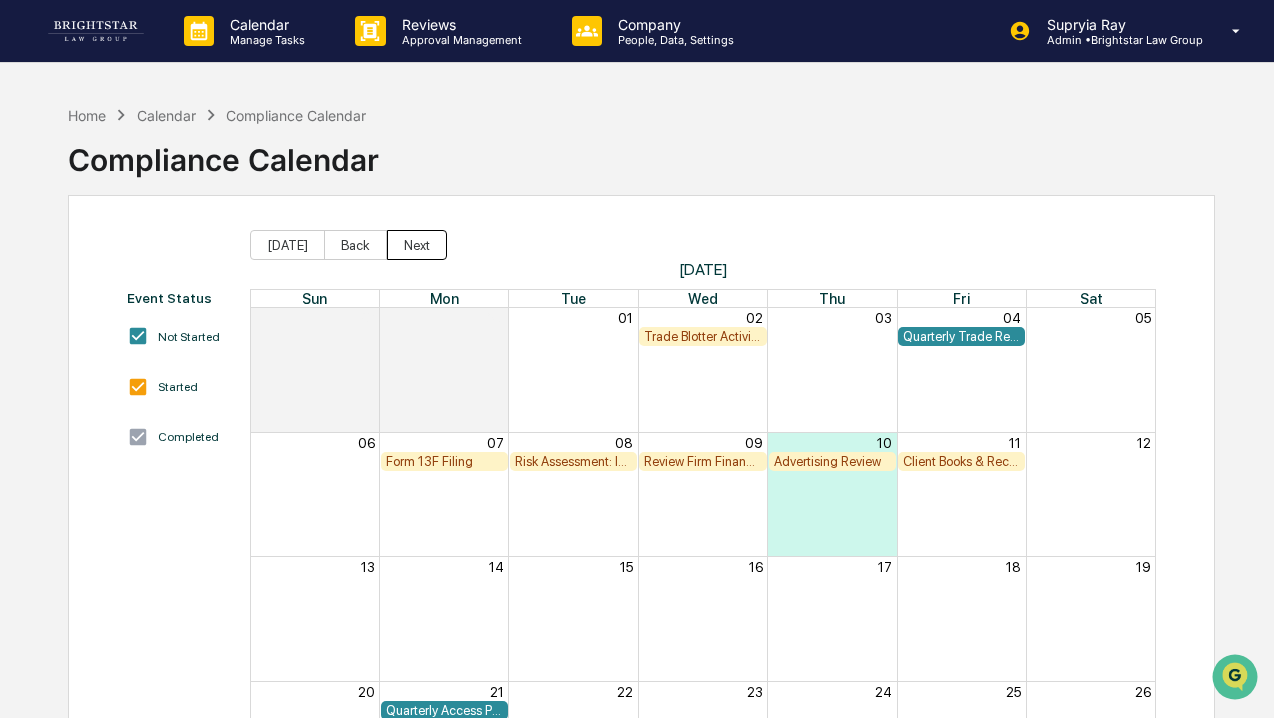 click on "Next" at bounding box center [417, 245] 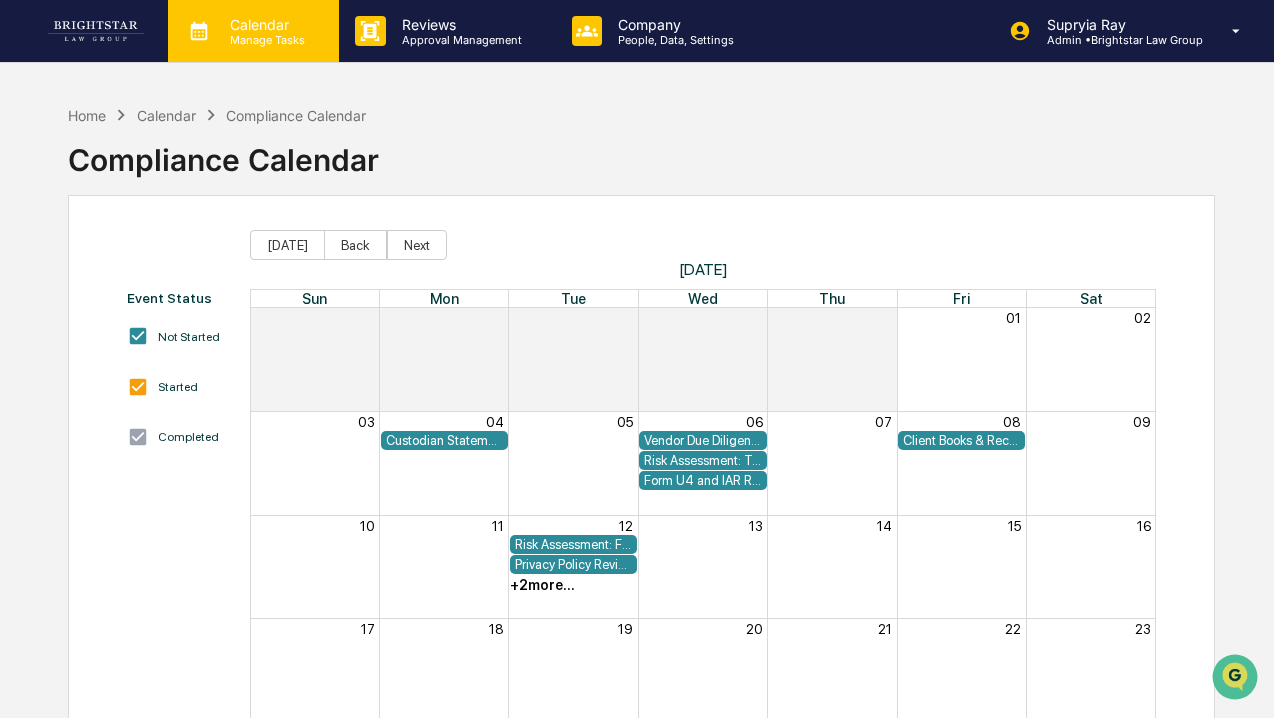 click on "Calendar" at bounding box center [264, 24] 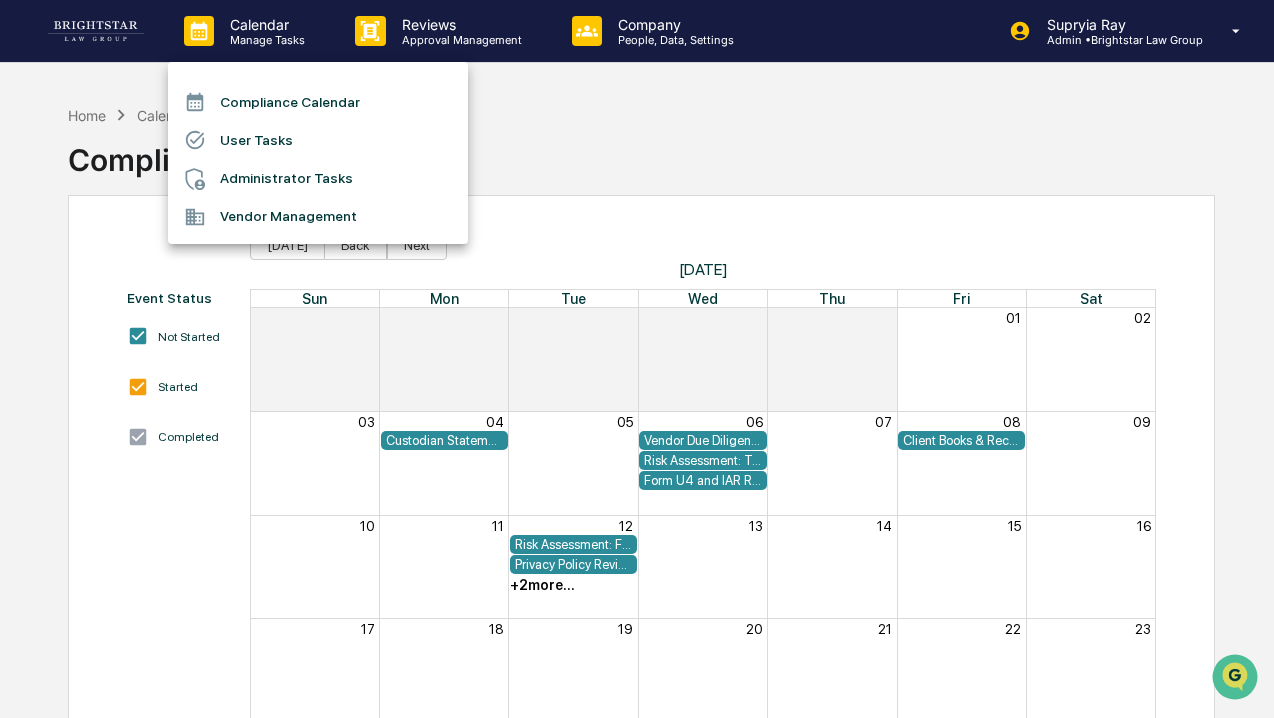 click at bounding box center (637, 359) 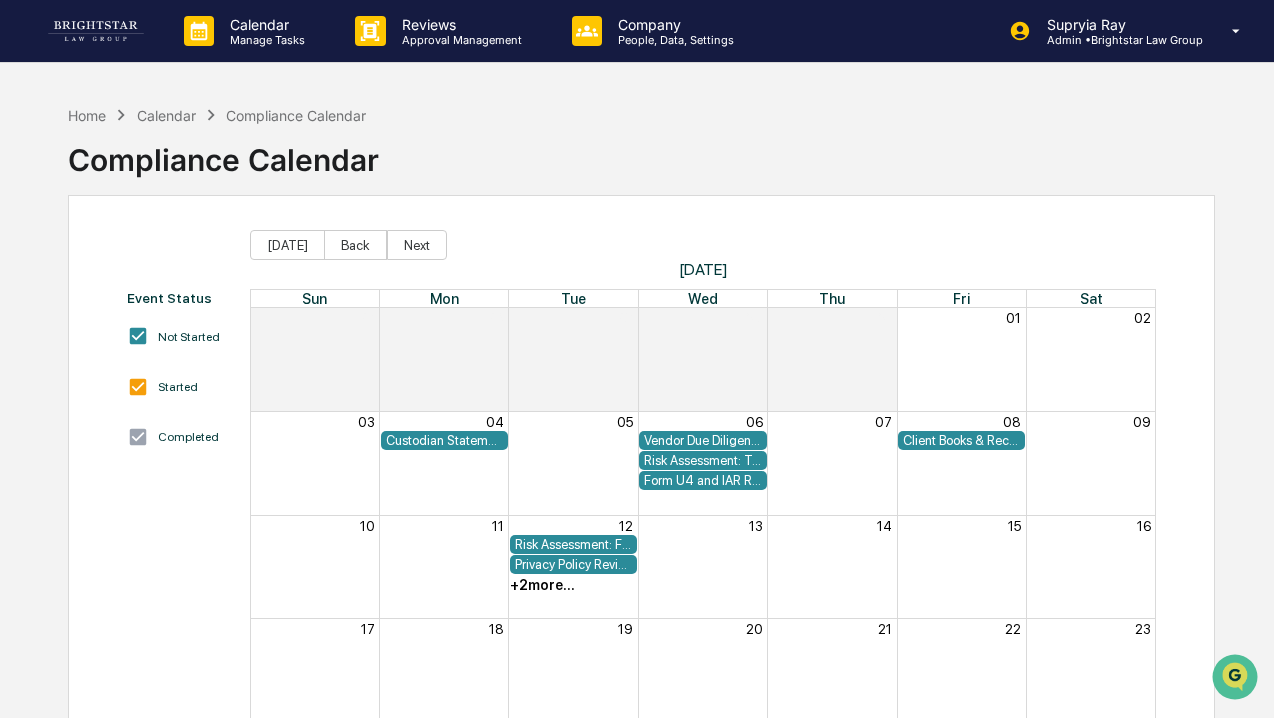 click on "Custodian Statement Delivery Review" at bounding box center (444, 440) 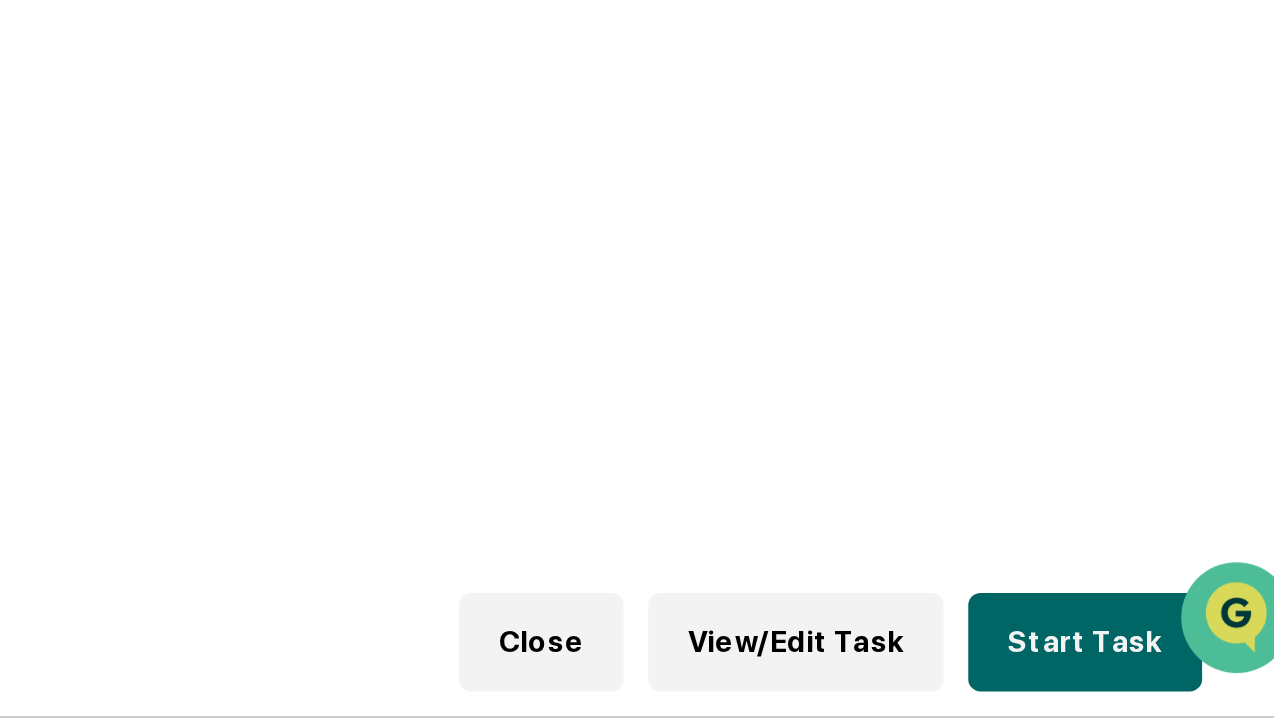 scroll, scrollTop: 42, scrollLeft: 0, axis: vertical 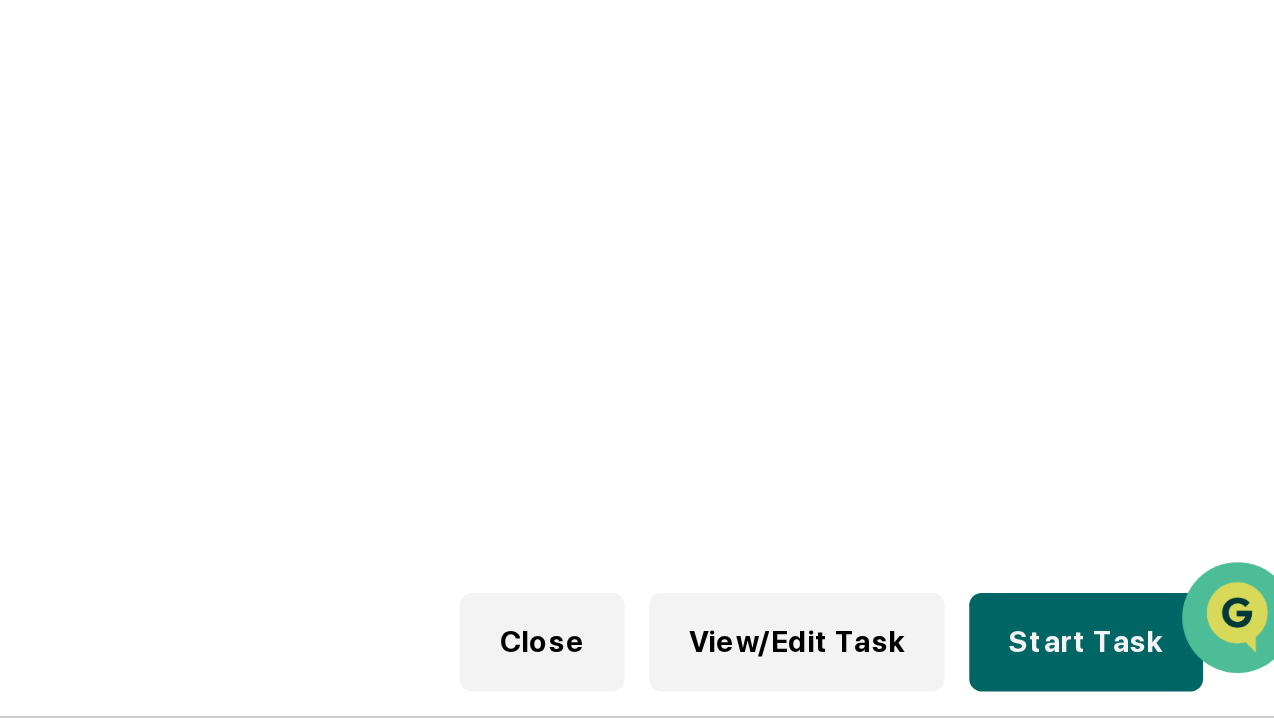 click on "View/Edit Task" at bounding box center (1056, 687) 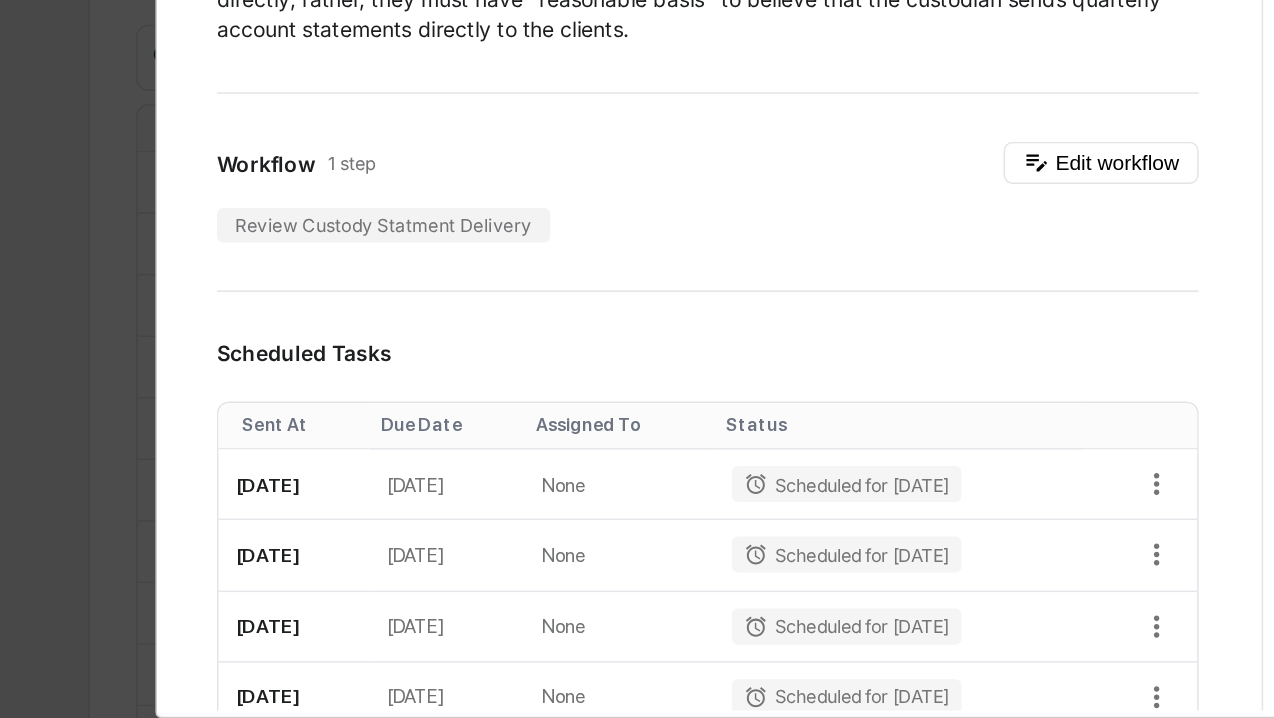 scroll, scrollTop: 11, scrollLeft: 0, axis: vertical 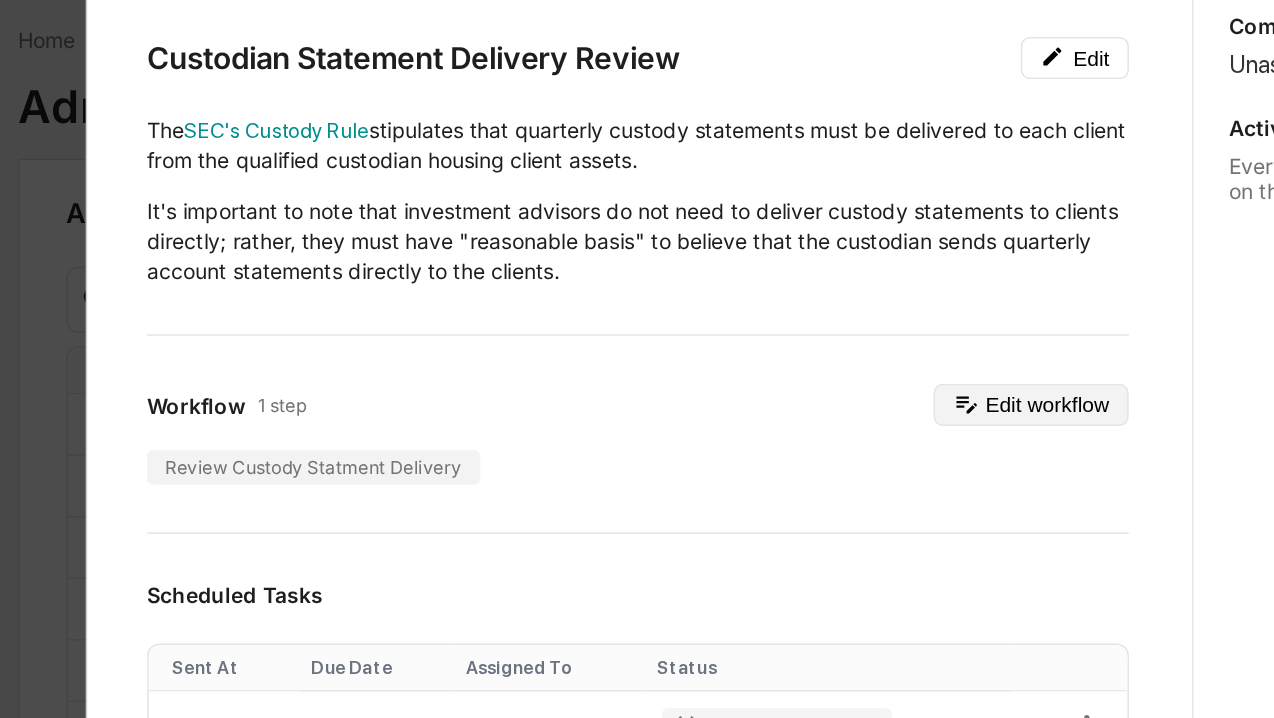 click on "Edit workflow" at bounding box center [803, 348] 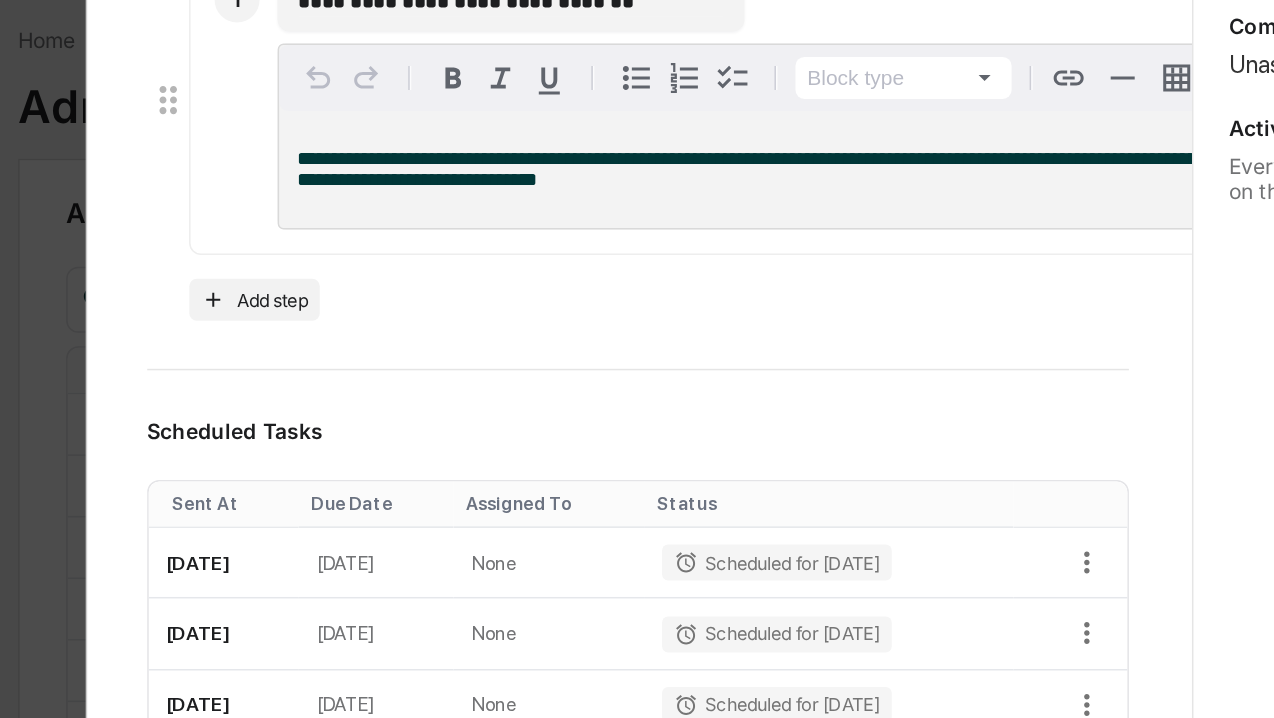 scroll, scrollTop: 337, scrollLeft: 0, axis: vertical 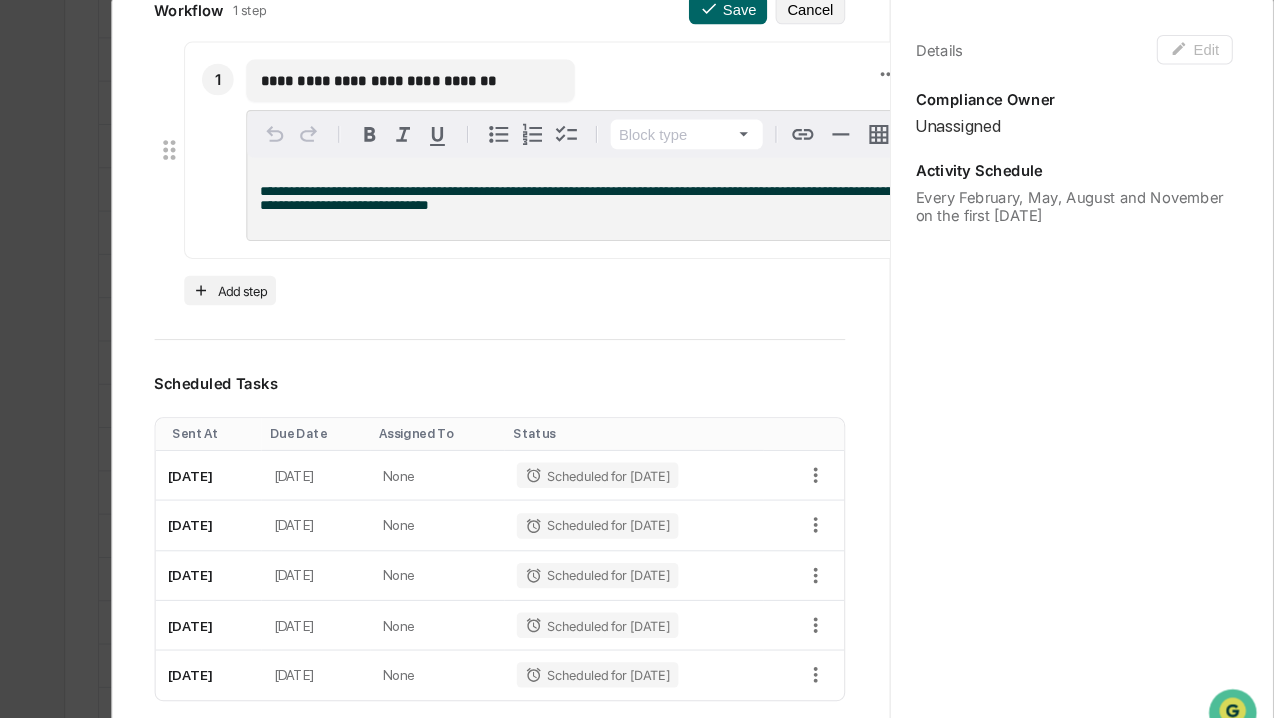 click on "Unassigned" at bounding box center (1085, 121) 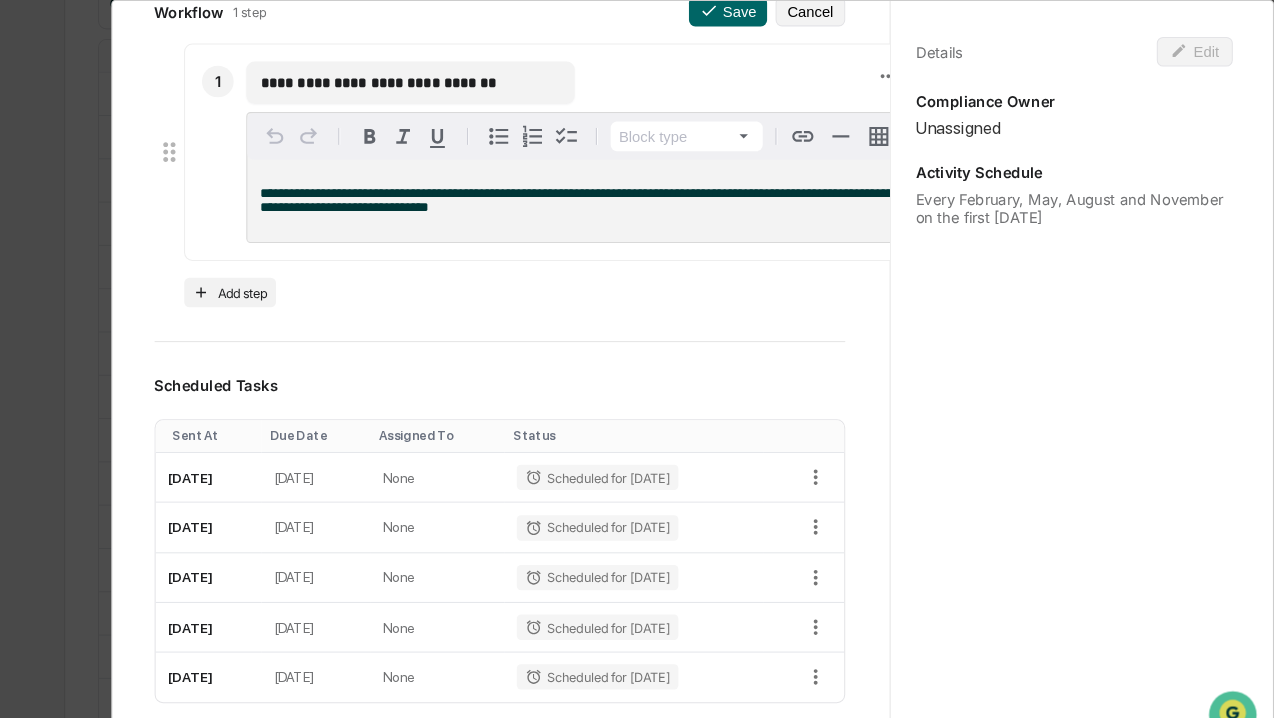 scroll, scrollTop: 0, scrollLeft: 0, axis: both 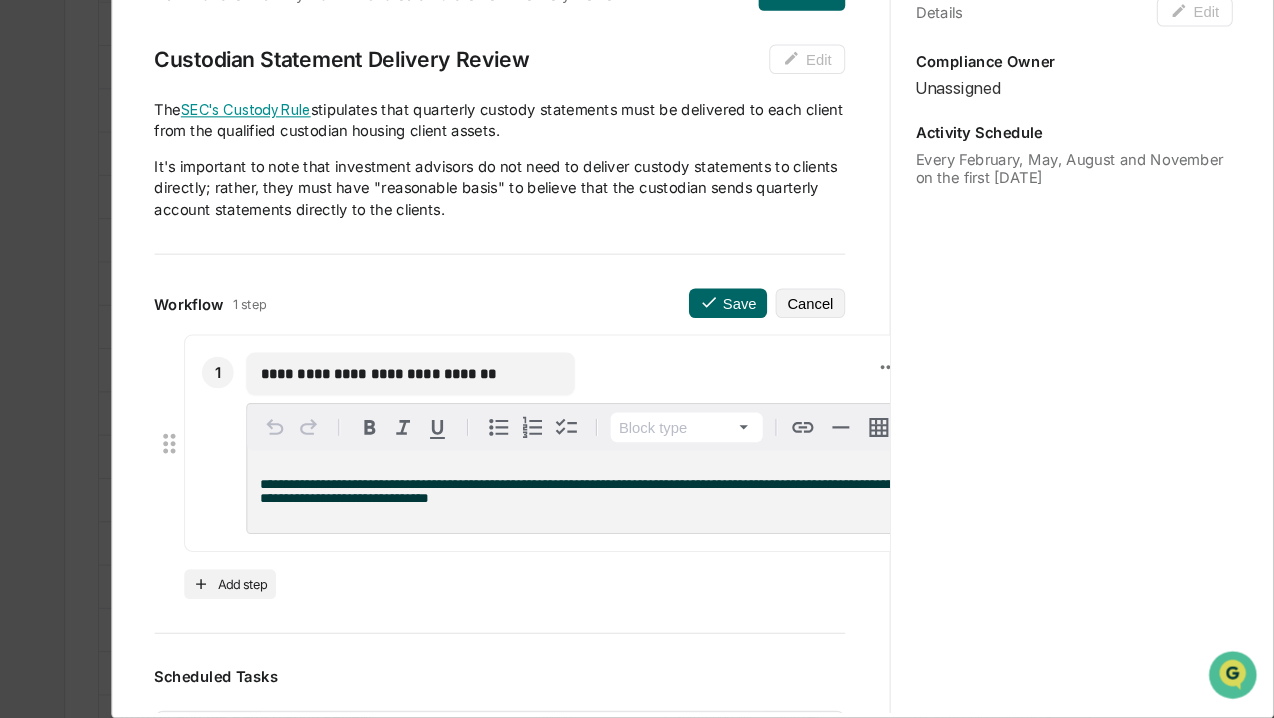 click on "SEC's Custody Rule" at bounding box center (300, 142) 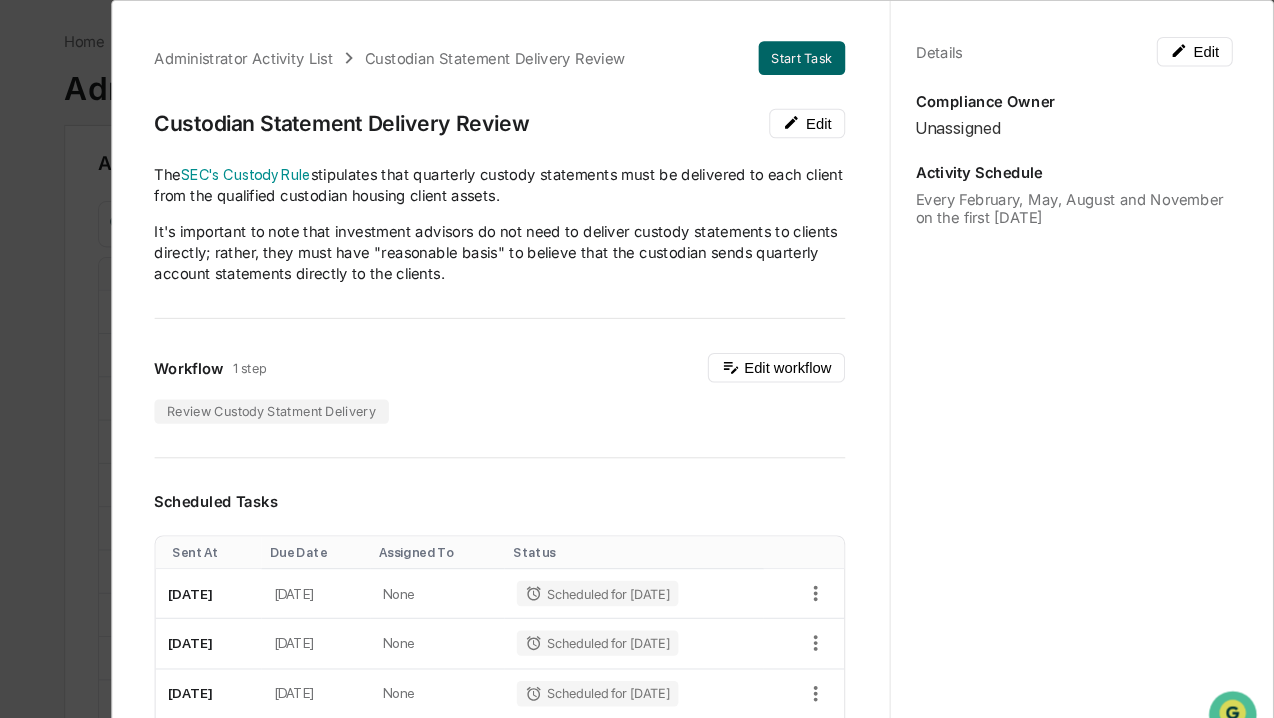 scroll, scrollTop: 0, scrollLeft: 0, axis: both 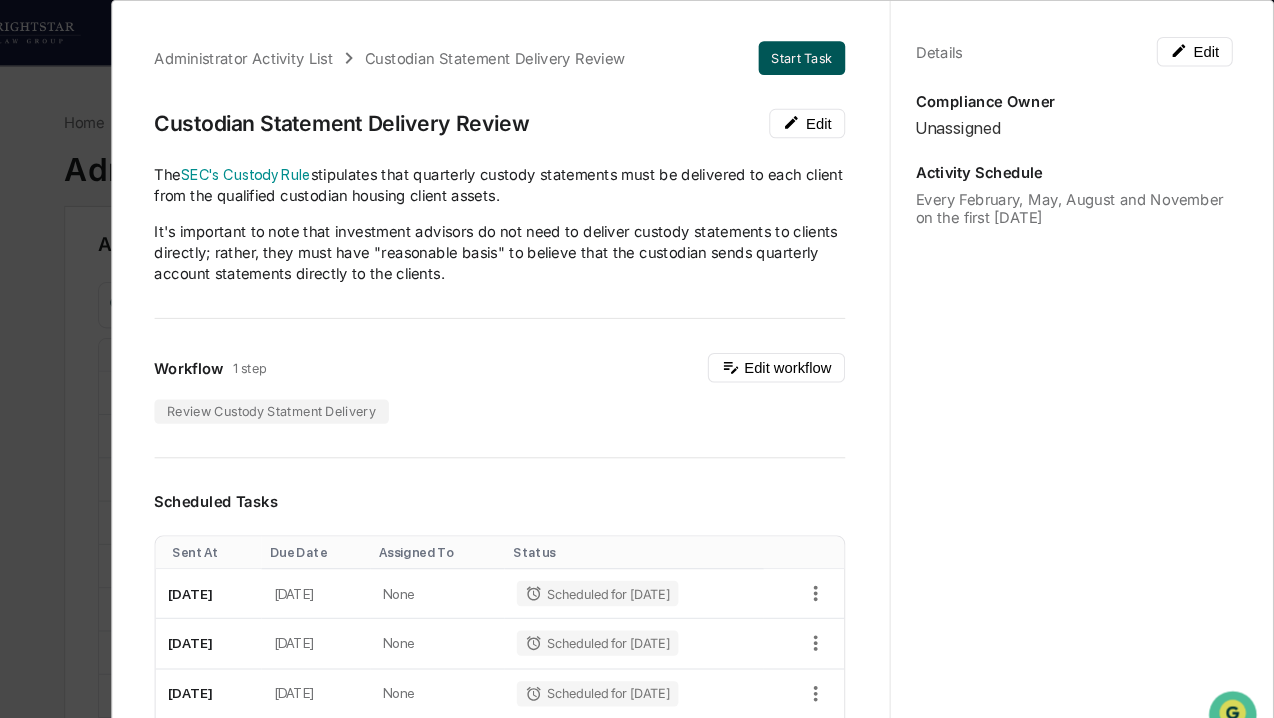 click on "Start Task" at bounding box center (827, 55) 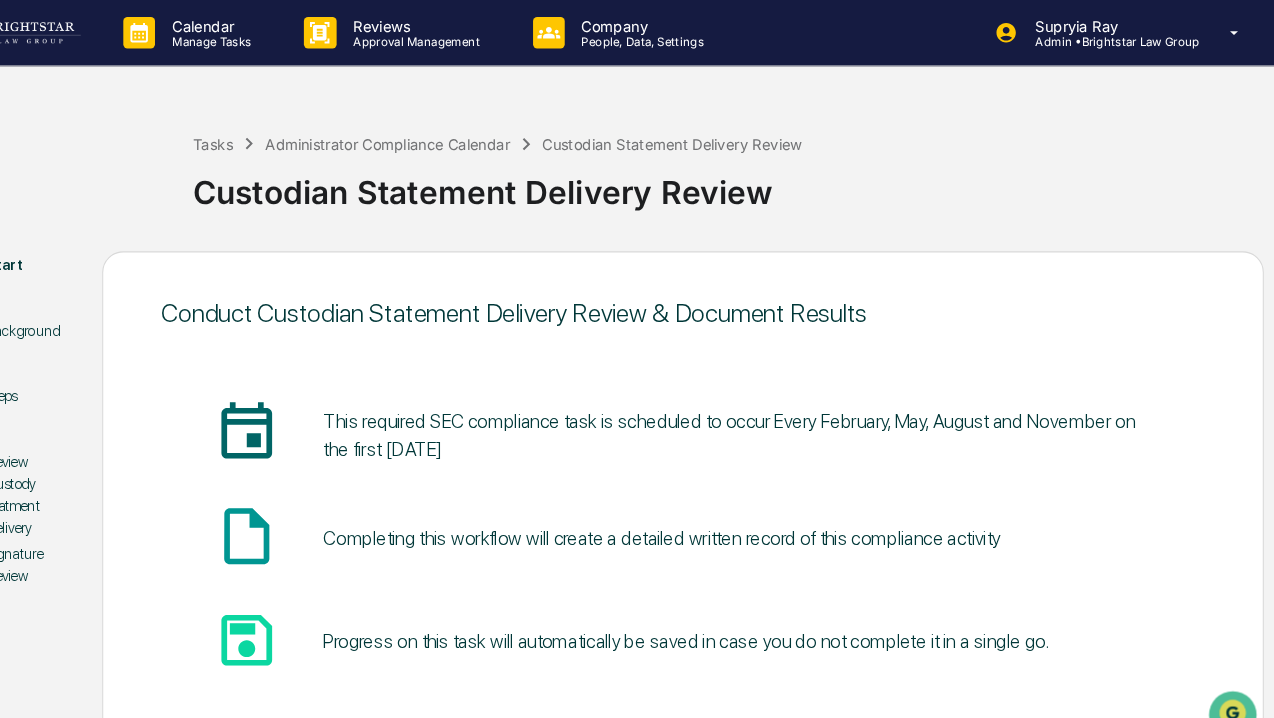 scroll, scrollTop: 89, scrollLeft: 0, axis: vertical 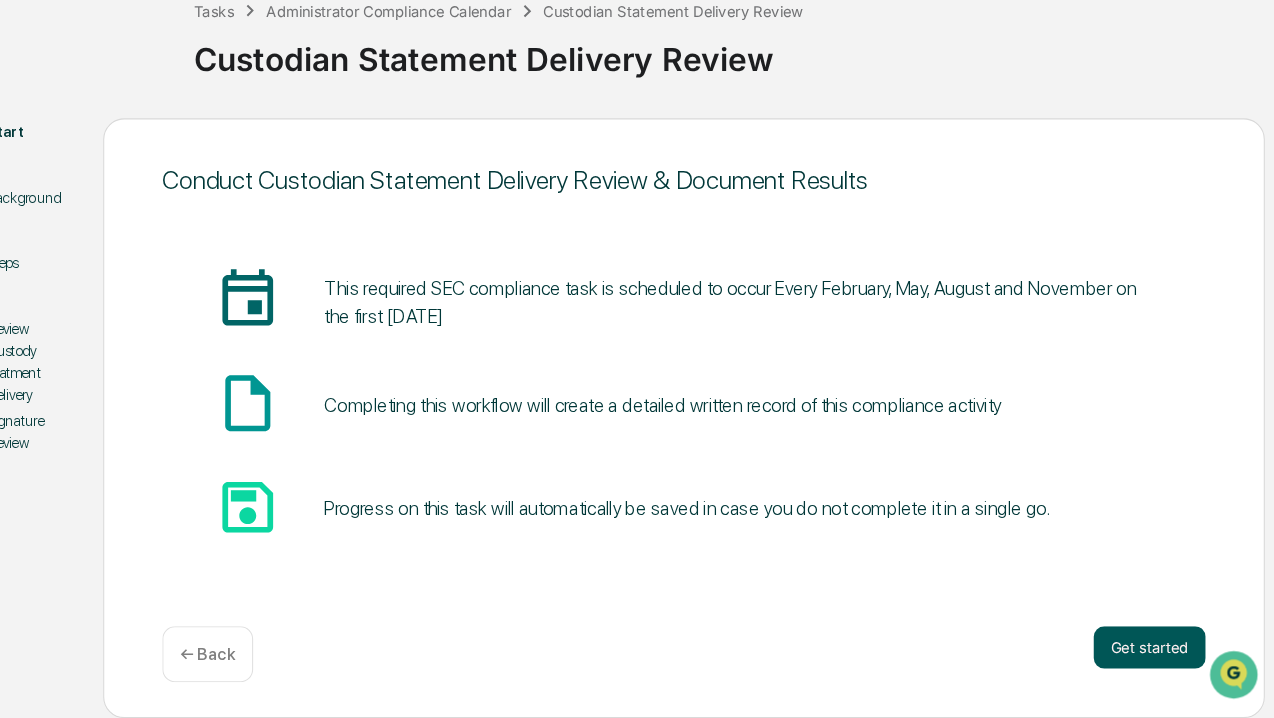 click on "Get started" at bounding box center [1155, 651] 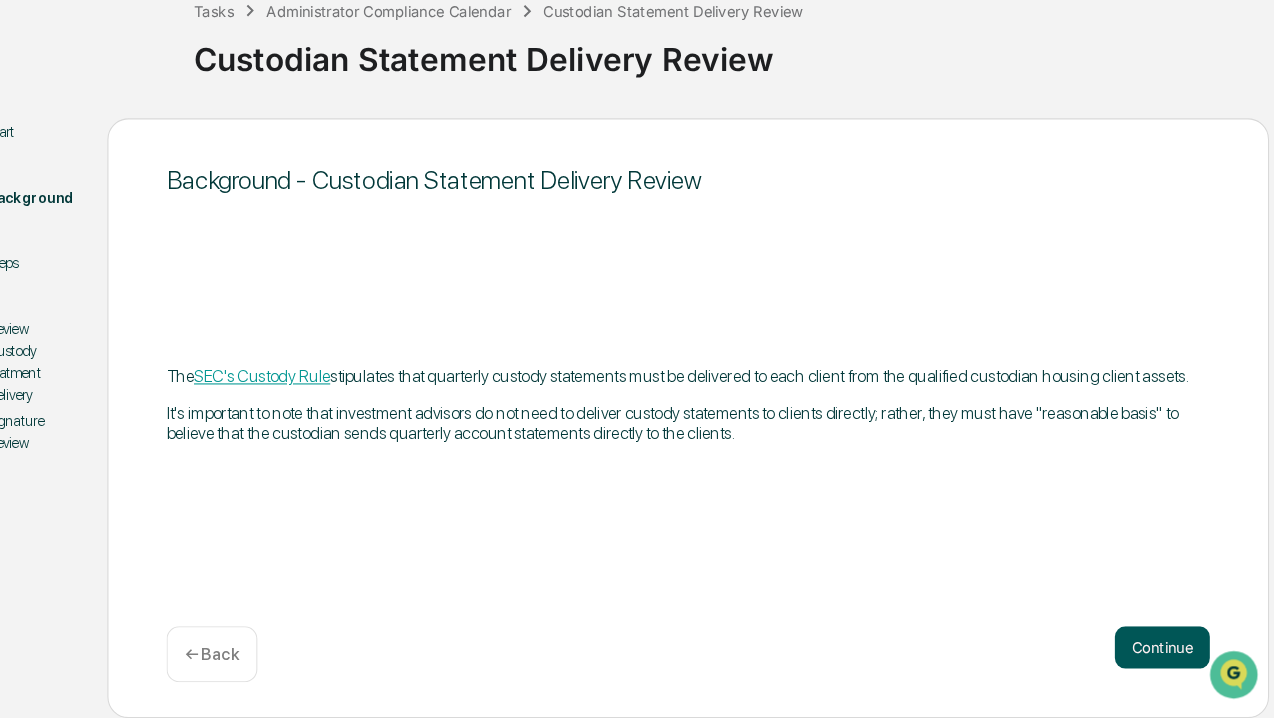 click on "Continue" at bounding box center [1167, 651] 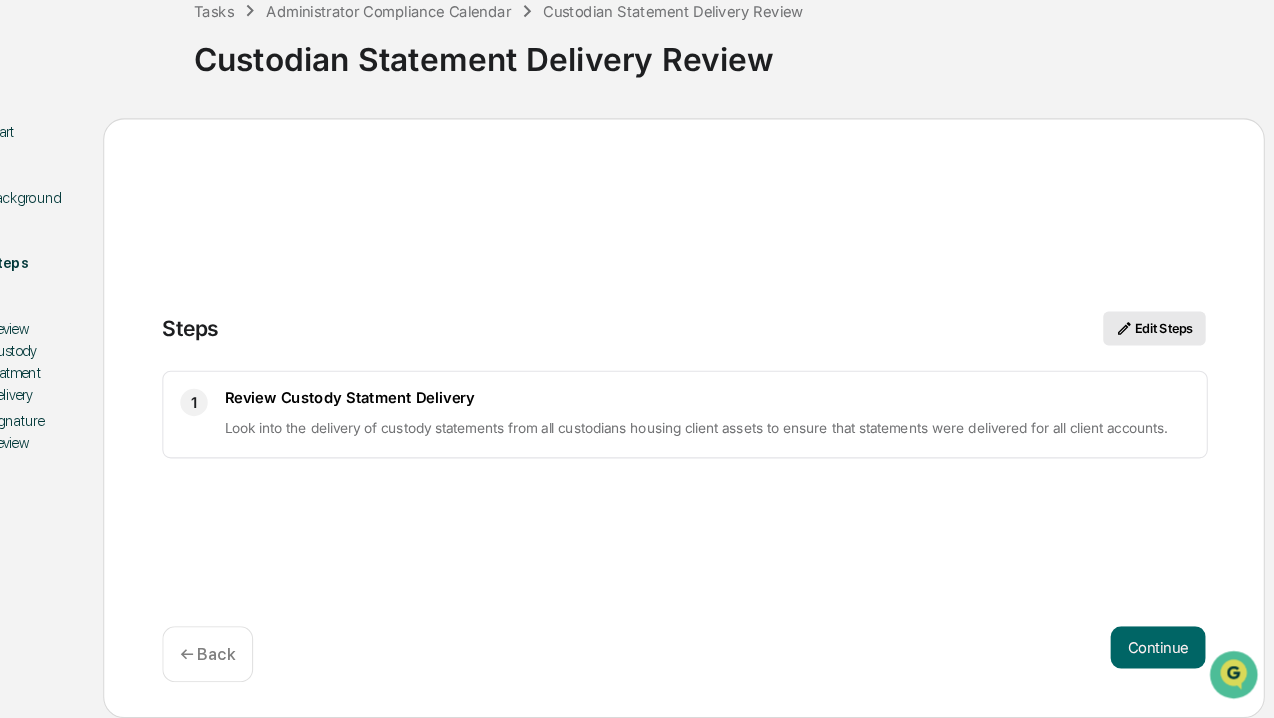 click on "Edit Steps" at bounding box center (1159, 349) 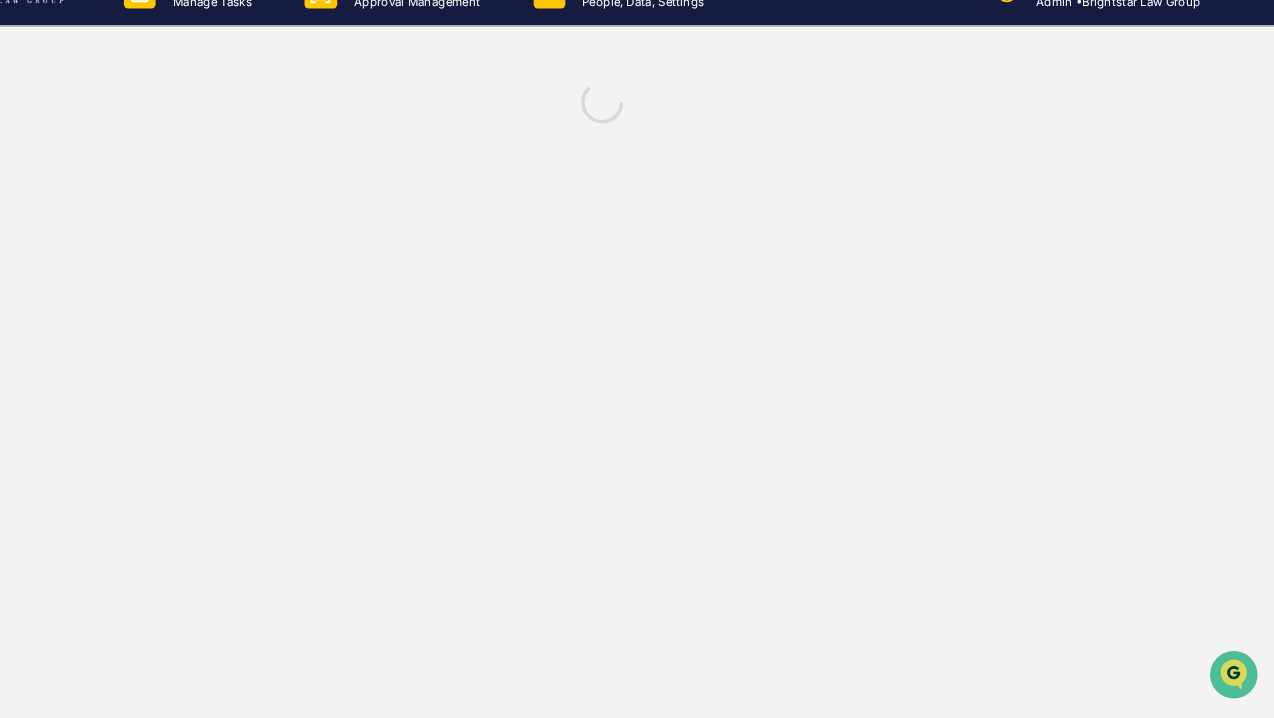 scroll, scrollTop: 0, scrollLeft: 0, axis: both 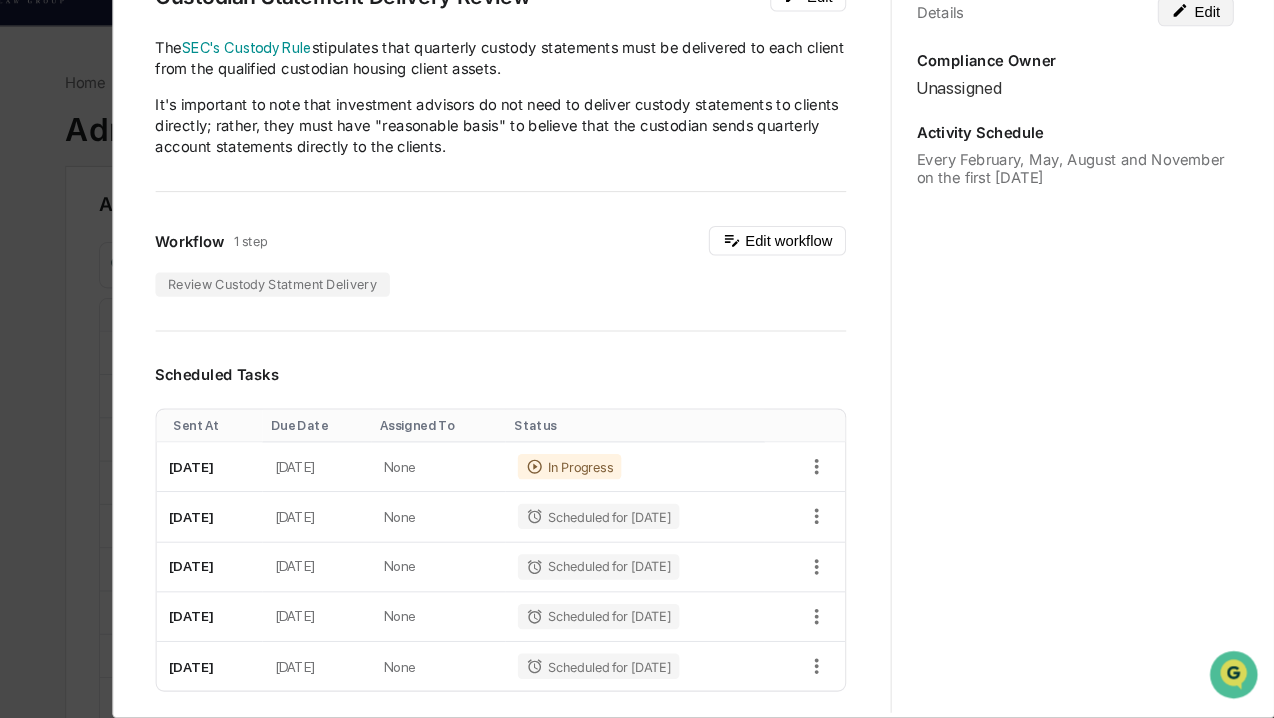 click on "Edit" at bounding box center (1199, 49) 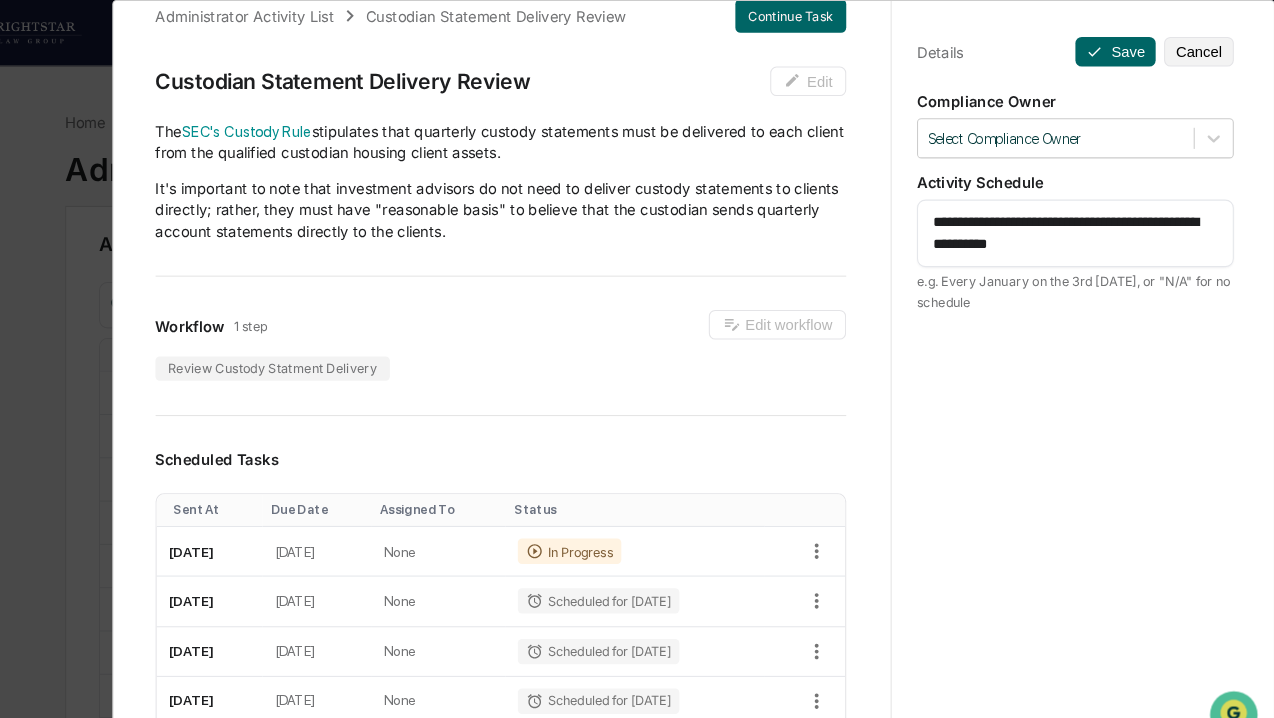 scroll, scrollTop: 0, scrollLeft: 0, axis: both 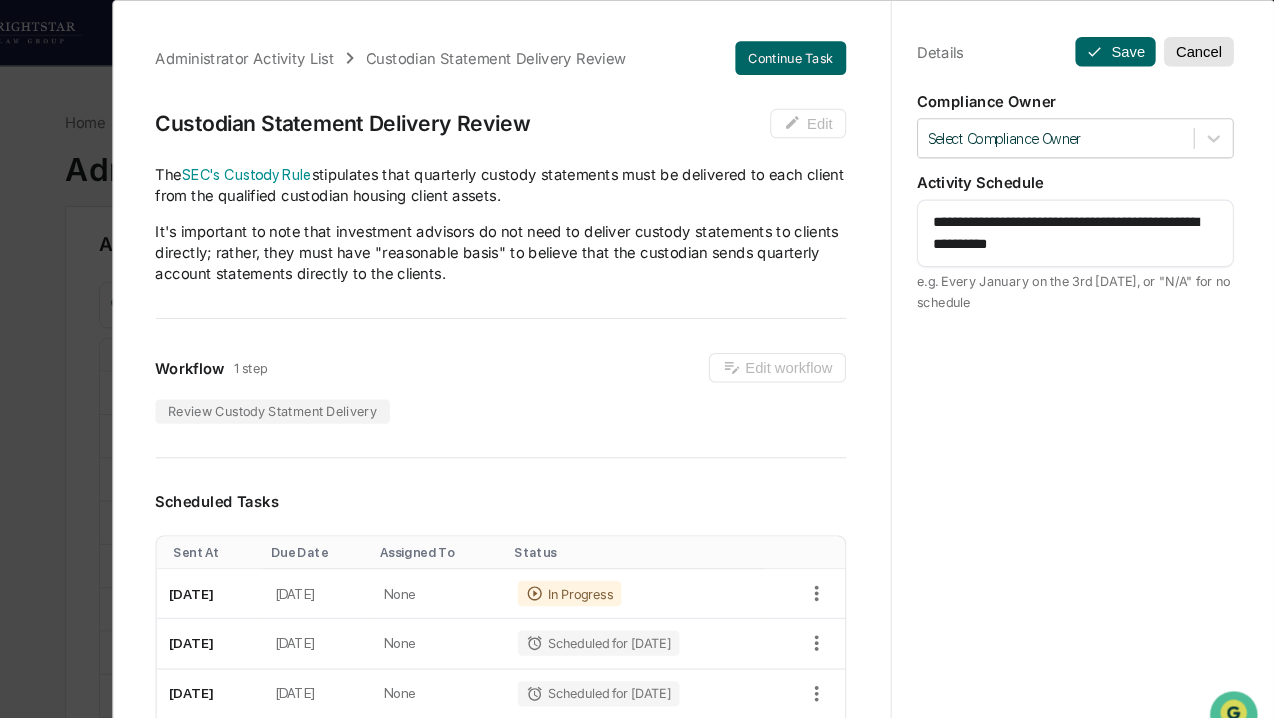 click on "Cancel" at bounding box center (1202, 49) 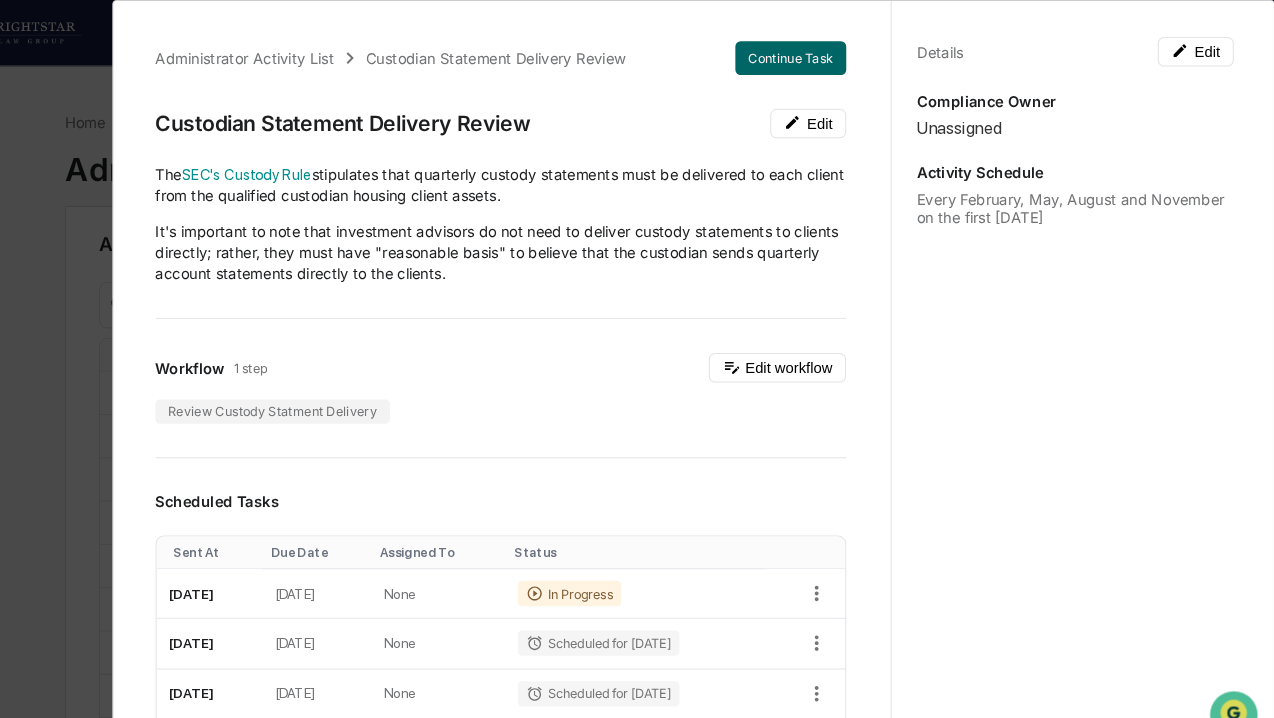 click on "Administrator Activity List Custodian Statement Delivery Review Continue Task Custodian Statement Delivery Review Edit The  SEC's Custody Rule  stipulates that quarterly custody statements must be delivered to each client from the qualified custodian housing client assets. It's important to note that investment advisors do not need to deliver custody statements to clients directly; rather, they must have "reasonable basis" to believe that the custodian sends quarterly account statements directly to the clients. Workflow 1 step Edit workflow Review Custody Statment Delivery Scheduled Tasks Sent At Due Date Assigned To Status August 4, 2025 August 7, 2025 None In Progress November 3, 2025 November 6, 2025 None Scheduled for 11/03/2025 February 2, 2026 February 5, 2026 None Scheduled for 02/02/2026 May 4, 2026 May 7, 2026 None Scheduled for 05/04/2026 August 3, 2026 August 6, 2026 None Scheduled for 08/03/2026 Show 5 Page  1  of  3   |<   <   >   >|   Completed Task Files No data to display Show 5 Page  1  of  0" at bounding box center [637, 359] 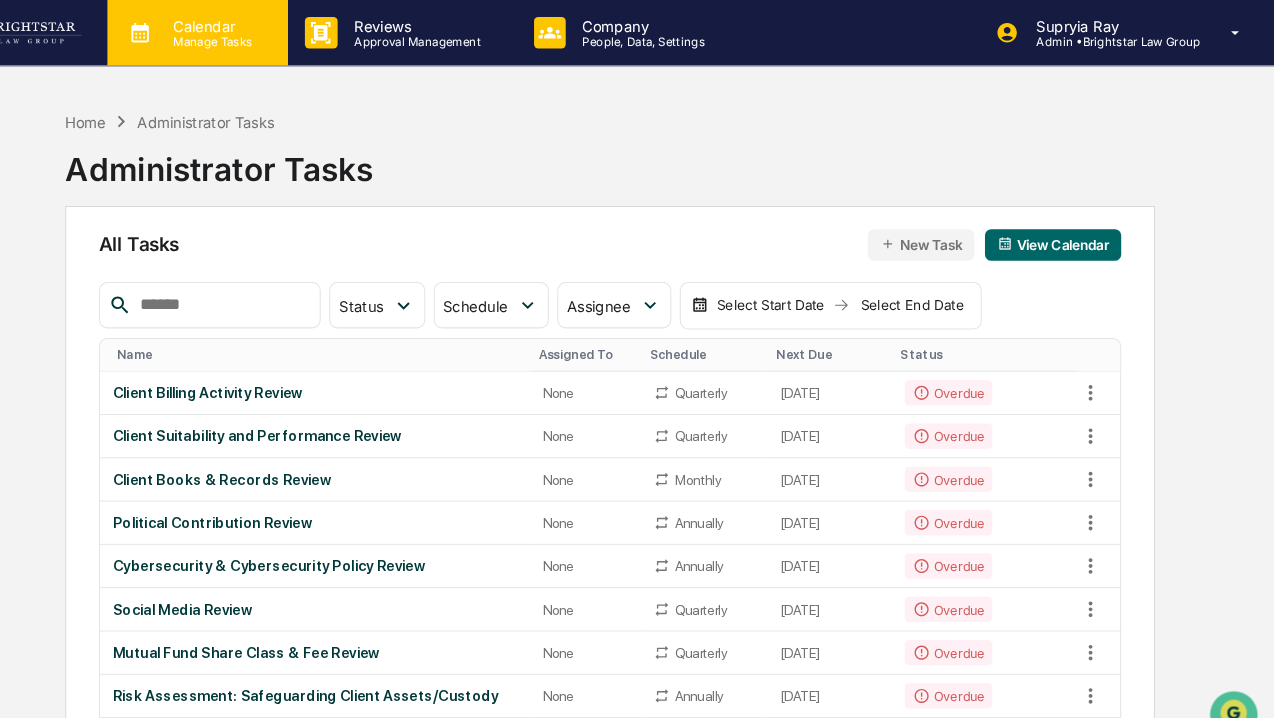 click on "Manage Tasks" at bounding box center (264, 40) 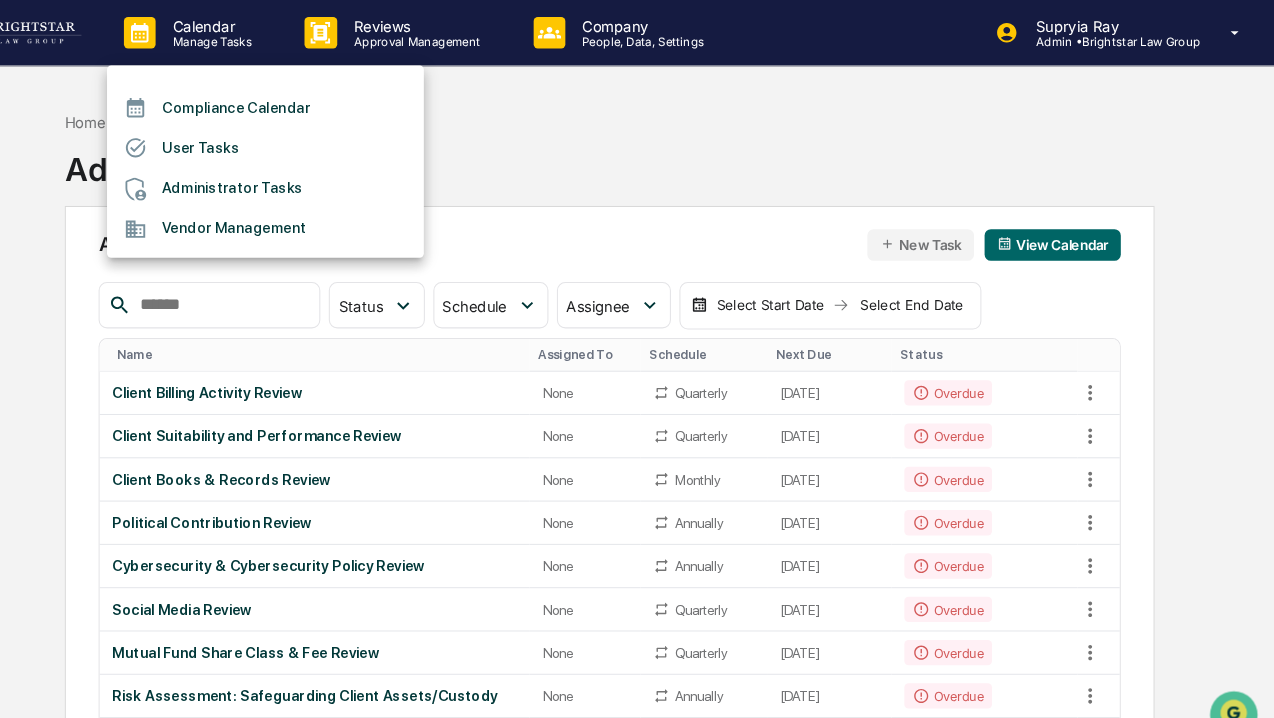 click on "Compliance Calendar" at bounding box center [318, 102] 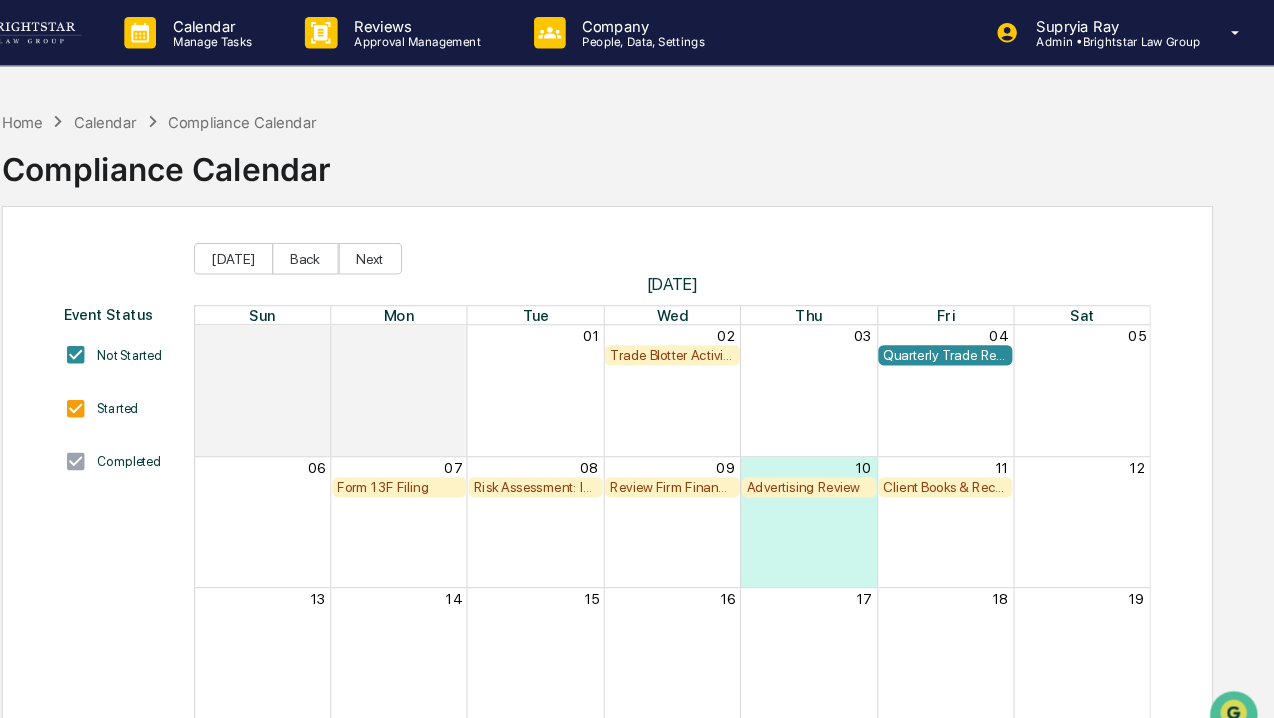 click on "Form 13F Filing" at bounding box center [444, 461] 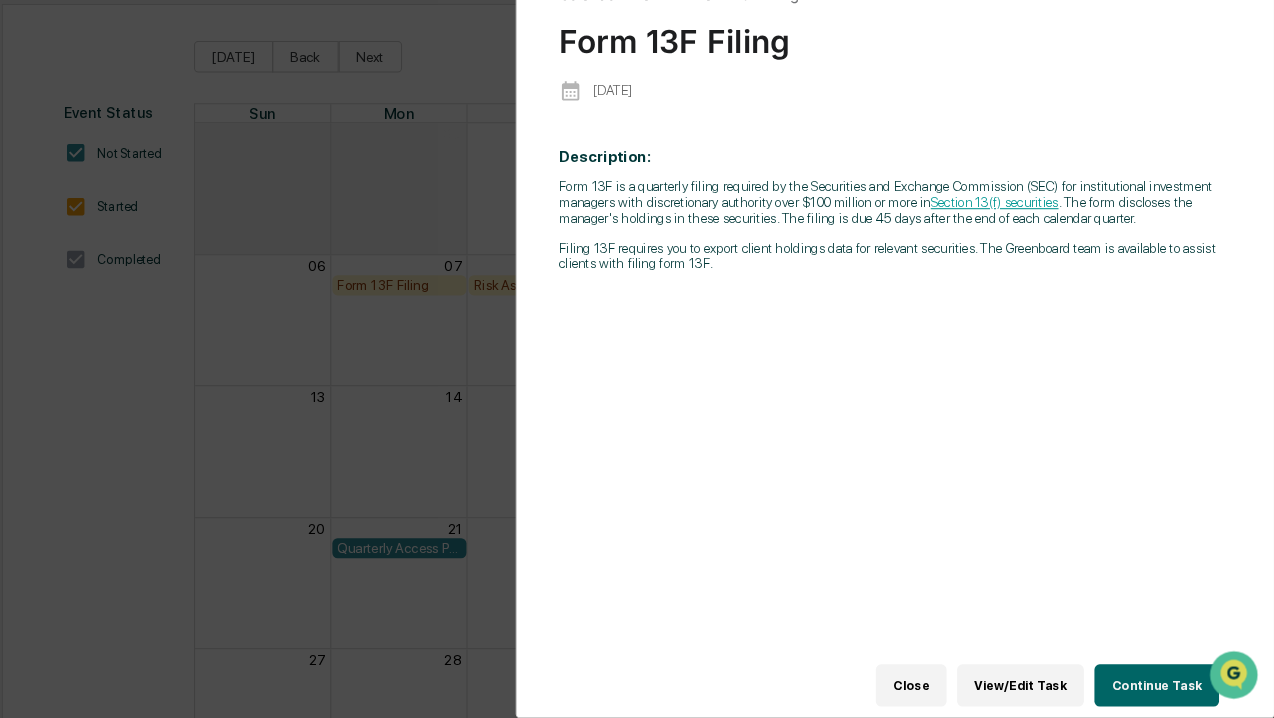 scroll, scrollTop: 248, scrollLeft: 0, axis: vertical 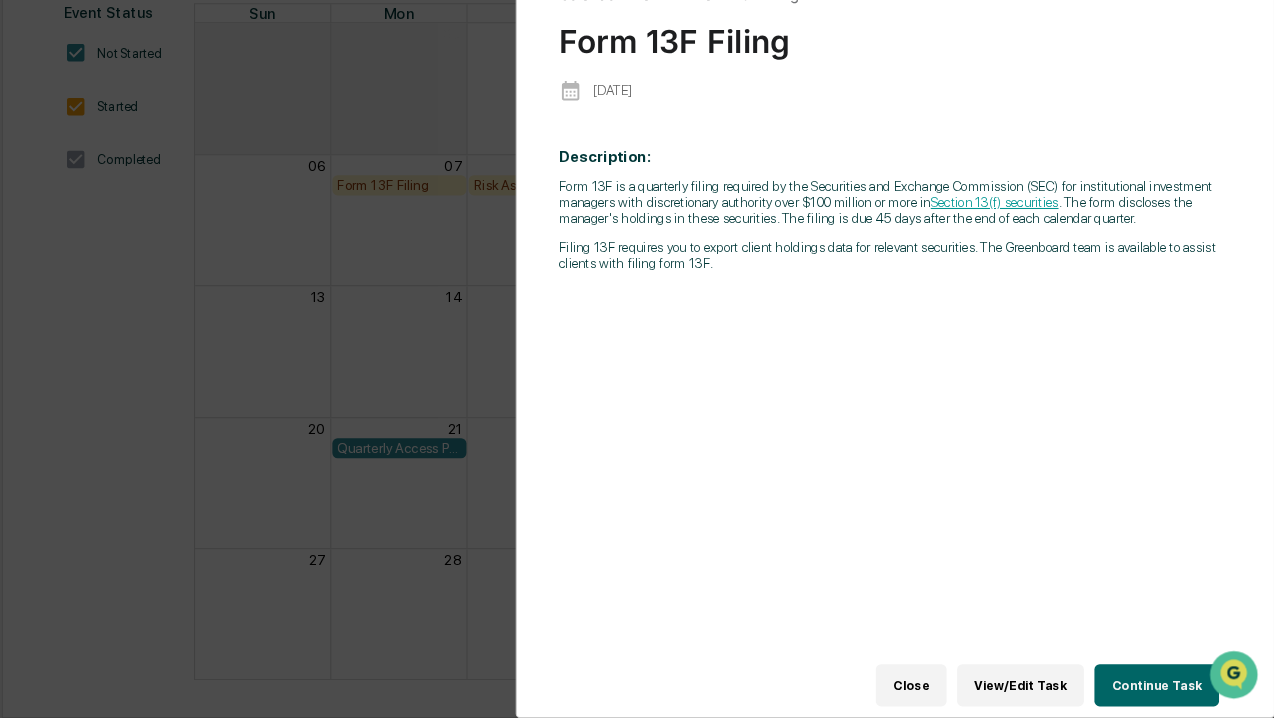 click on "Continue Task" at bounding box center (1162, 687) 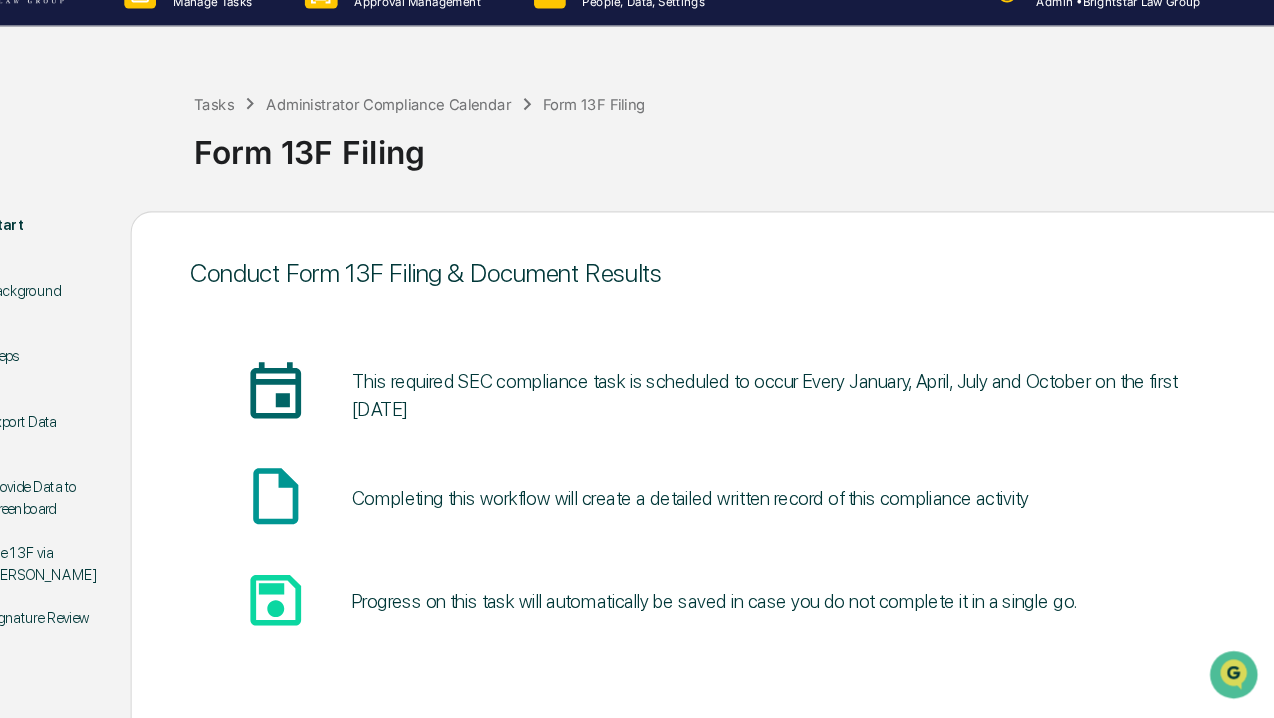 scroll, scrollTop: 89, scrollLeft: 0, axis: vertical 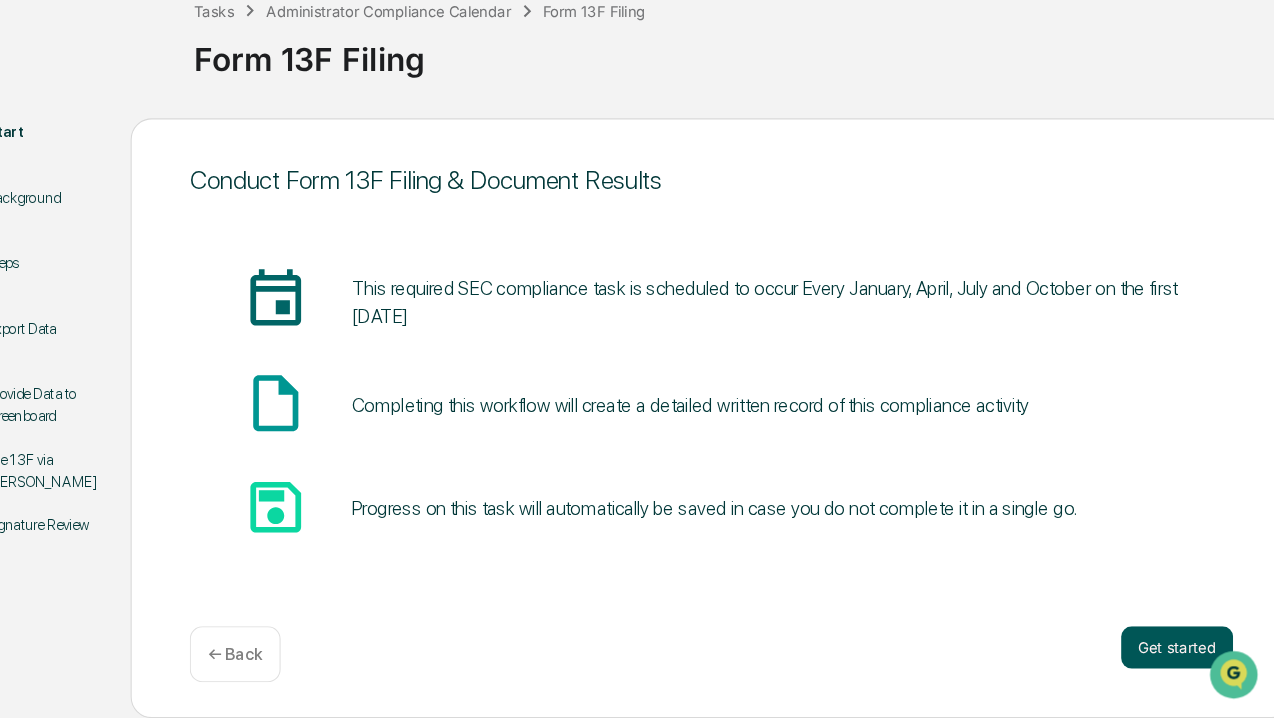 click on "Get started" at bounding box center [1181, 651] 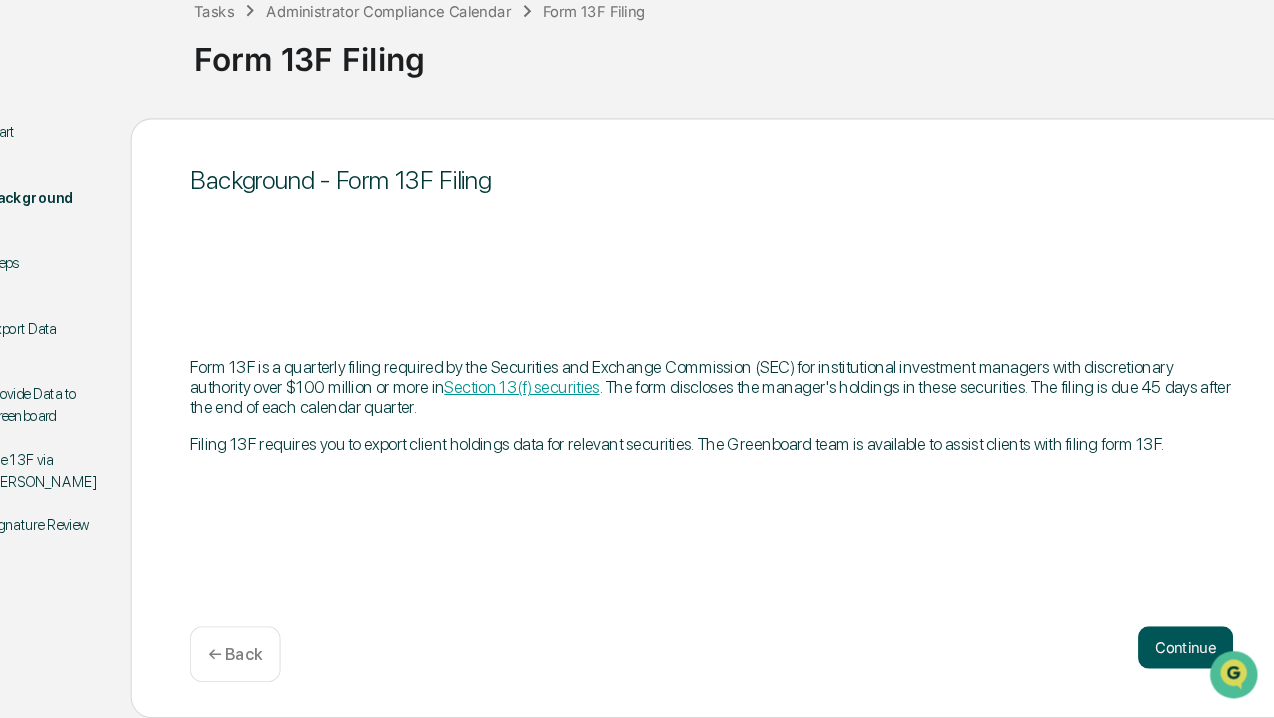 click on "Continue" at bounding box center (1189, 651) 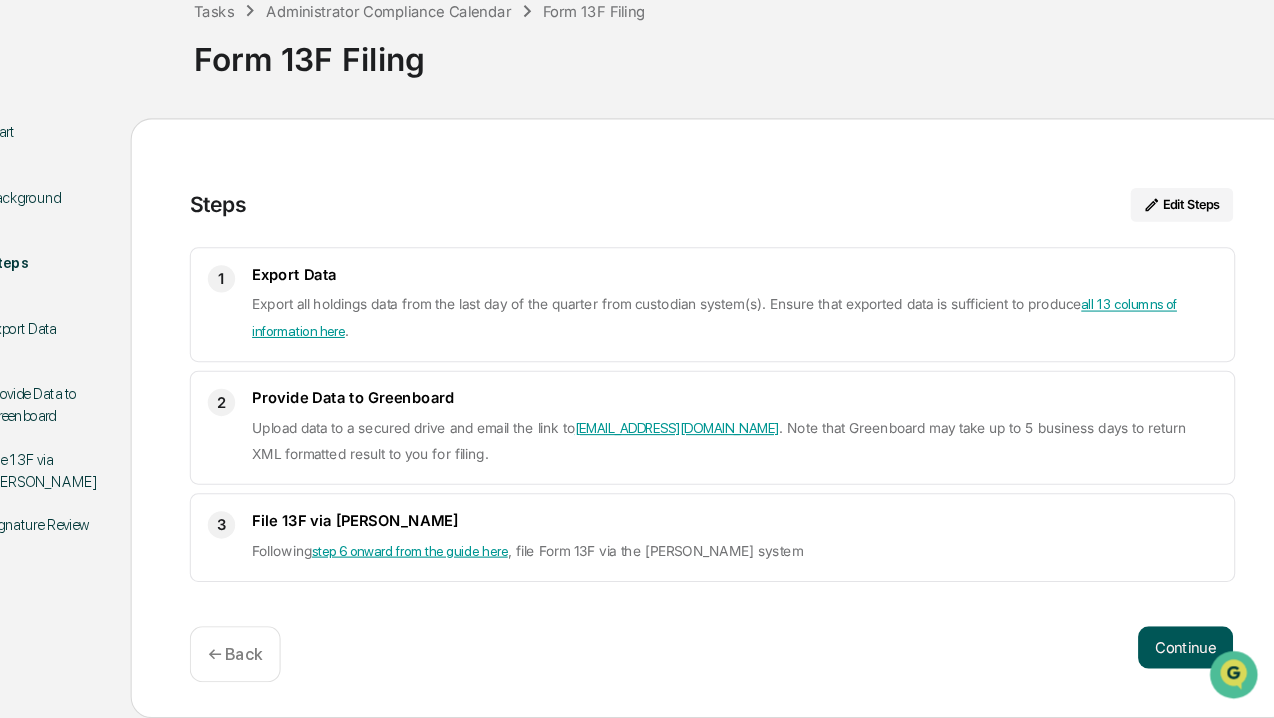click on "Continue" at bounding box center [1189, 651] 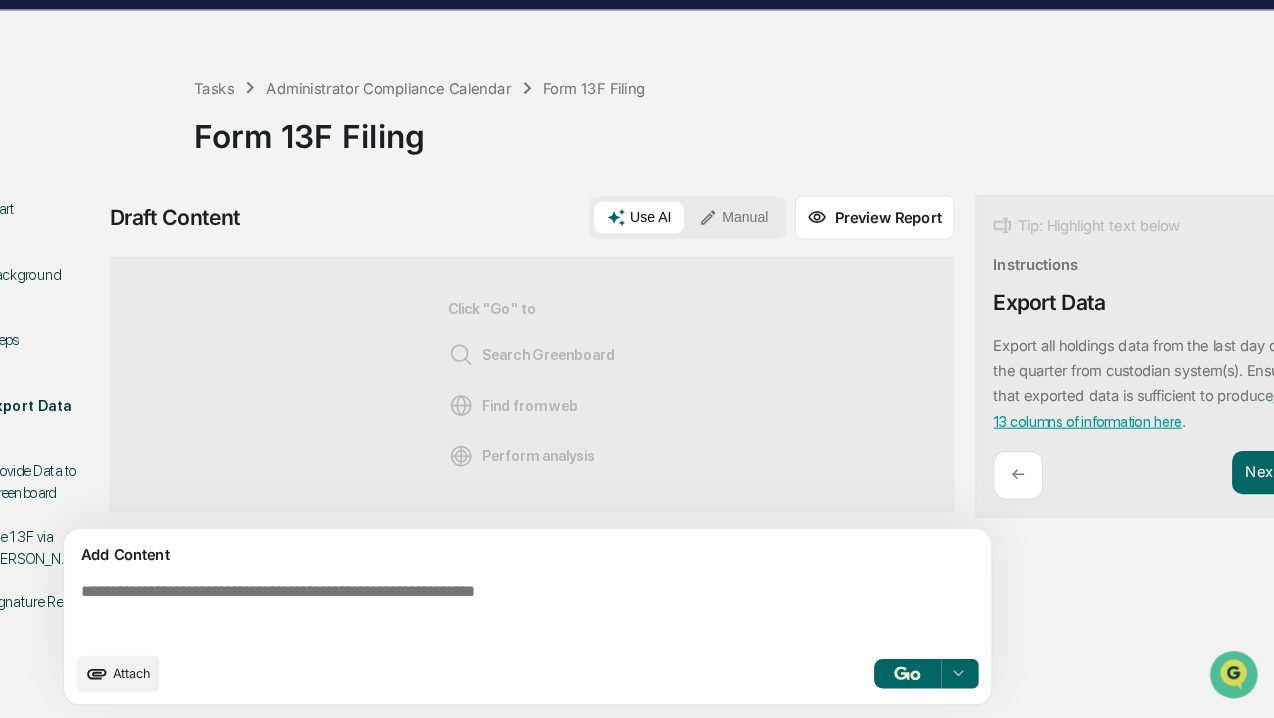 scroll, scrollTop: 18, scrollLeft: 15, axis: both 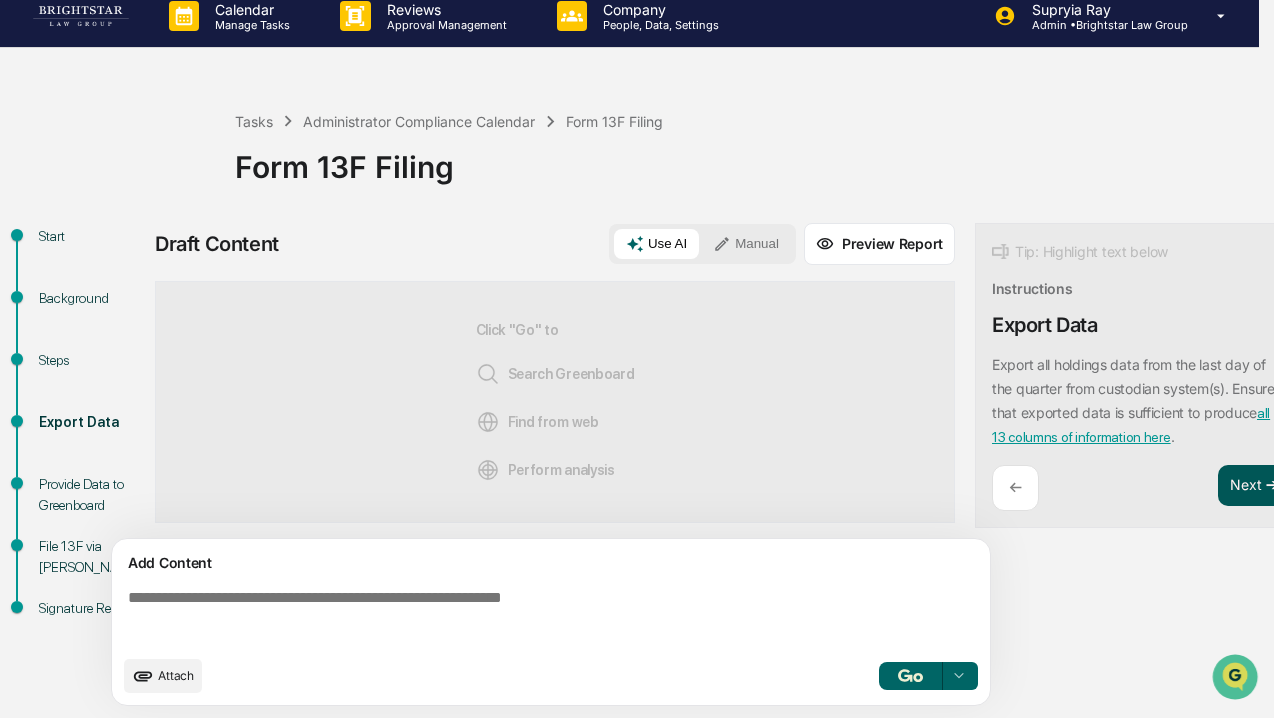 click on "Next ➔" at bounding box center [1255, 486] 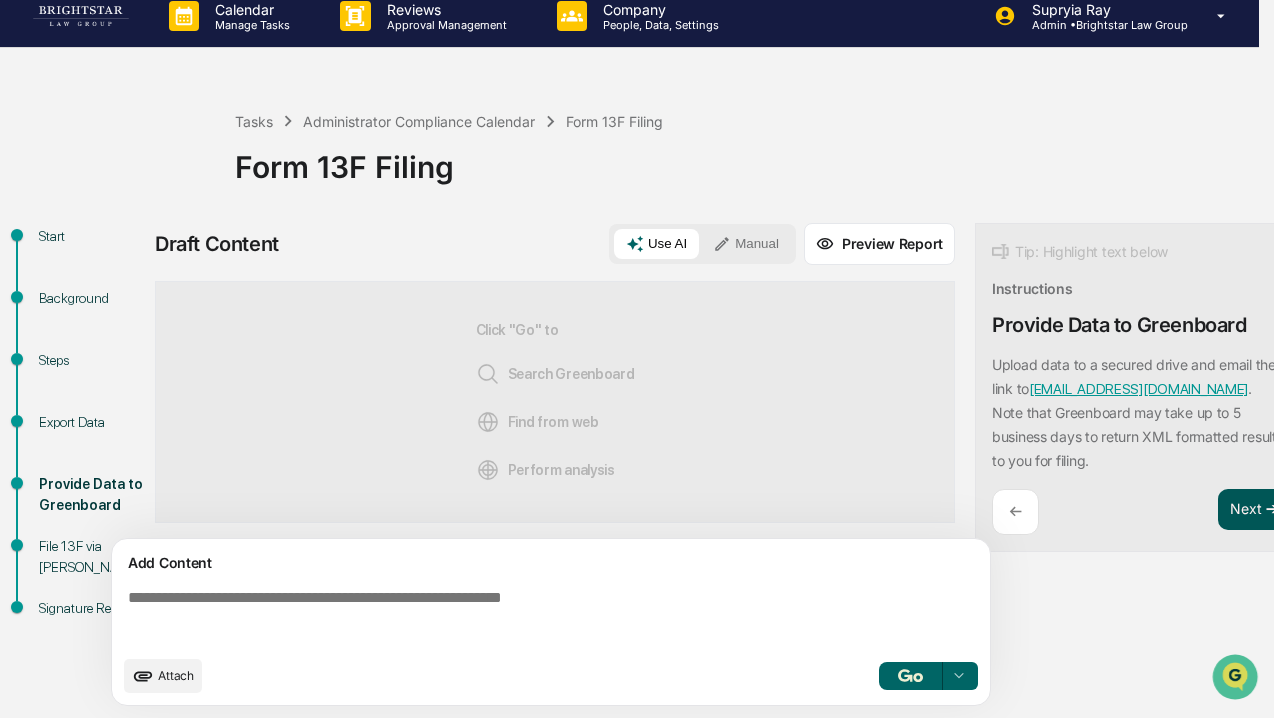 click on "Tip: Highlight text below Instructions Provide Data to Greenboard Upload data to a secured drive and email the link to  ops@greenboard.io . Note that Greenboard may take up to 5 business days to return XML formatted result to you for filing. ←     Next ➔" at bounding box center (1142, 388) 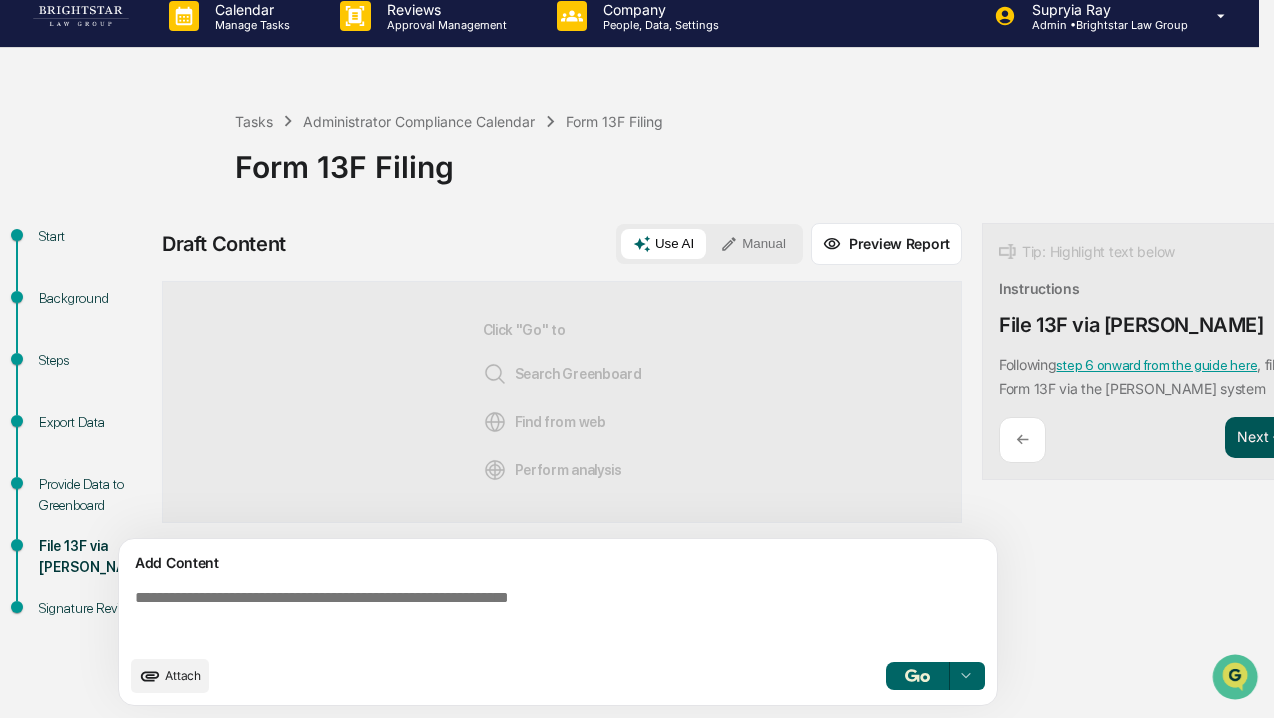 click on "Next ➔" at bounding box center (1262, 438) 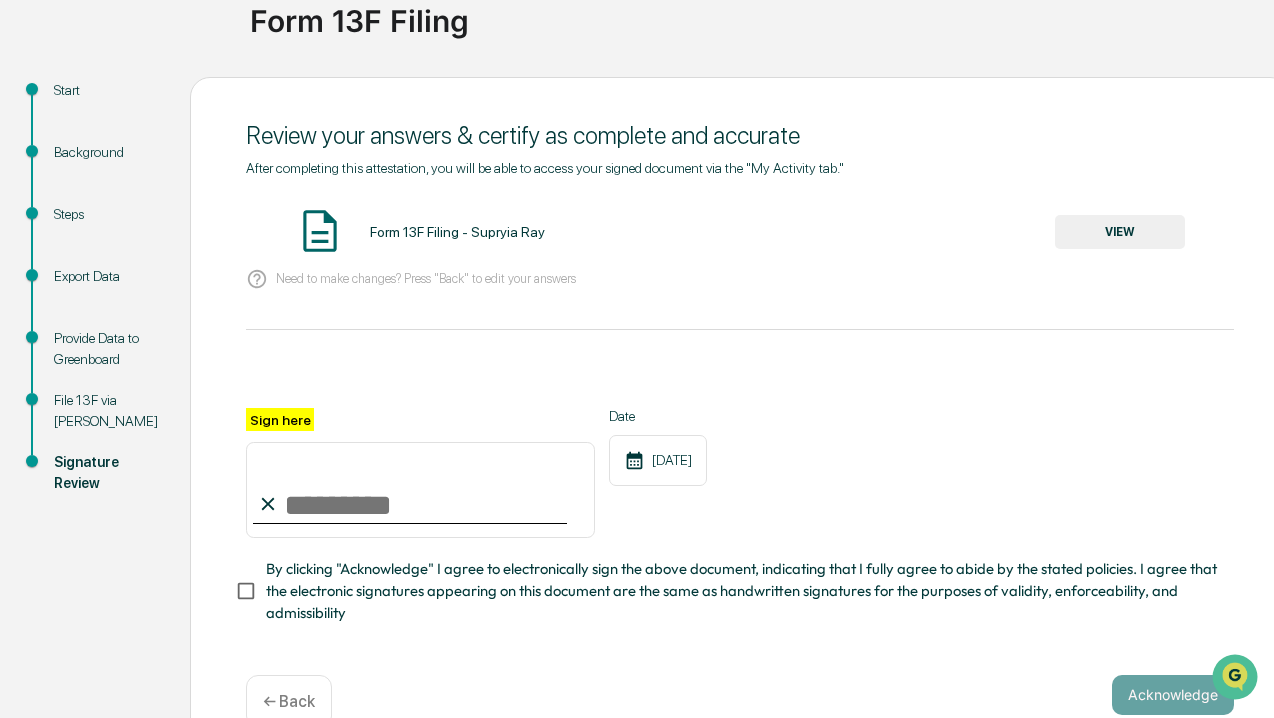 scroll, scrollTop: 0, scrollLeft: 0, axis: both 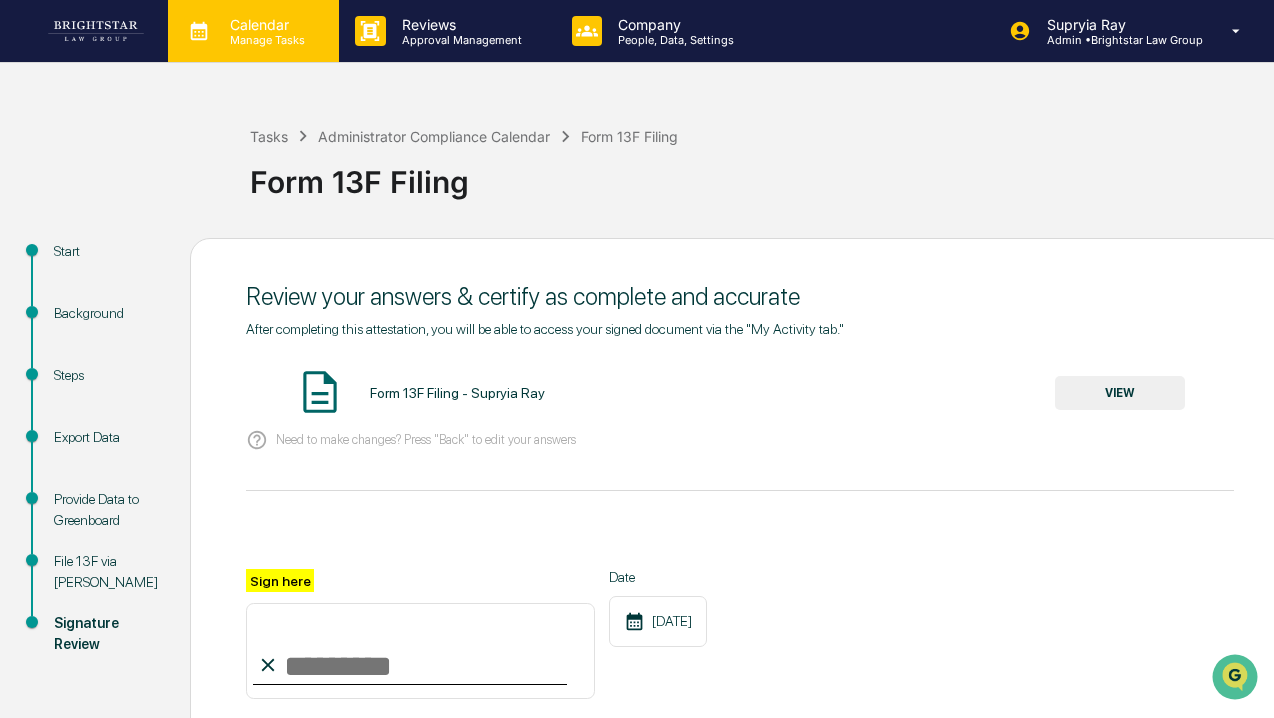 click on "Calendar" at bounding box center (264, 24) 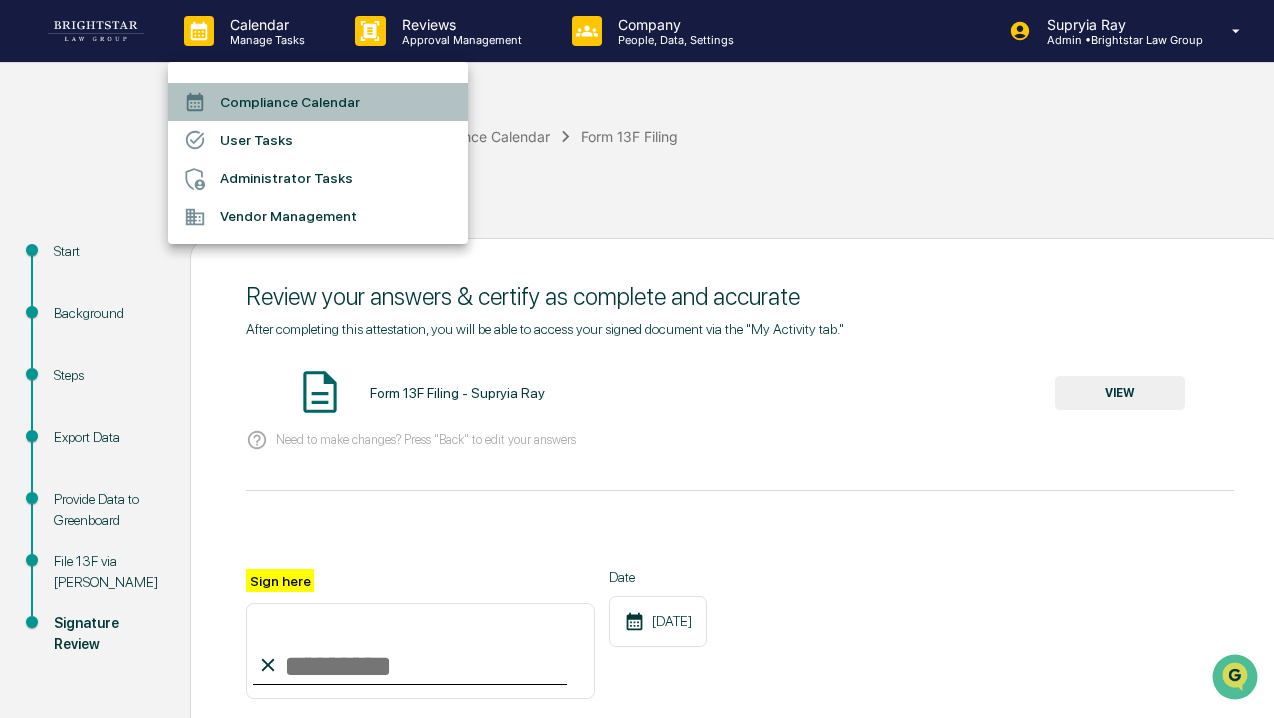 click on "Compliance Calendar" at bounding box center (318, 102) 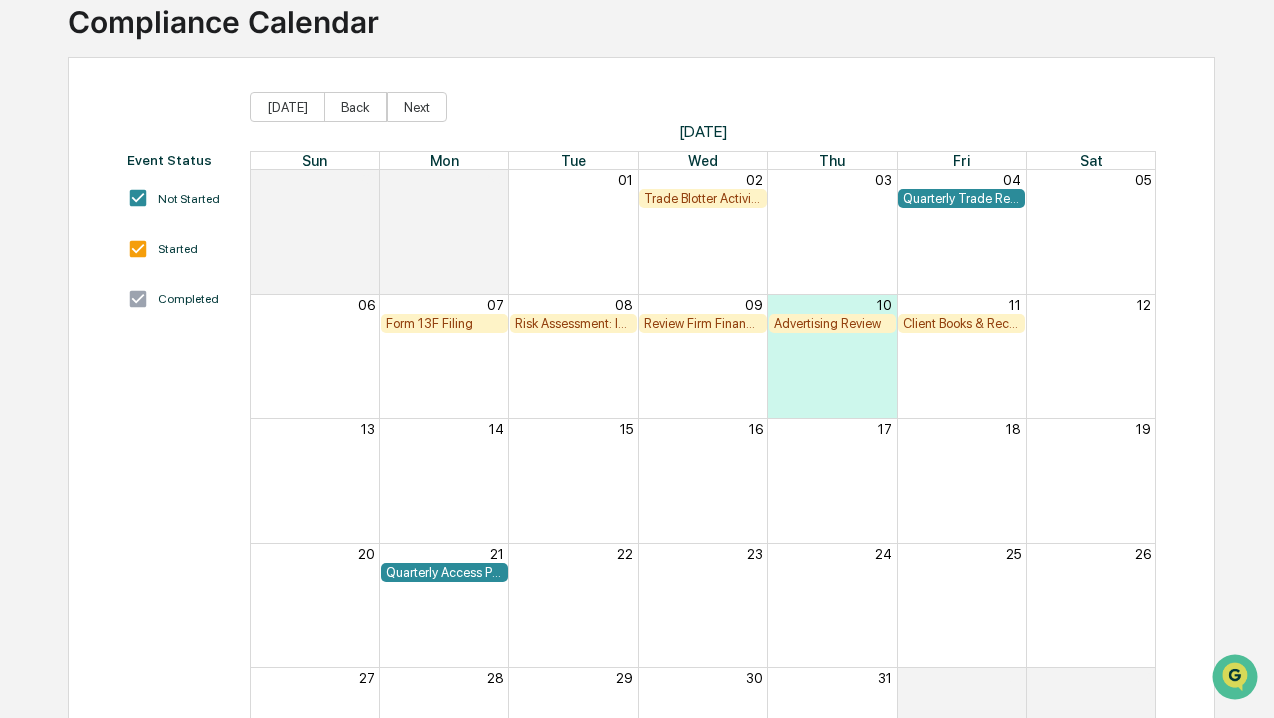 scroll, scrollTop: 136, scrollLeft: 0, axis: vertical 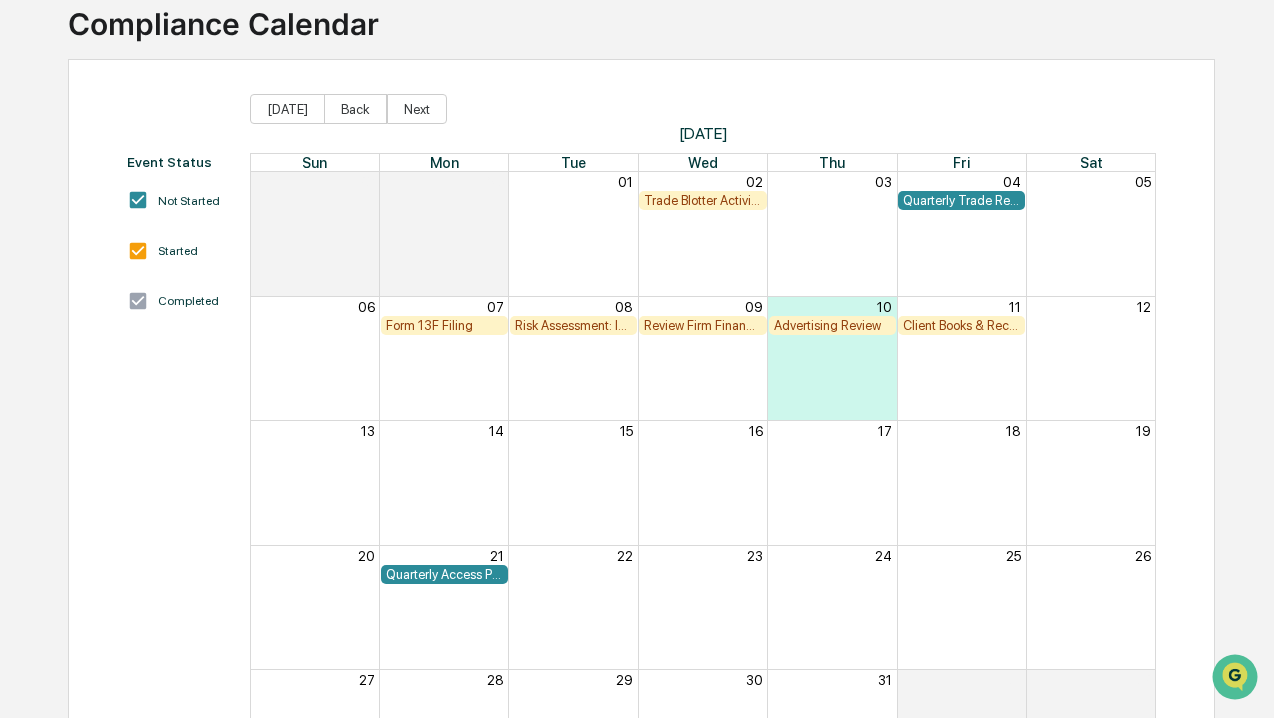 click on "Quarterly Access Person Reporting & Certification" at bounding box center [444, 574] 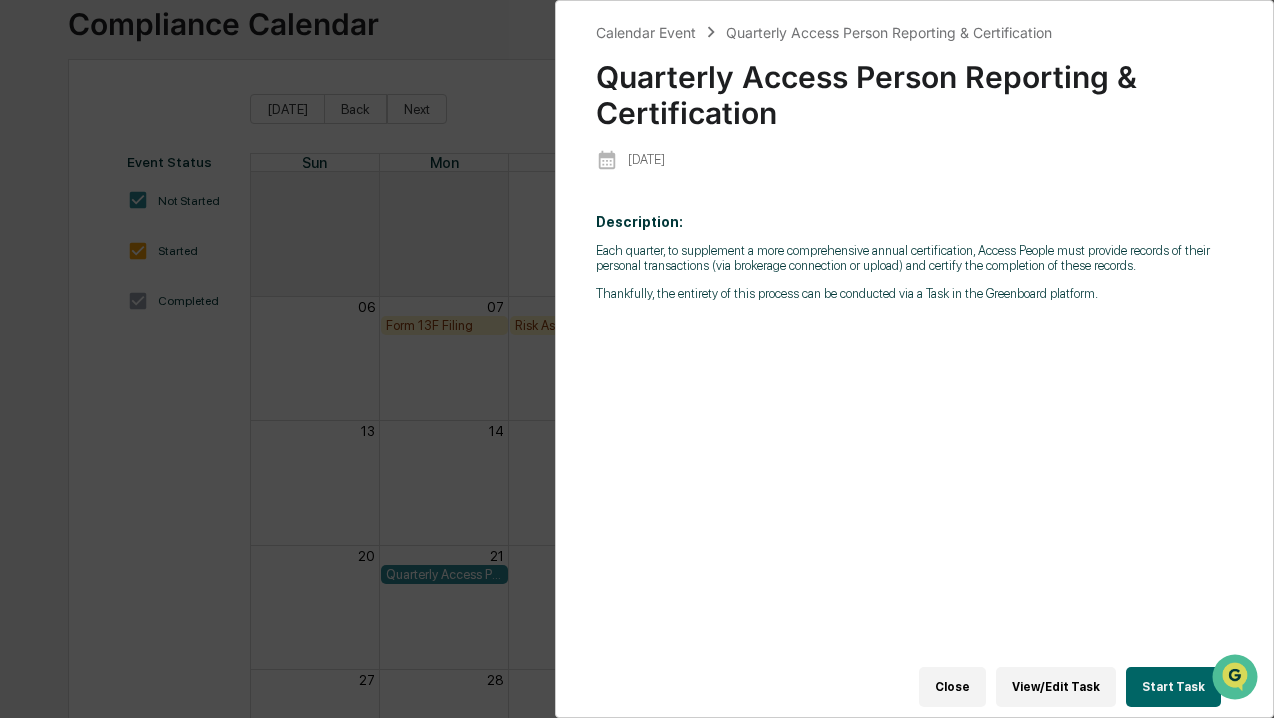 click on "View/Edit Task" at bounding box center [1056, 687] 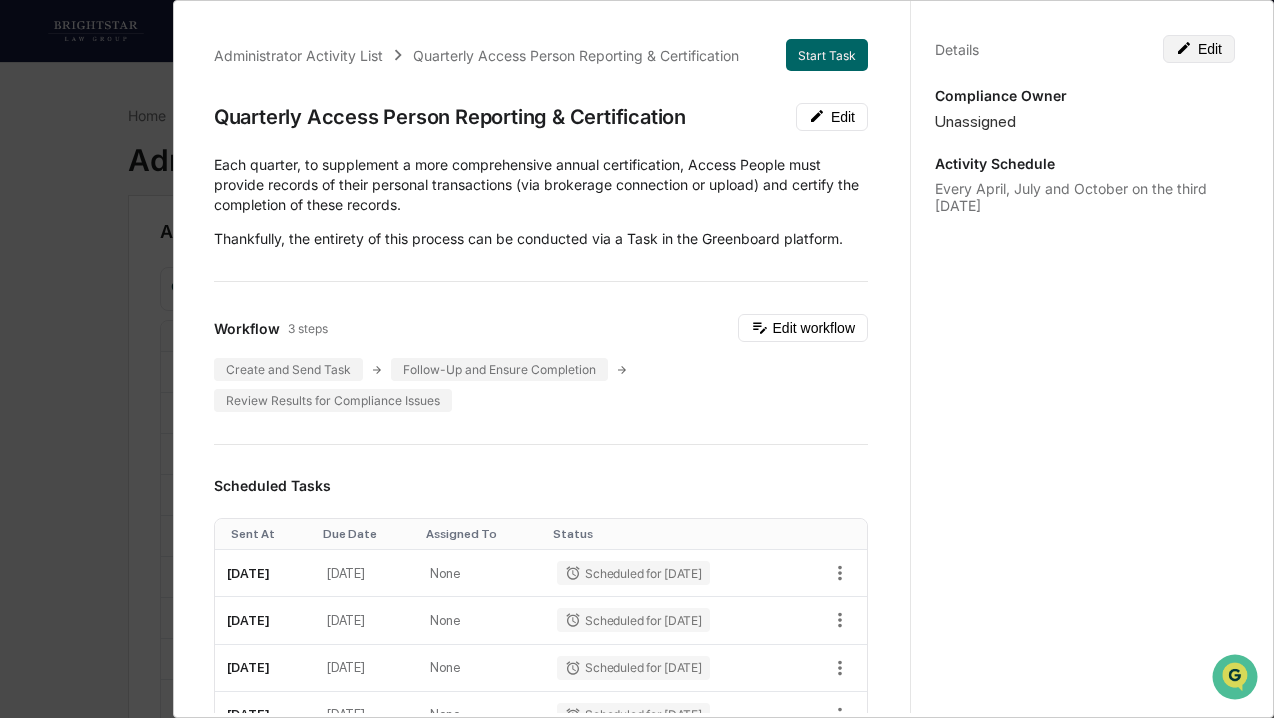 click on "Edit" at bounding box center (1199, 49) 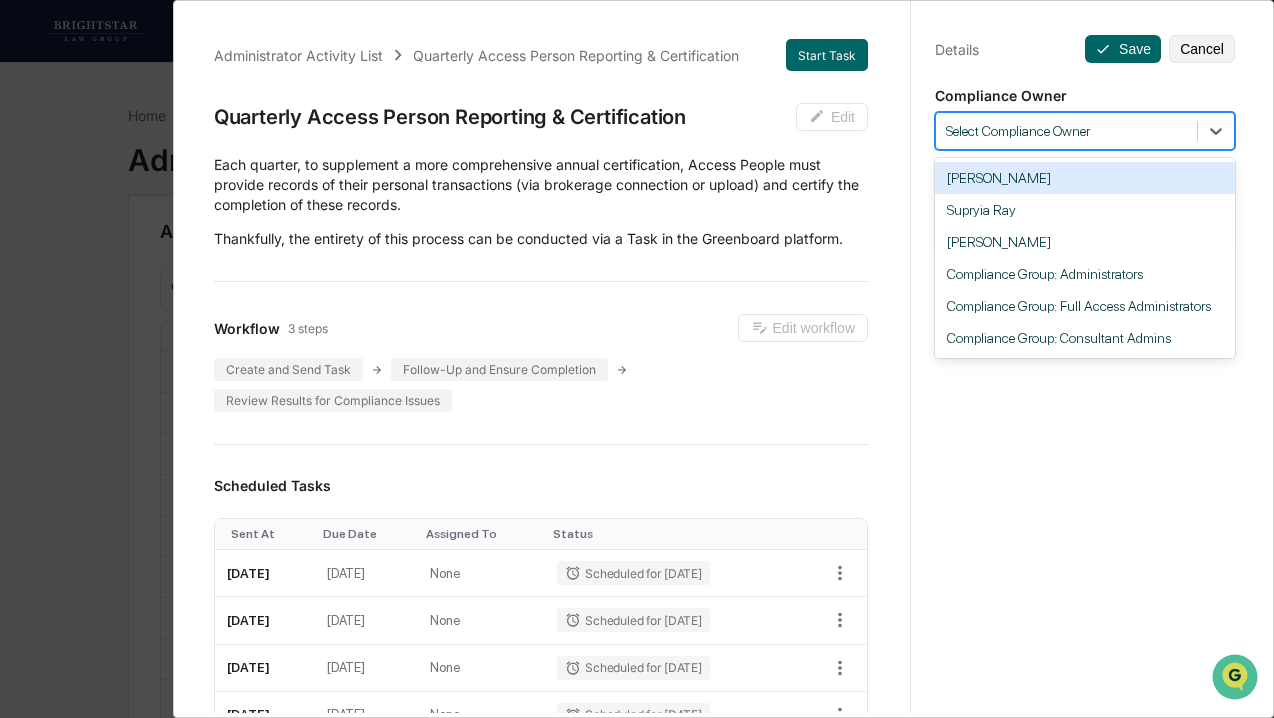 click at bounding box center (1066, 131) 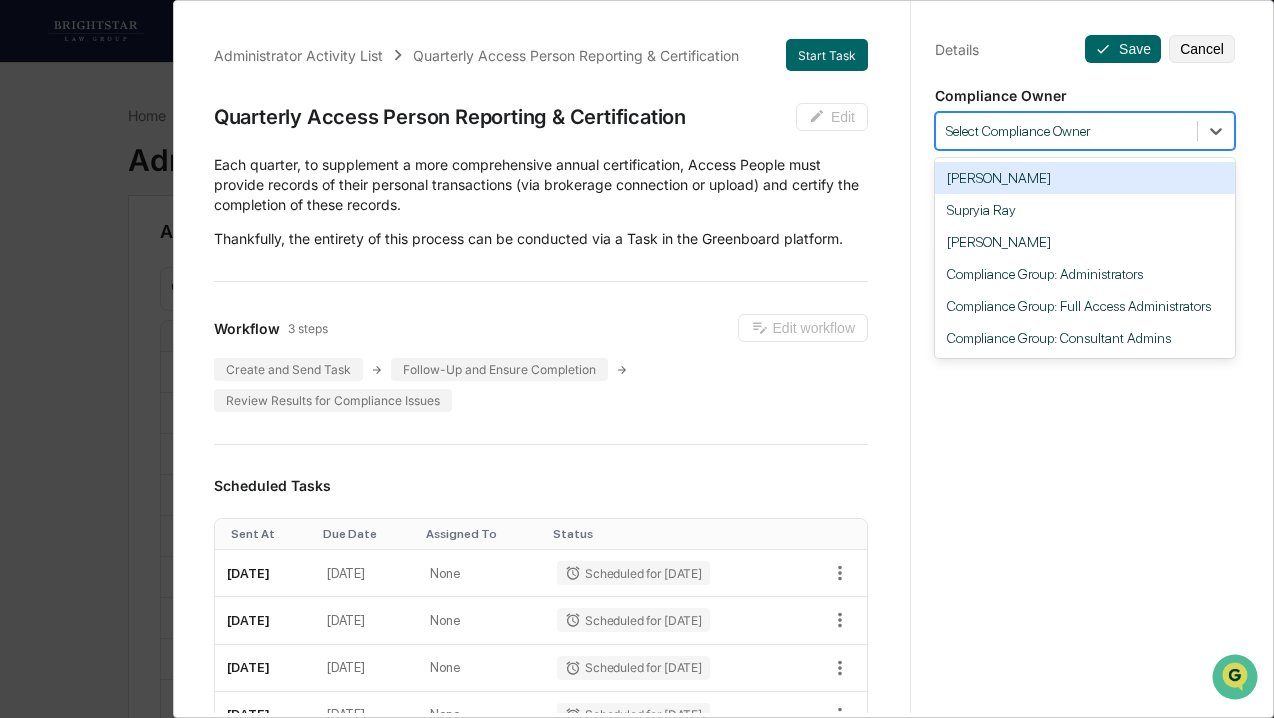 click on "[PERSON_NAME]" at bounding box center (1085, 178) 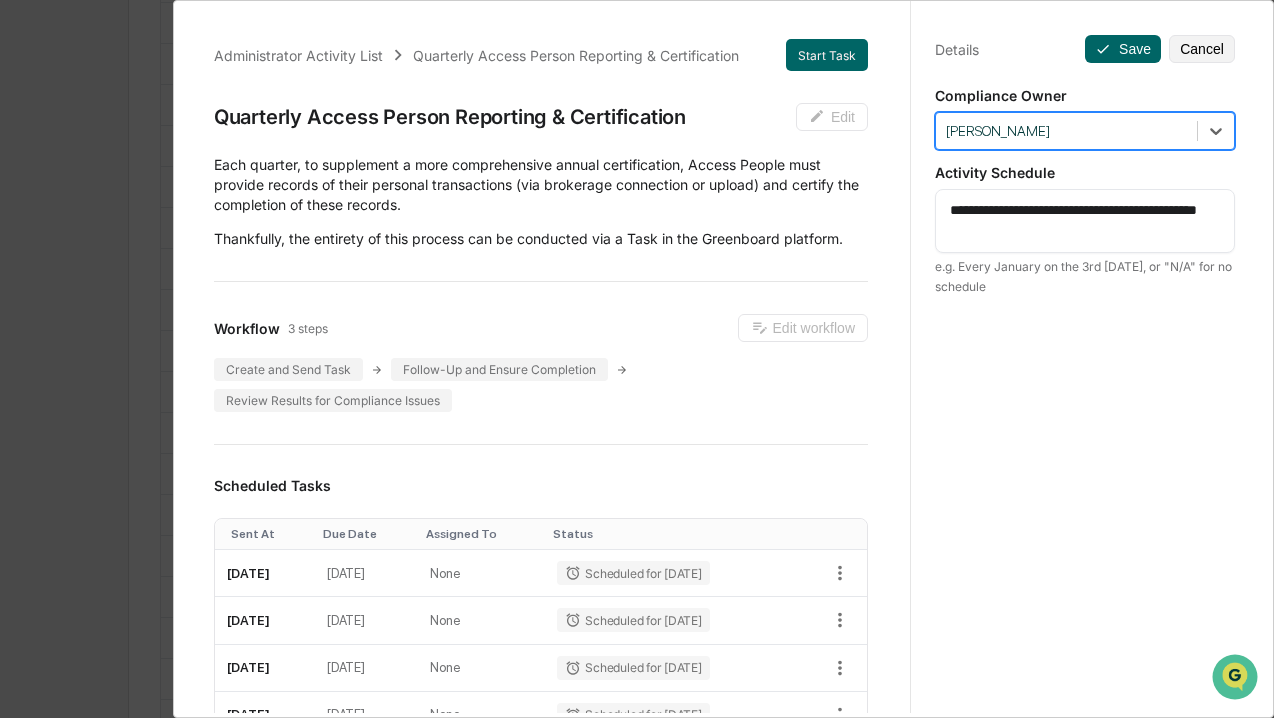 scroll, scrollTop: 748, scrollLeft: 0, axis: vertical 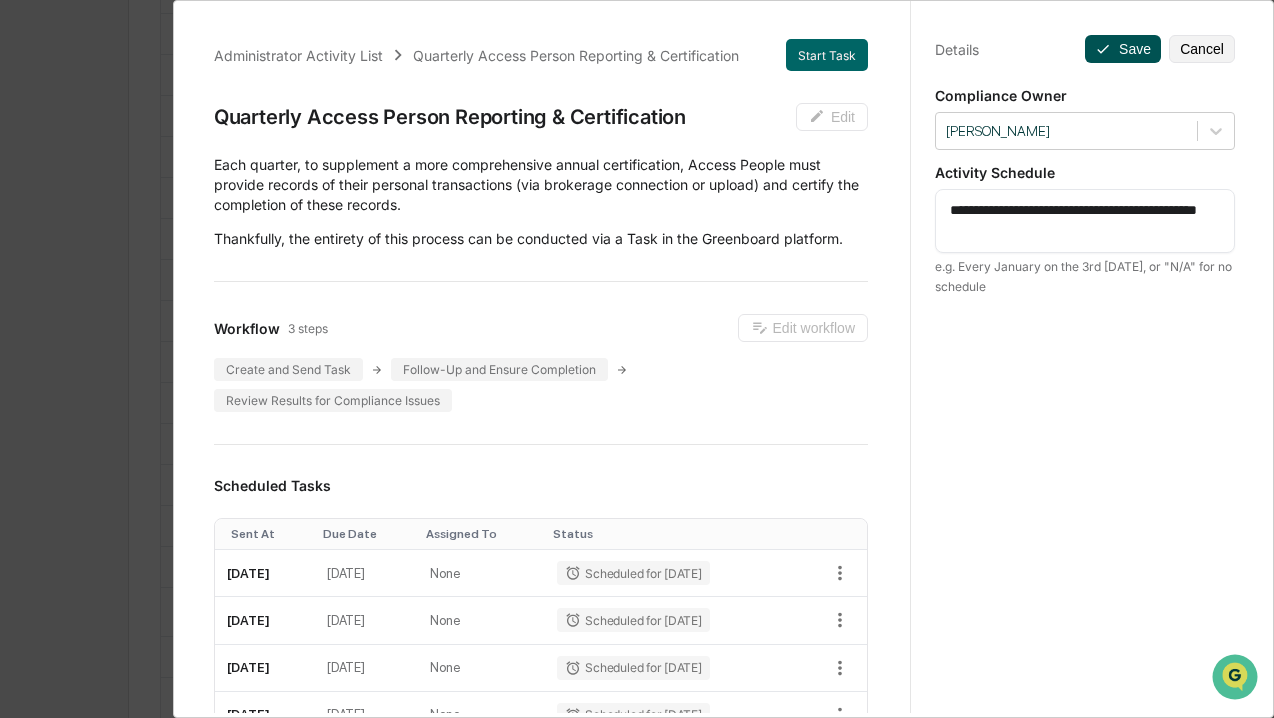click on "Save" at bounding box center (1123, 49) 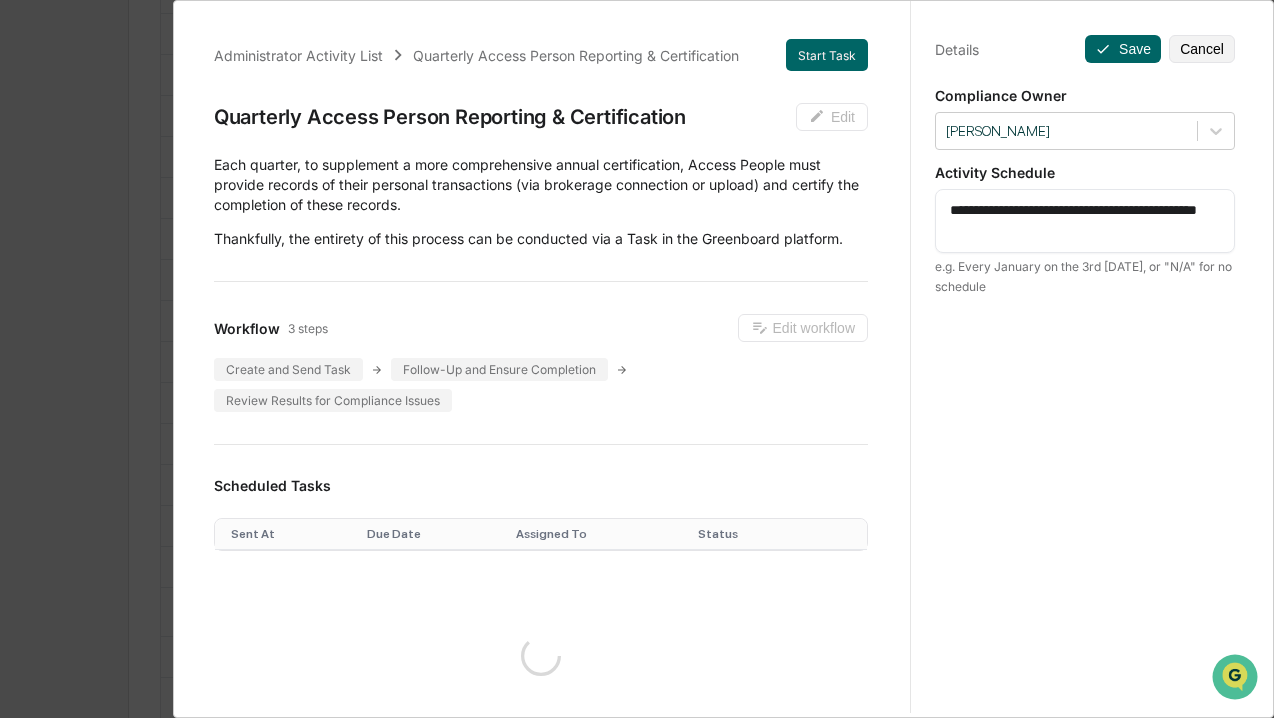 scroll, scrollTop: 769, scrollLeft: 0, axis: vertical 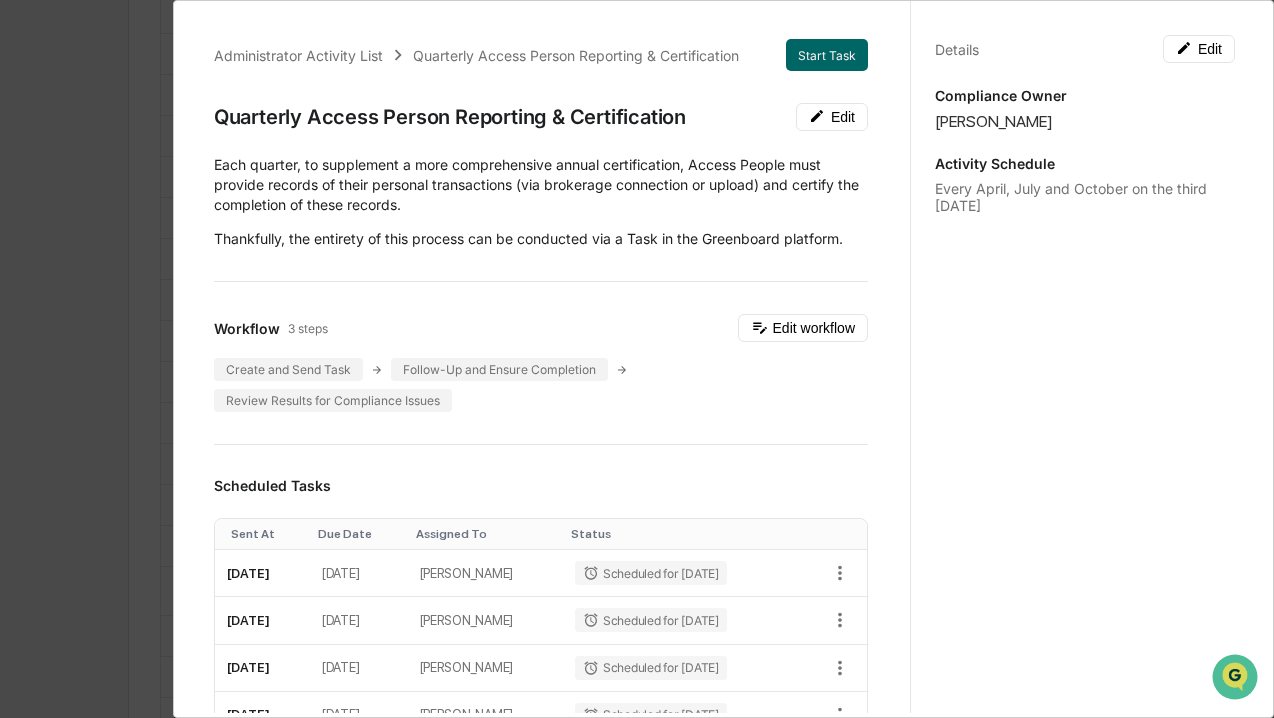 click on "Details Edit" at bounding box center (1085, 49) 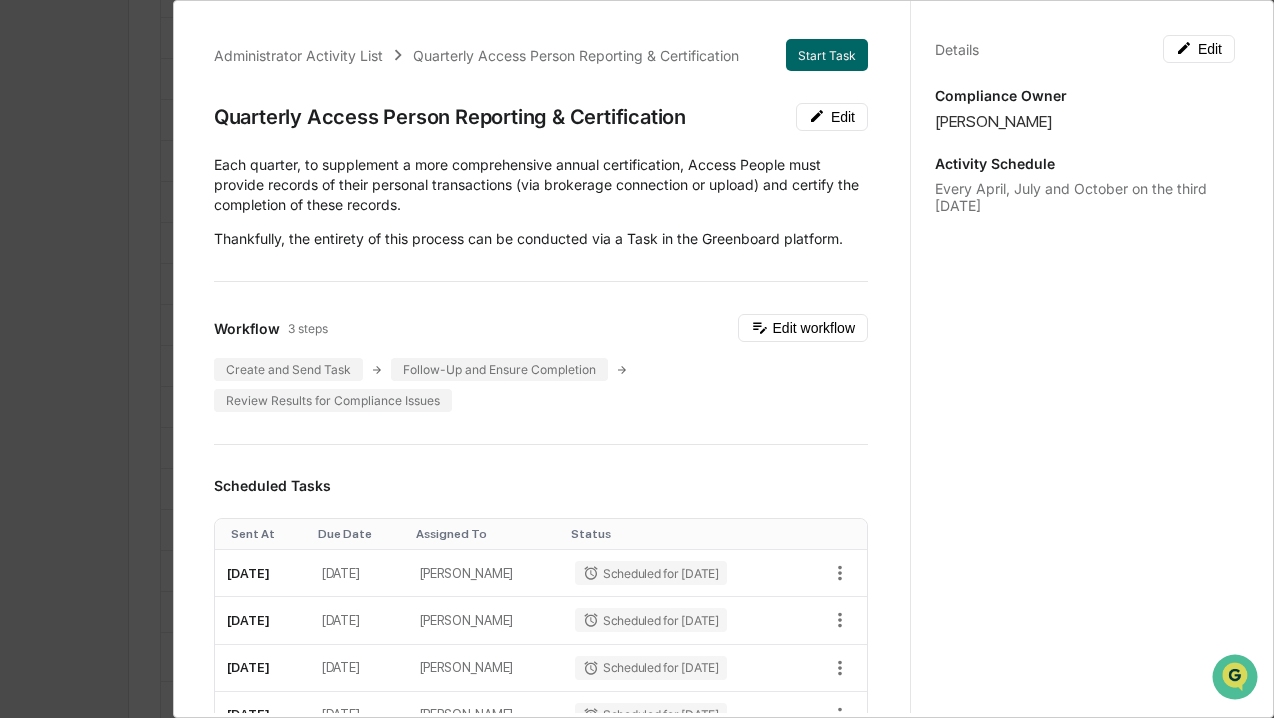 scroll, scrollTop: 698, scrollLeft: 0, axis: vertical 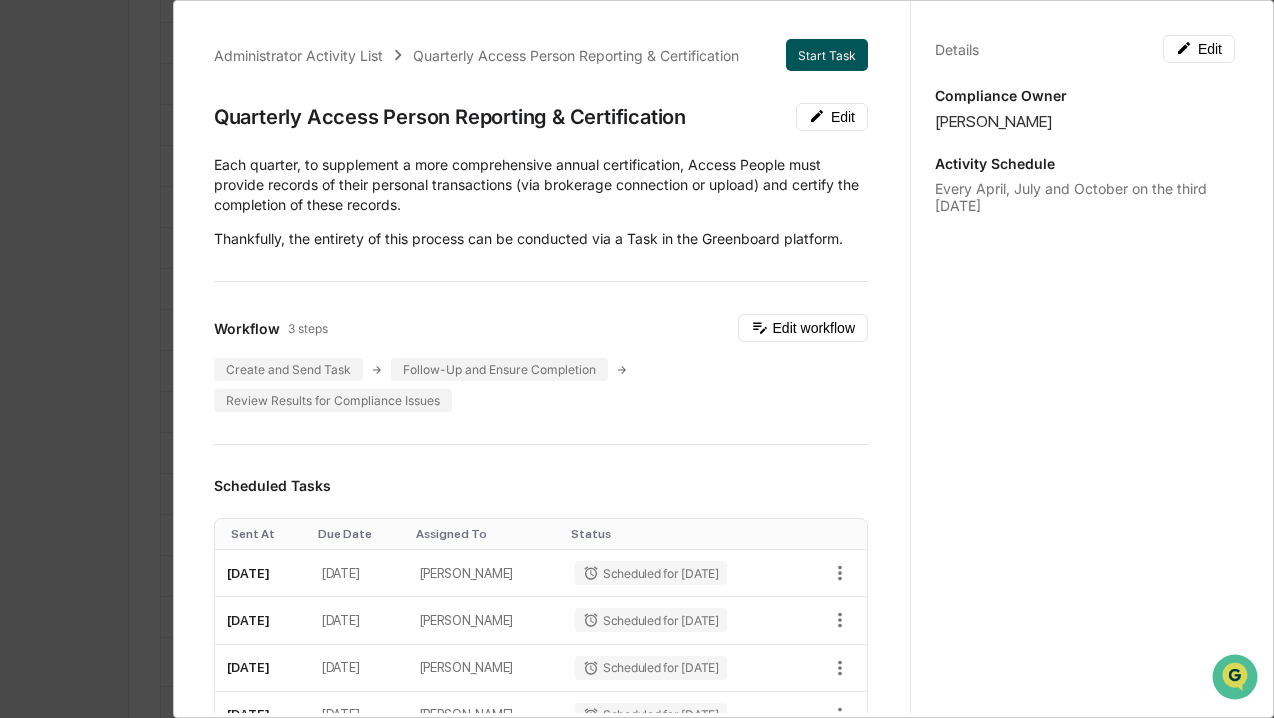 click on "Start Task" at bounding box center (827, 55) 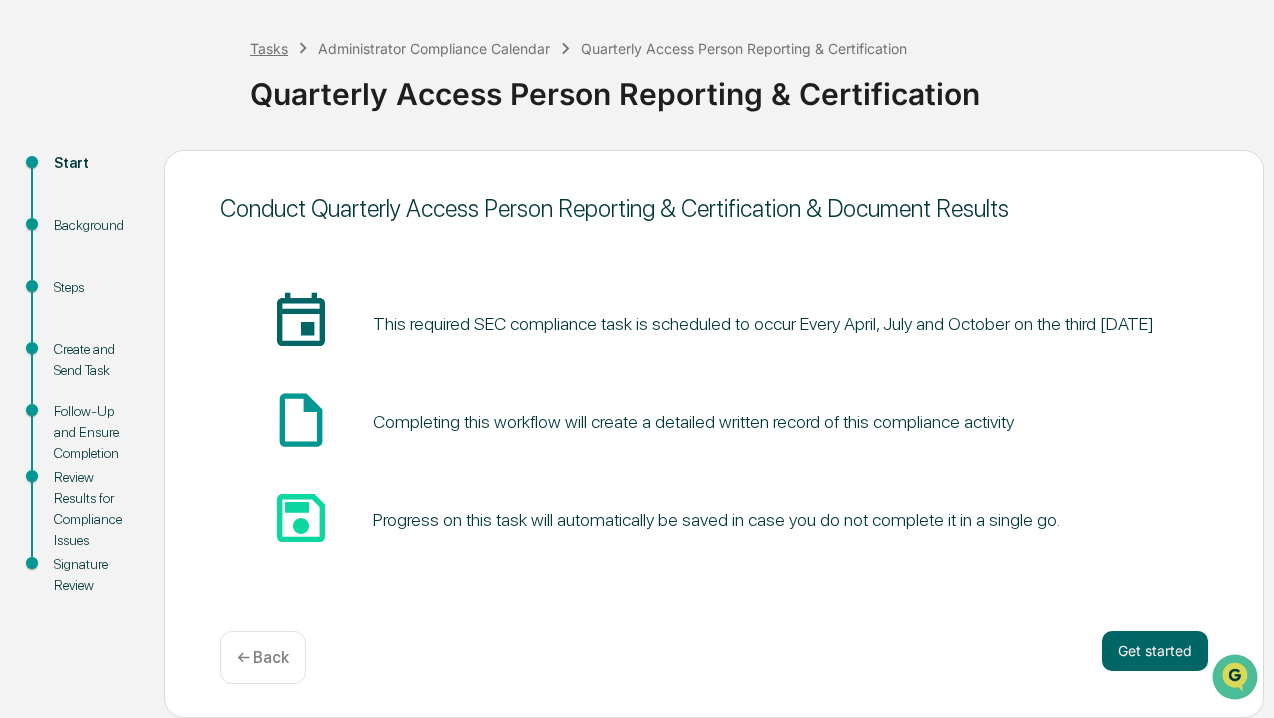 scroll, scrollTop: 0, scrollLeft: 0, axis: both 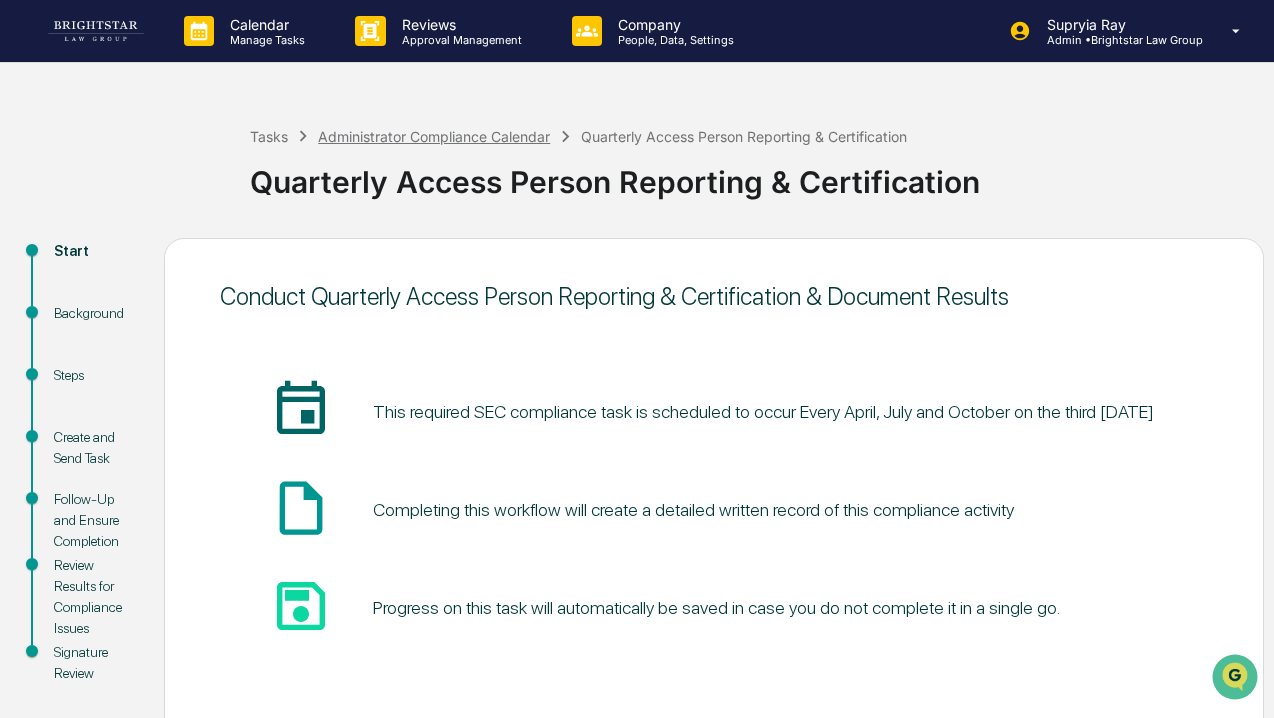 click on "Administrator Compliance Calendar" at bounding box center [434, 136] 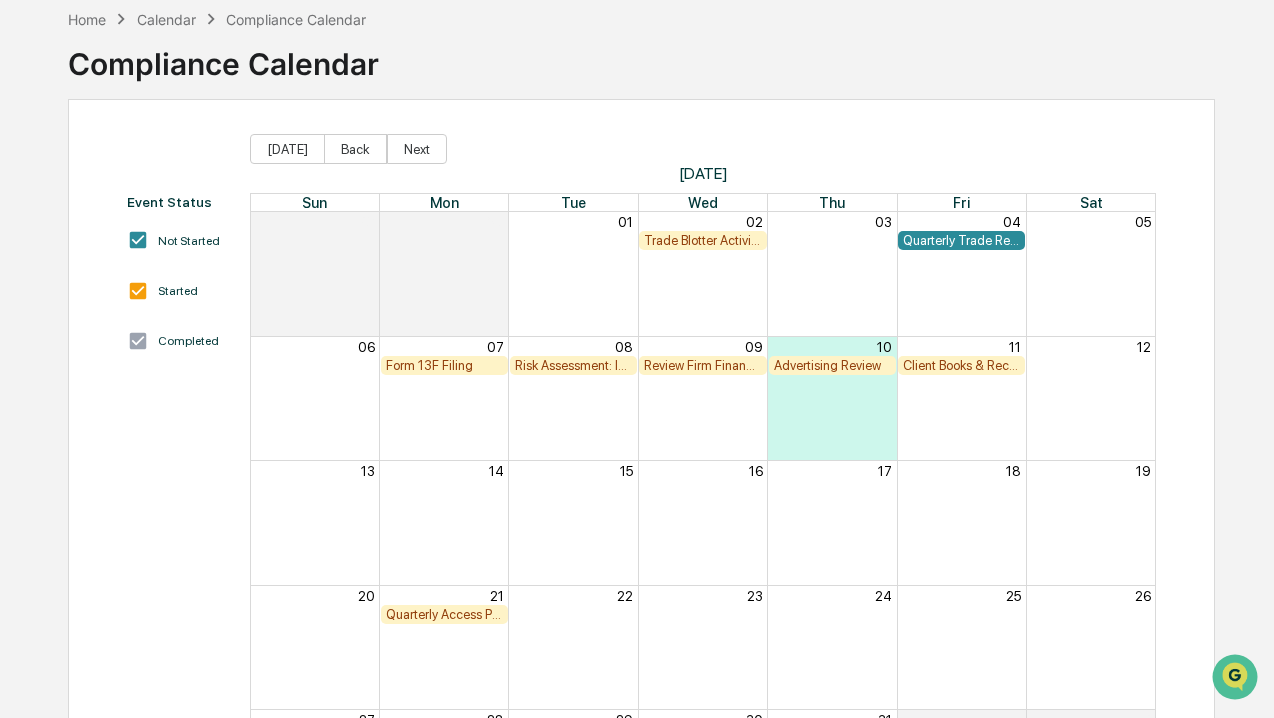scroll, scrollTop: 248, scrollLeft: 0, axis: vertical 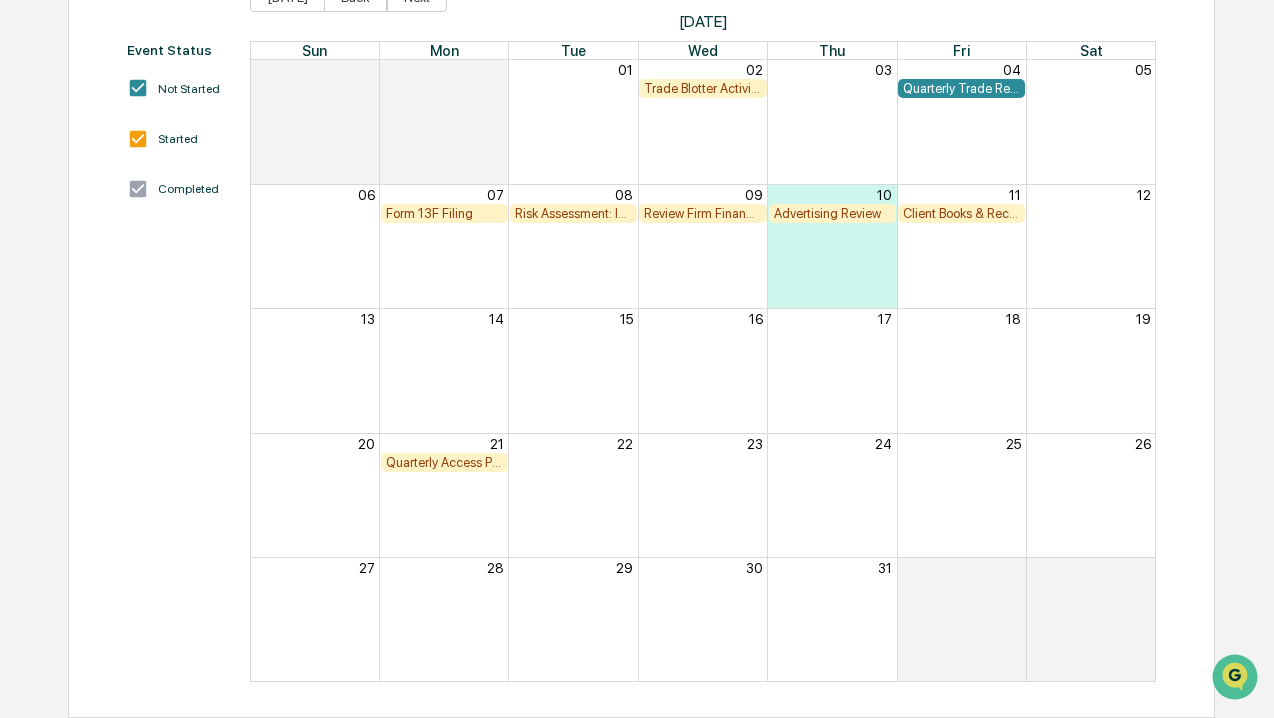 click on "Quarterly Access Person Reporting & Certification" at bounding box center (444, 462) 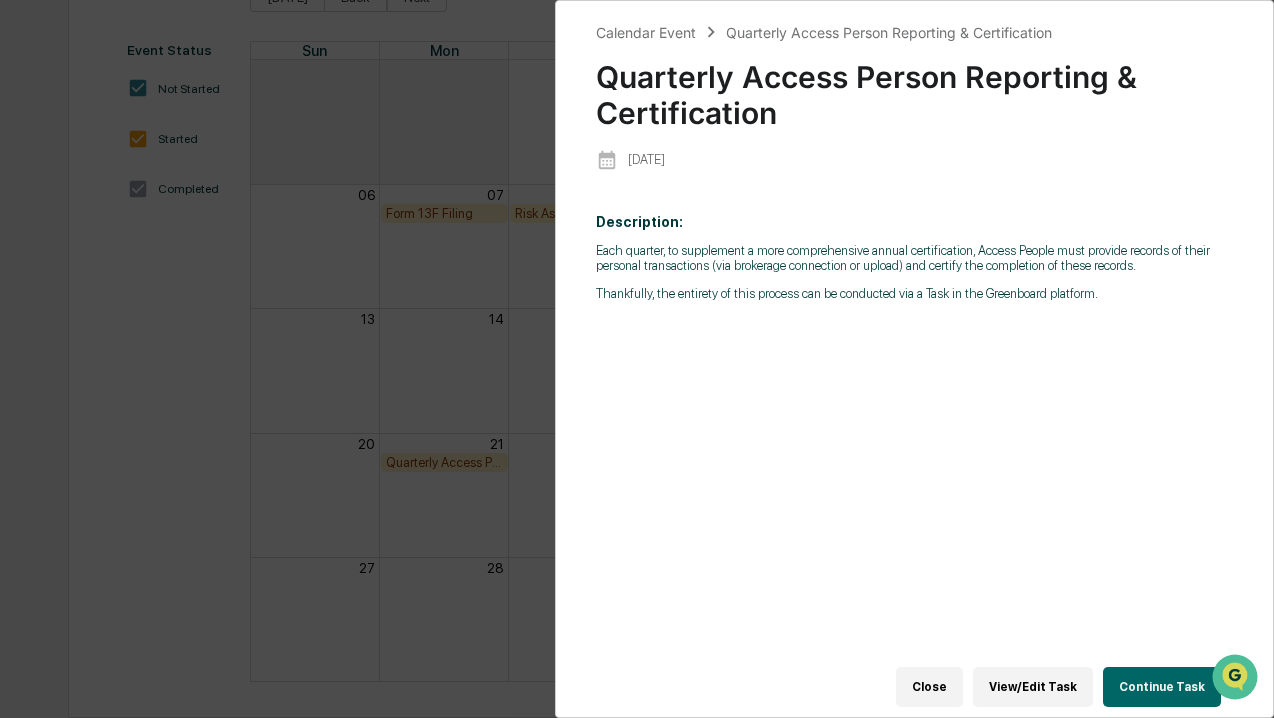 click on "Description:    Each quarter, to supplement a more comprehensive annual certification, Access People must provide records of their personal transactions (via brokerage connection or upload) and certify the completion of these records. Thankfully, the entirety of this process can be conducted via a Task in the Greenboard platform." at bounding box center [914, 443] 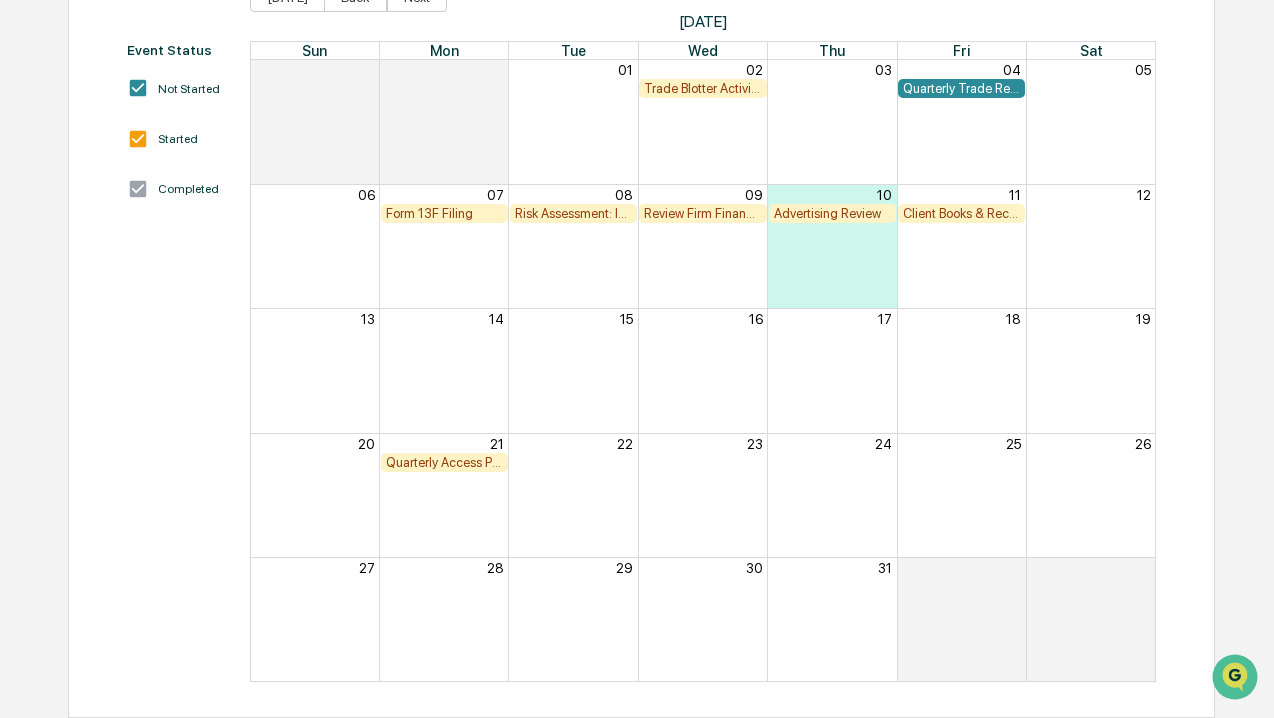 click on "Quarterly Access Person Reporting & Certification" at bounding box center (444, 462) 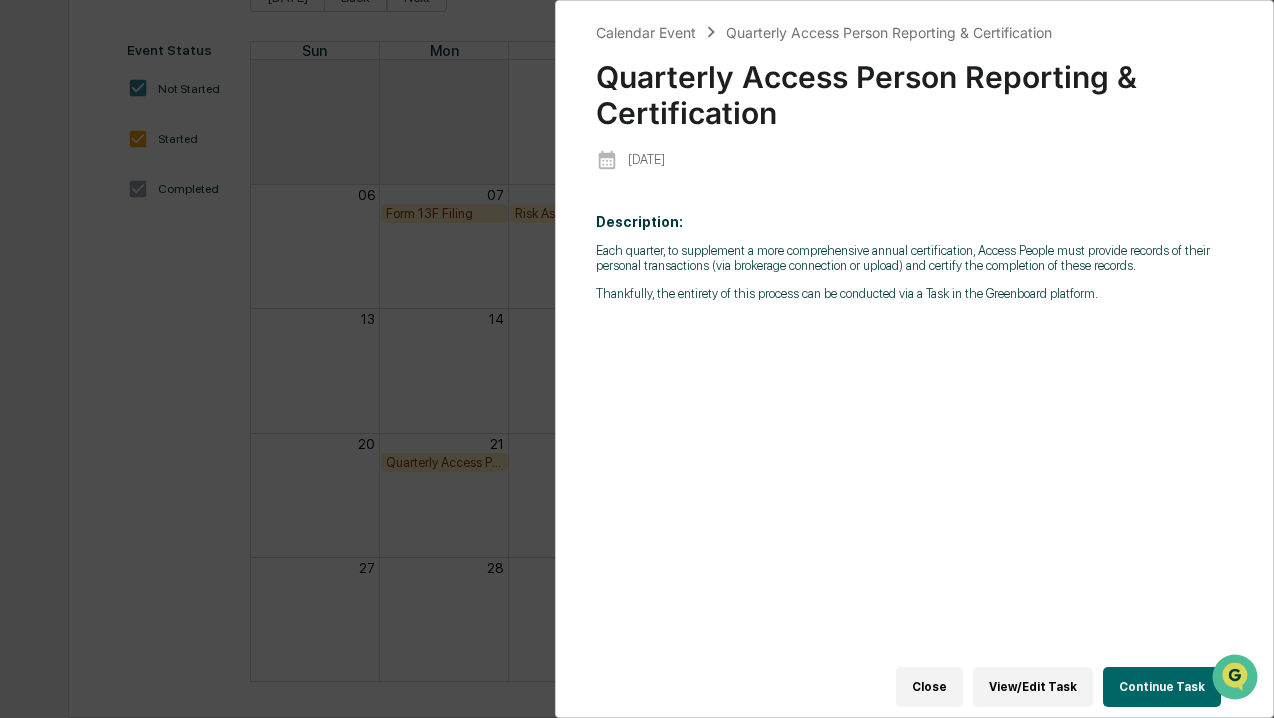 click on "View/Edit Task" at bounding box center [1033, 687] 